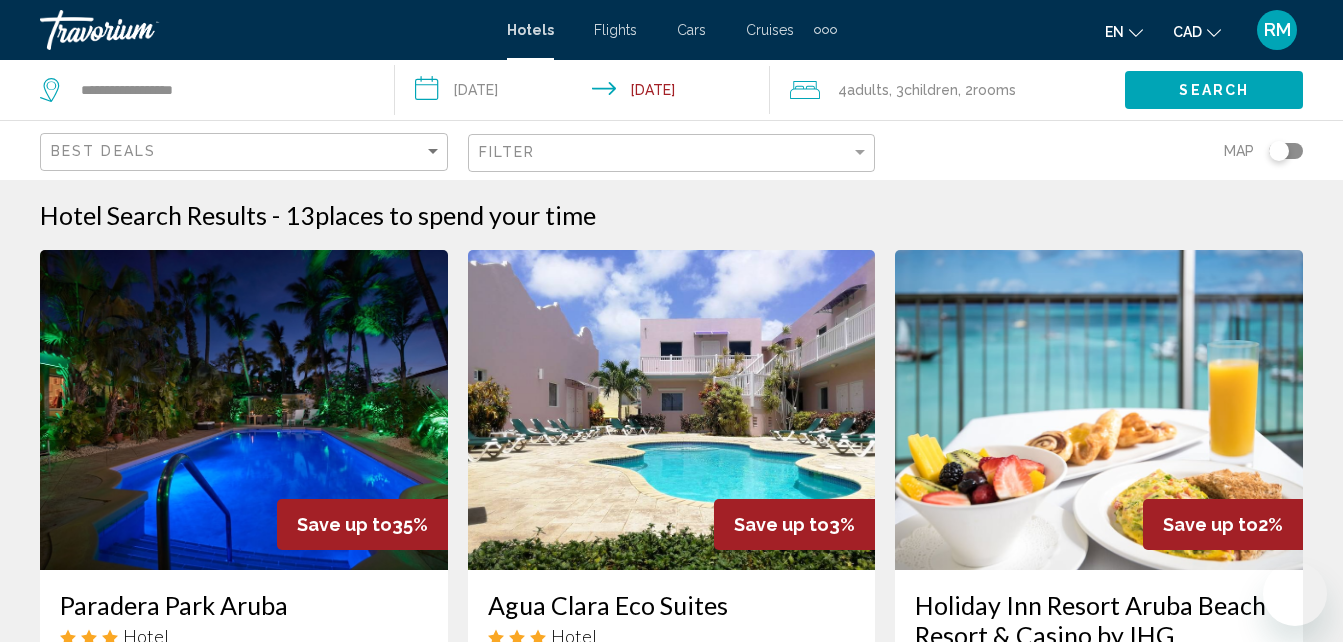 scroll, scrollTop: 80, scrollLeft: 0, axis: vertical 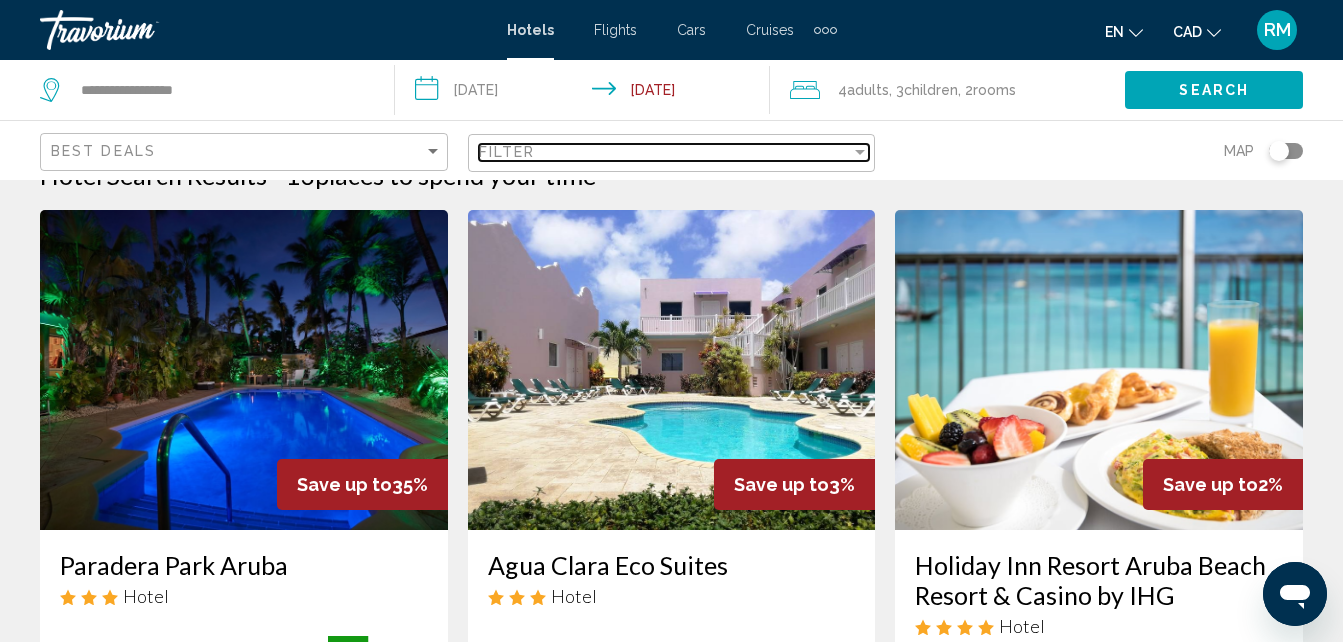 click at bounding box center (860, 152) 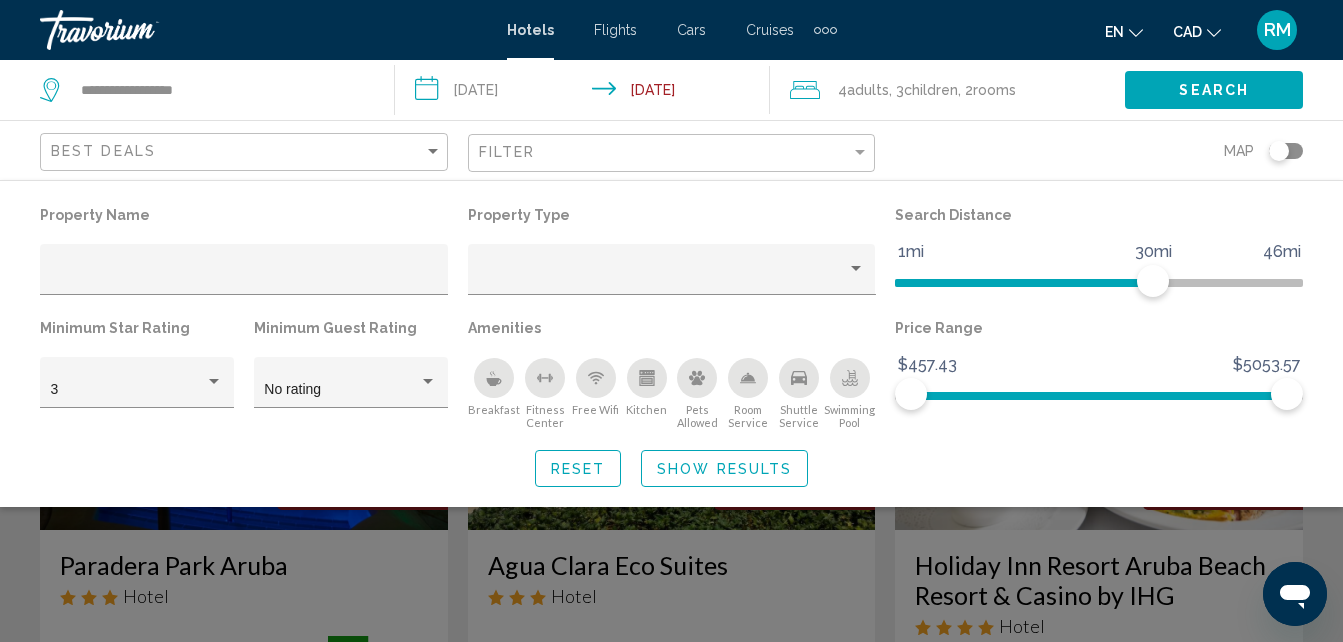 click 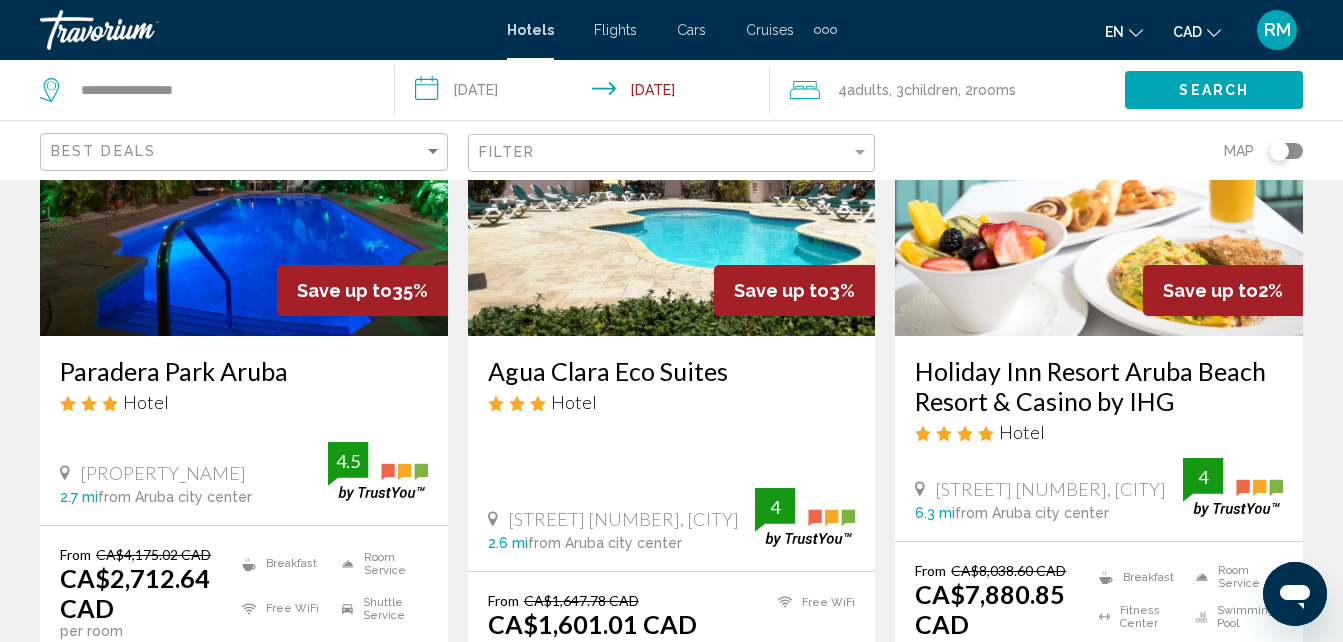 scroll, scrollTop: 313, scrollLeft: 0, axis: vertical 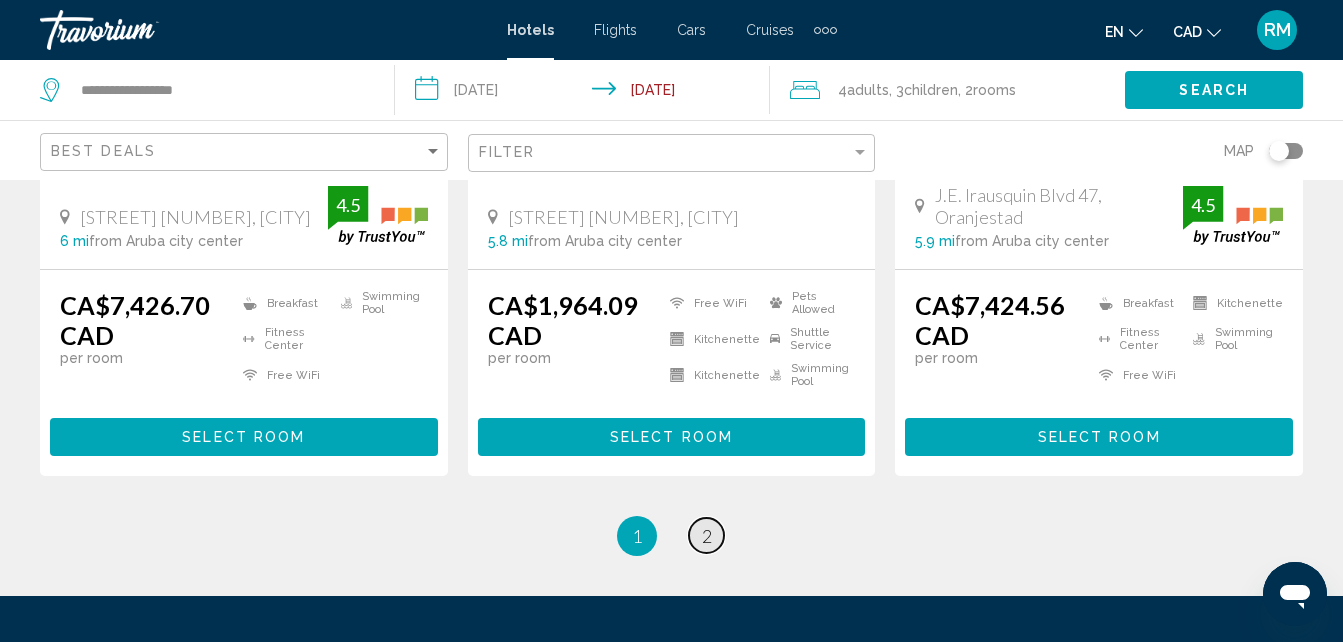 click on "2" at bounding box center [707, 536] 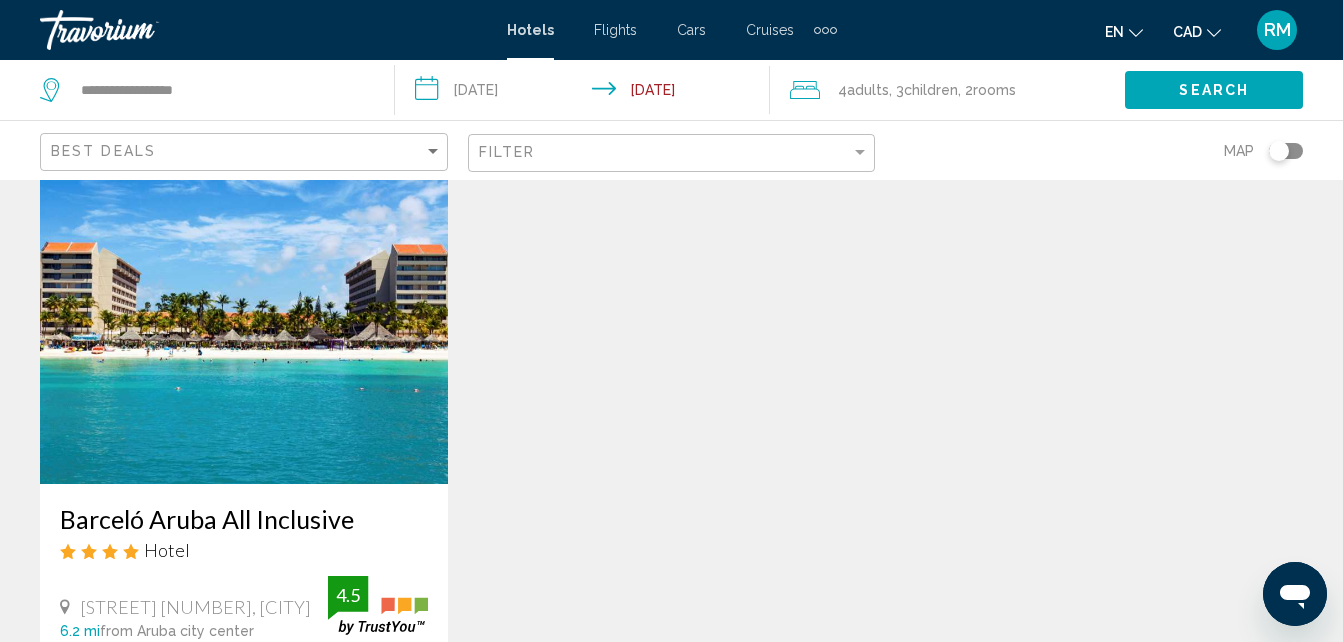 scroll, scrollTop: 0, scrollLeft: 0, axis: both 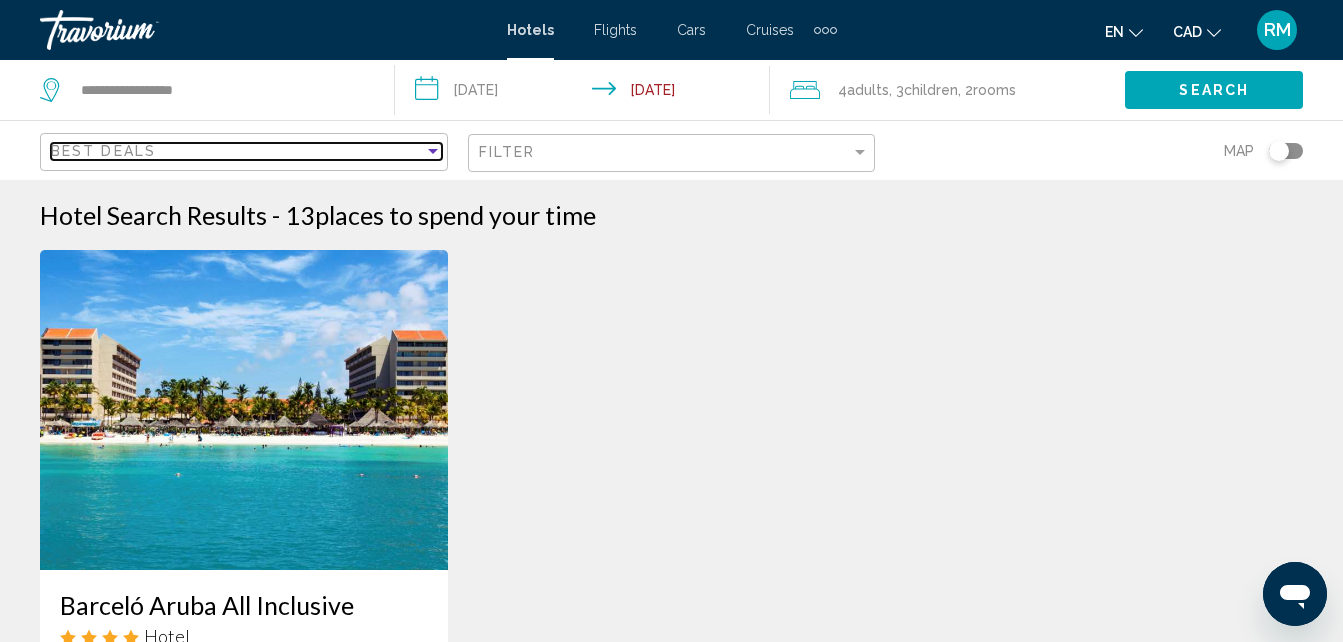 click at bounding box center (433, 151) 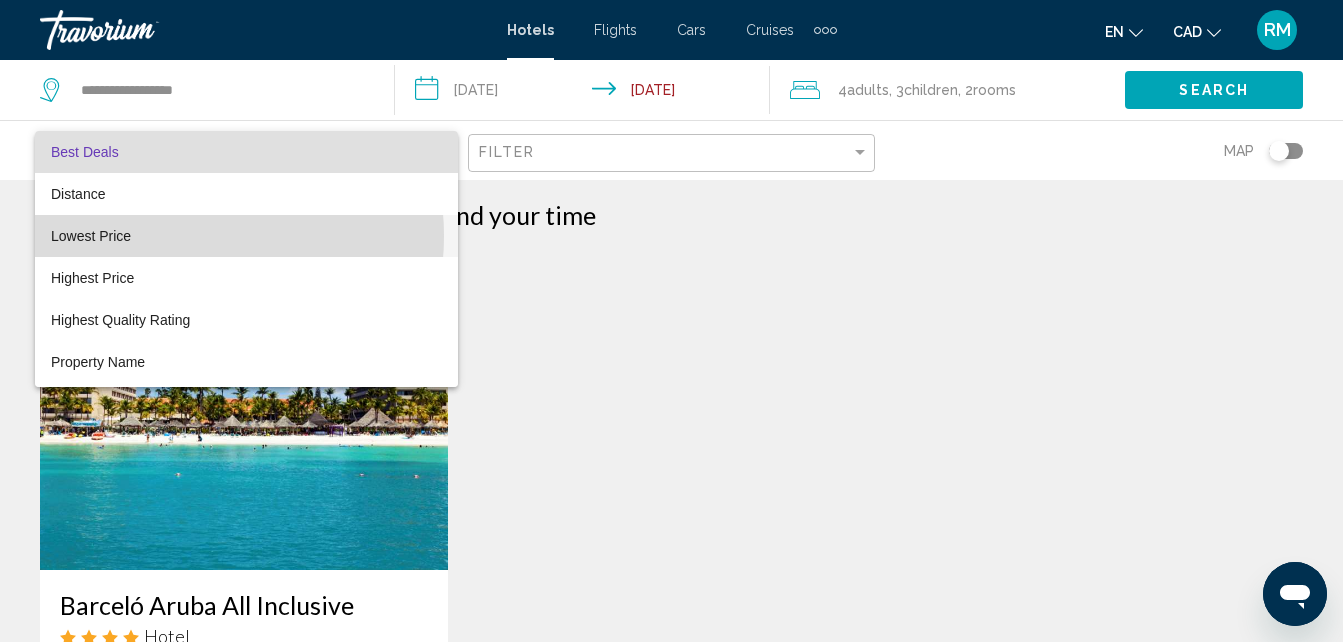 click on "Lowest Price" at bounding box center (246, 236) 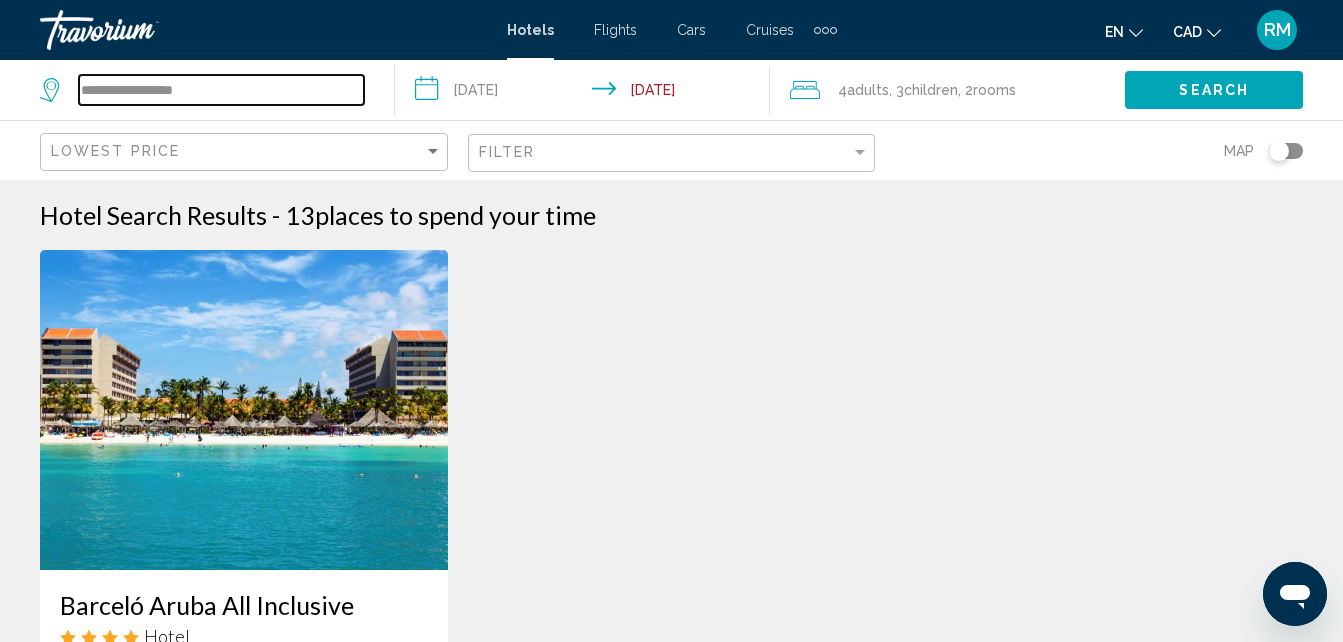 click on "**********" at bounding box center (221, 90) 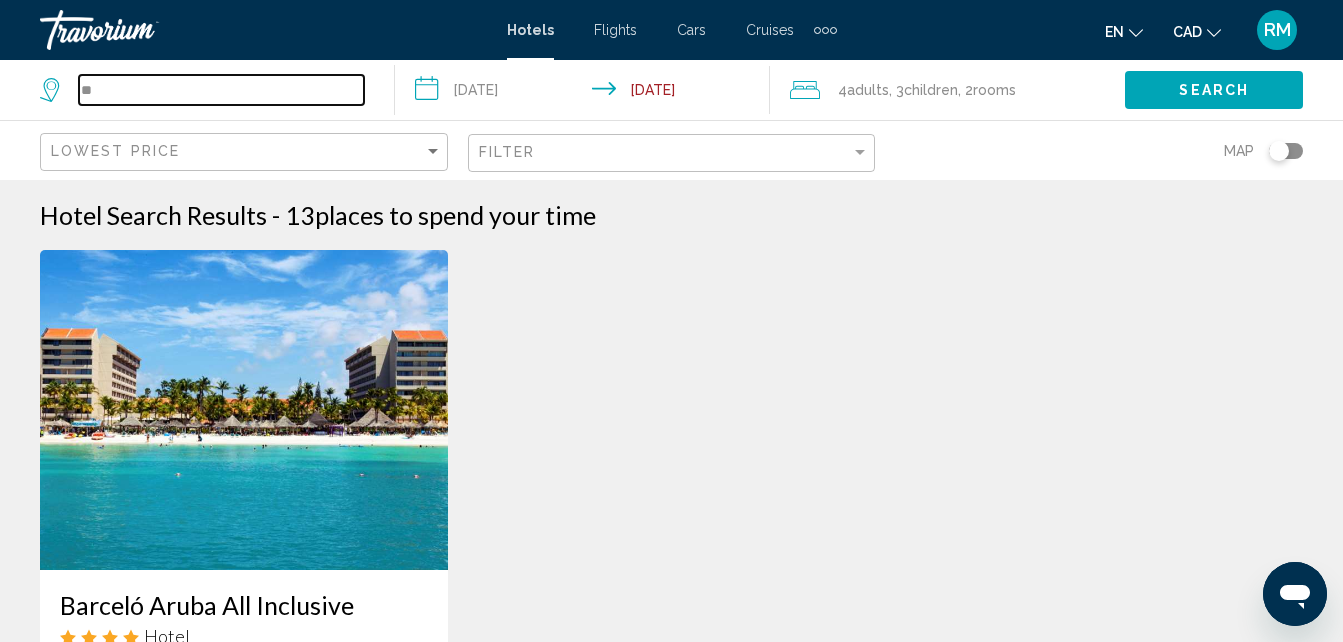 type on "*" 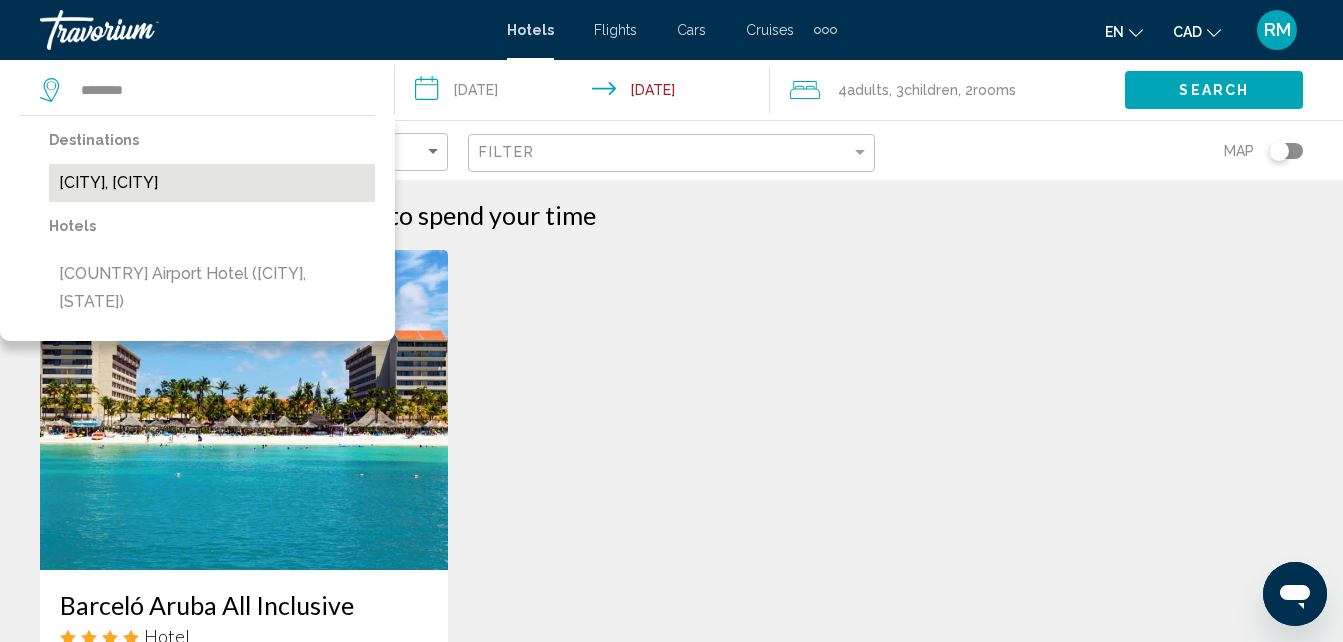 click on "[CITY], [CITY]" at bounding box center [212, 183] 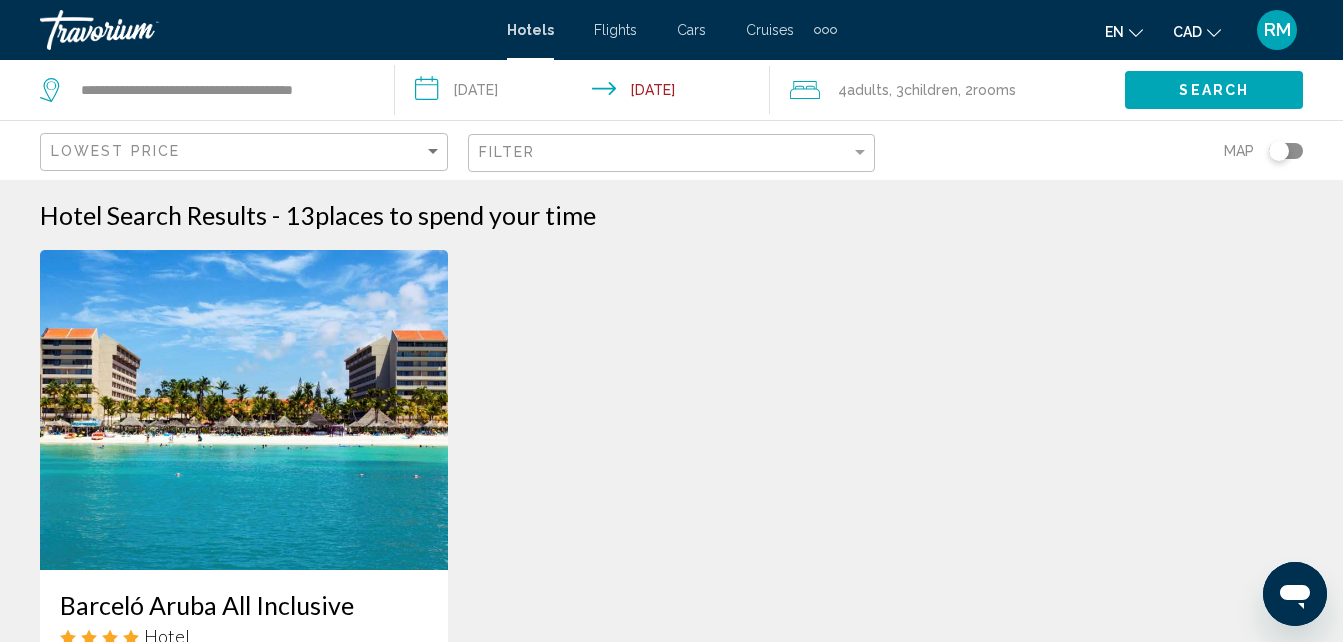 click on "Search" 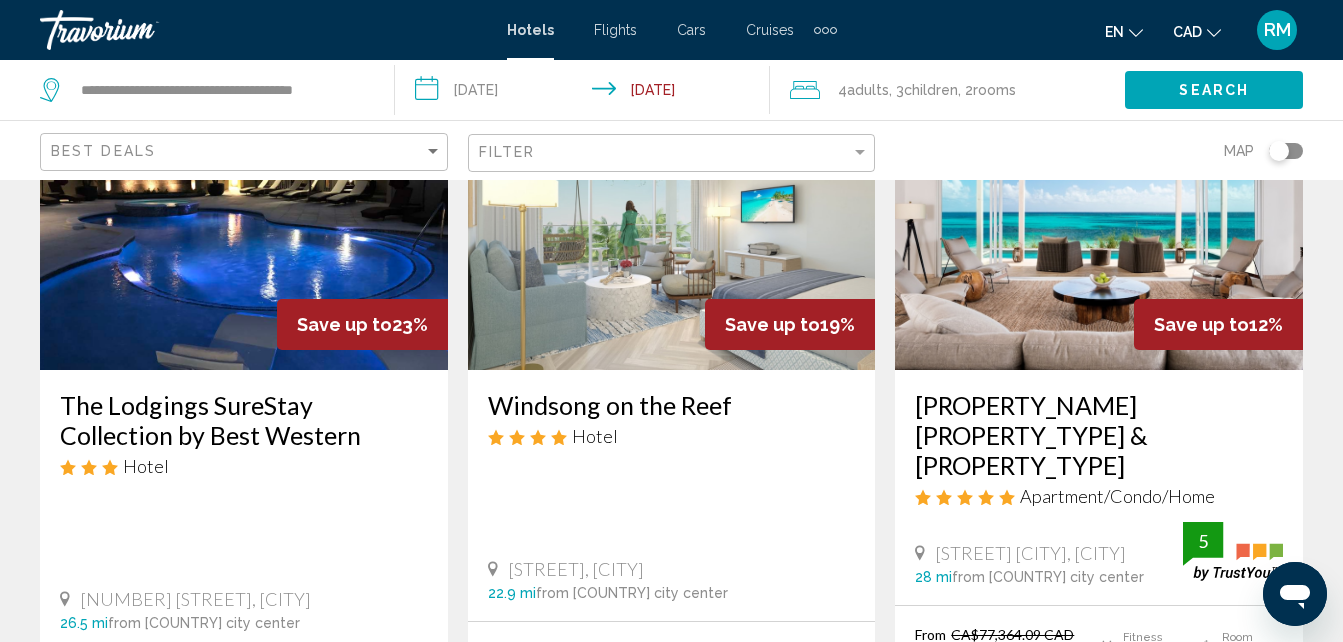 scroll, scrollTop: 240, scrollLeft: 0, axis: vertical 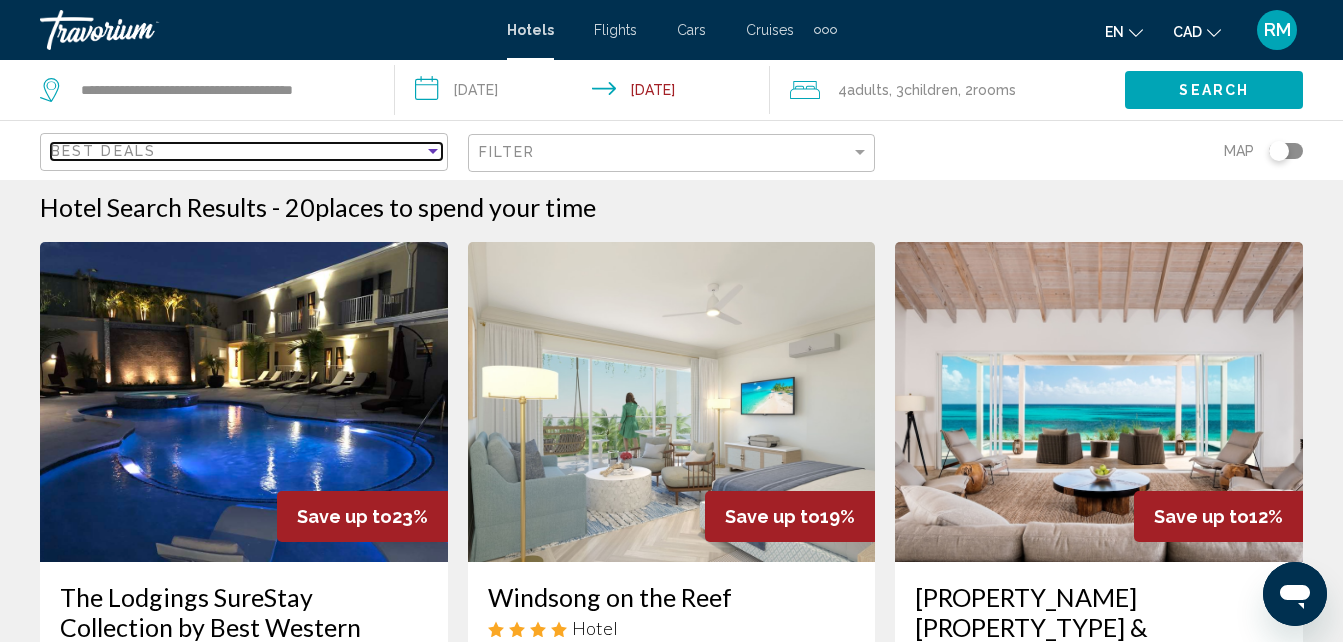 click on "Best Deals" at bounding box center [237, 151] 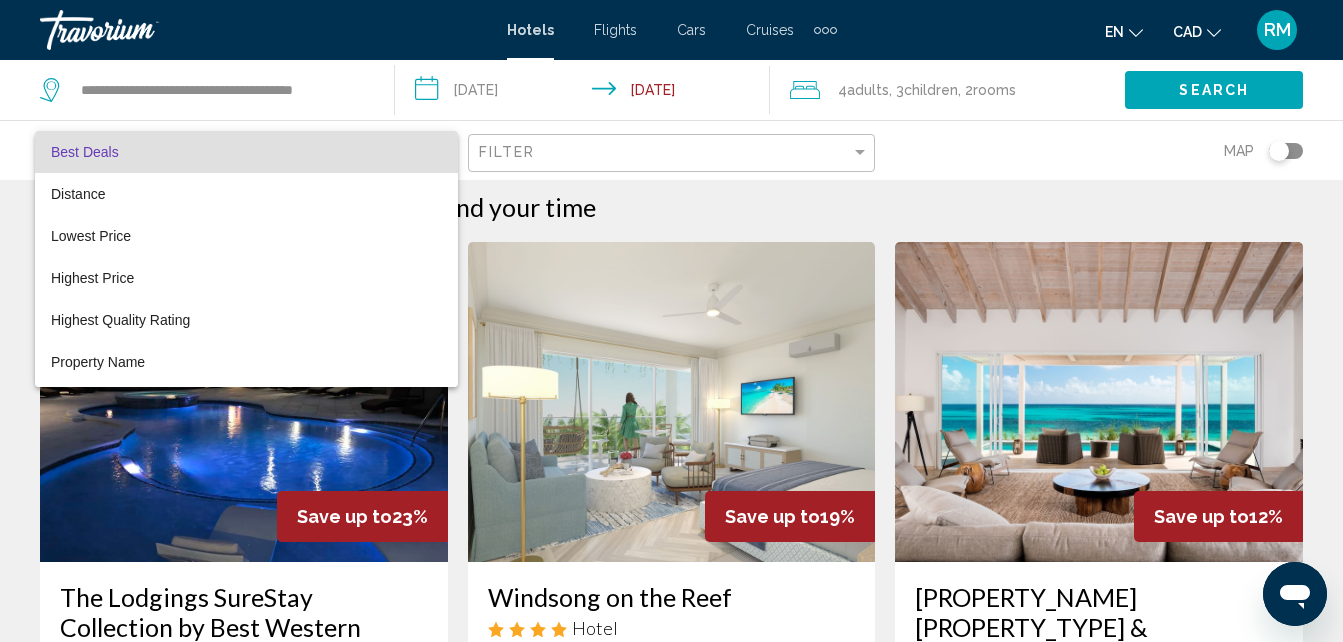 click at bounding box center [671, 321] 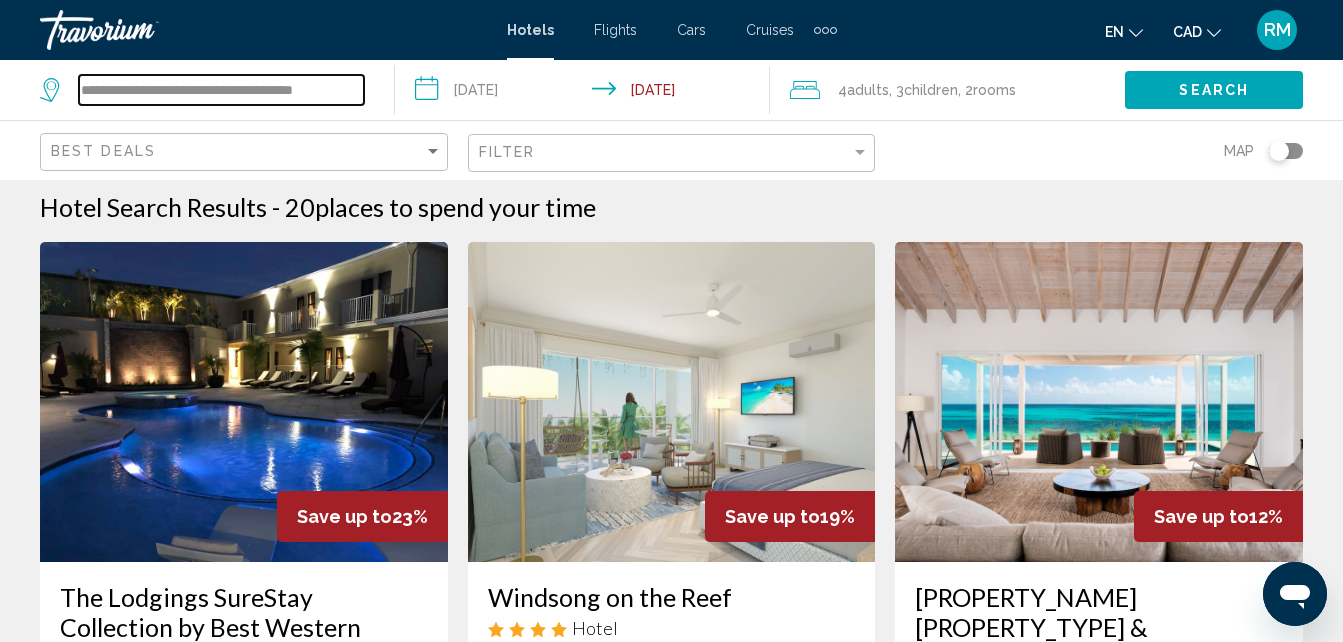 click on "**********" at bounding box center (221, 90) 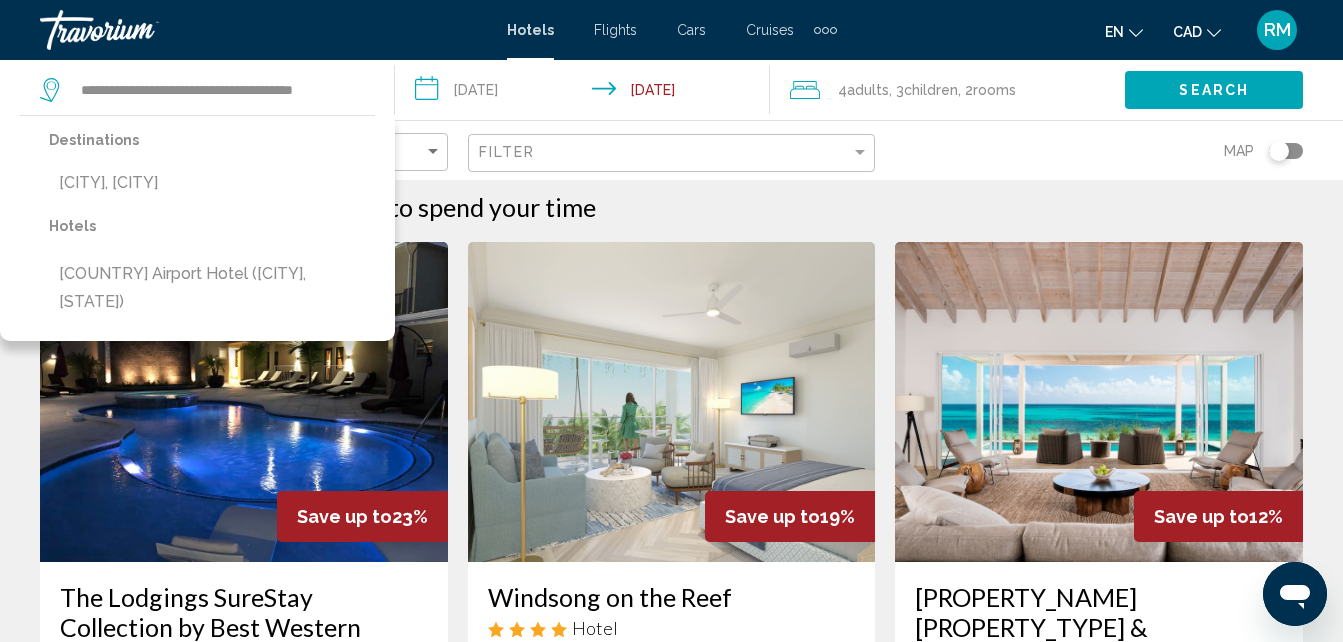 click 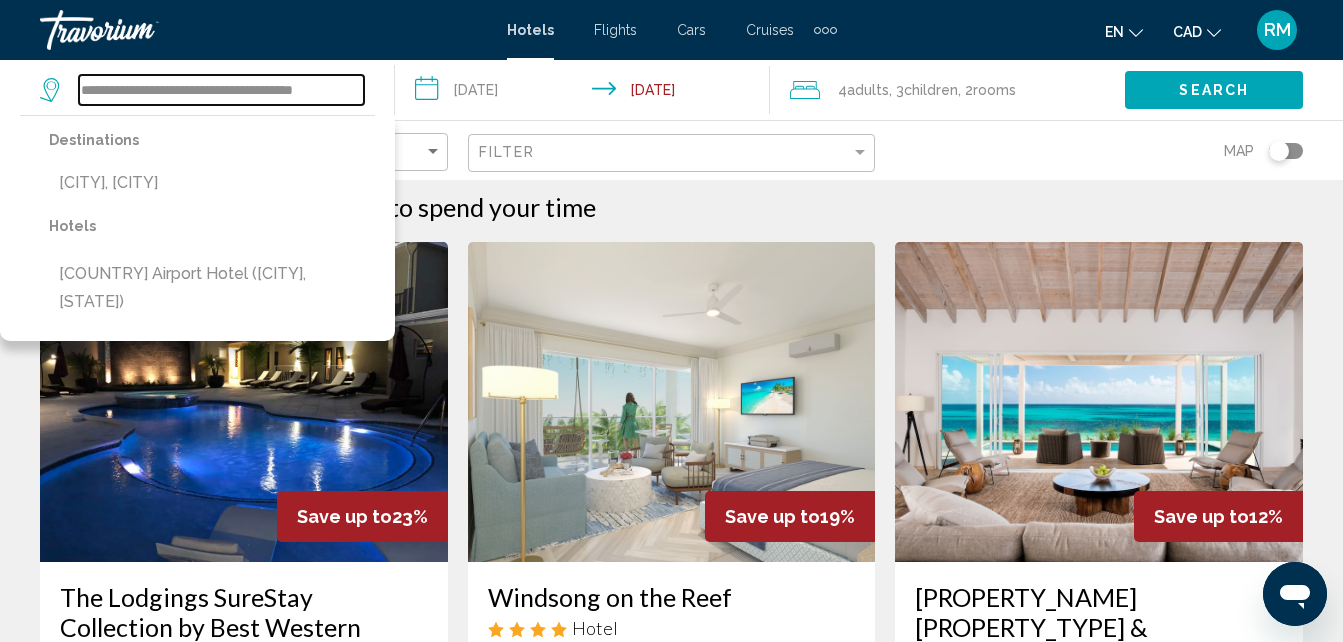 click on "**********" at bounding box center [221, 90] 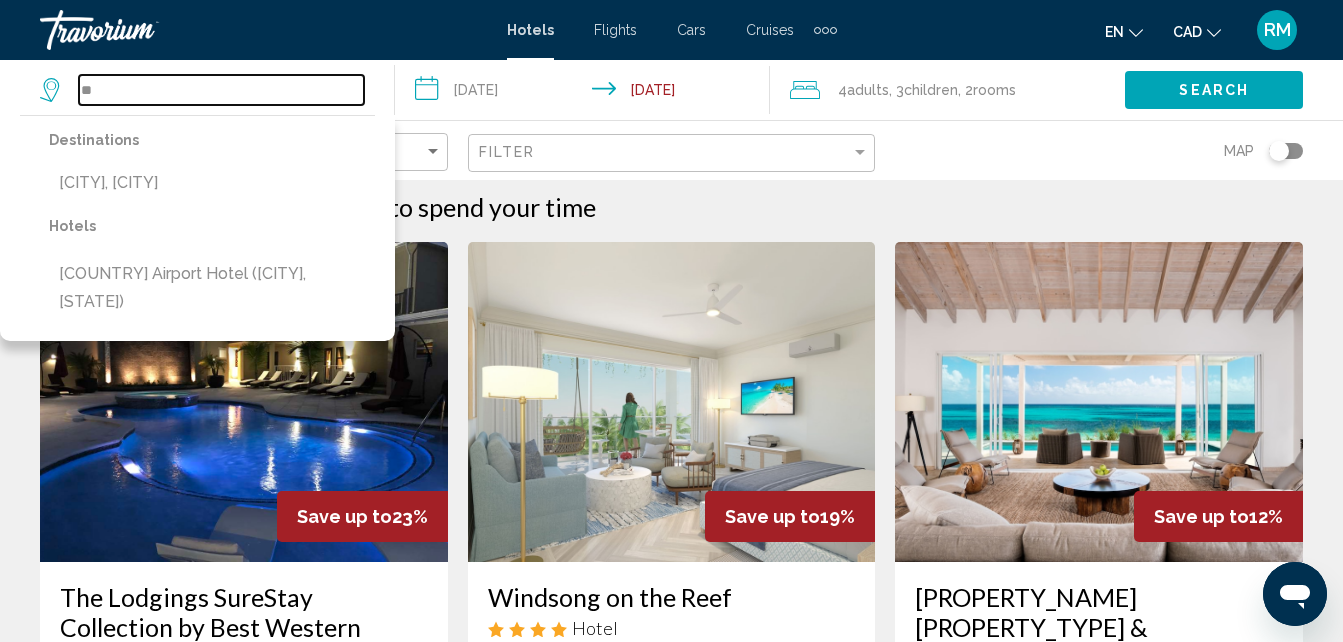 type on "*" 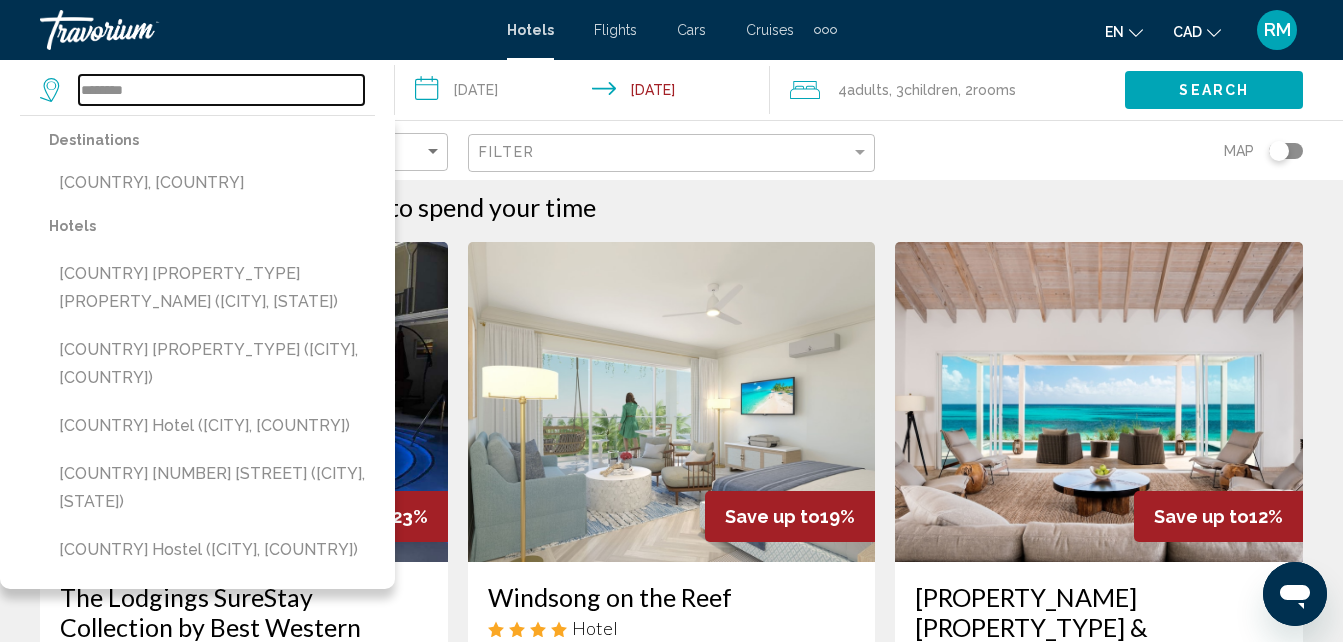 click on "********" at bounding box center [221, 90] 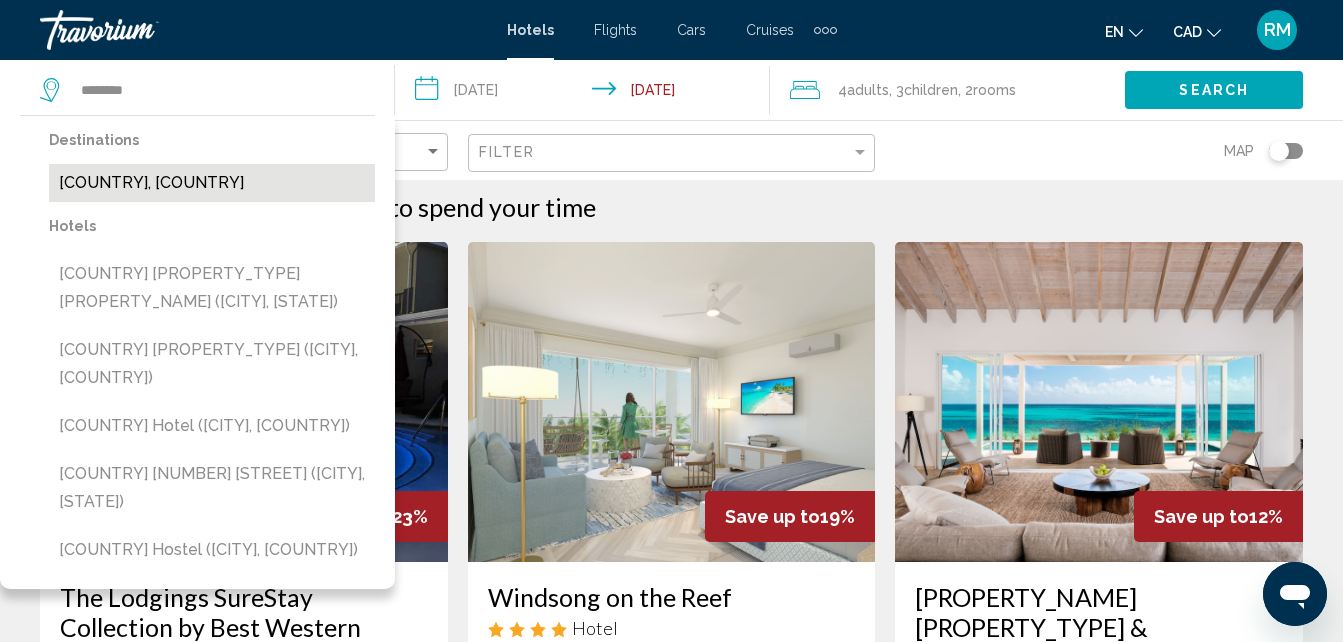 click on "[COUNTRY], [COUNTRY]" at bounding box center [212, 183] 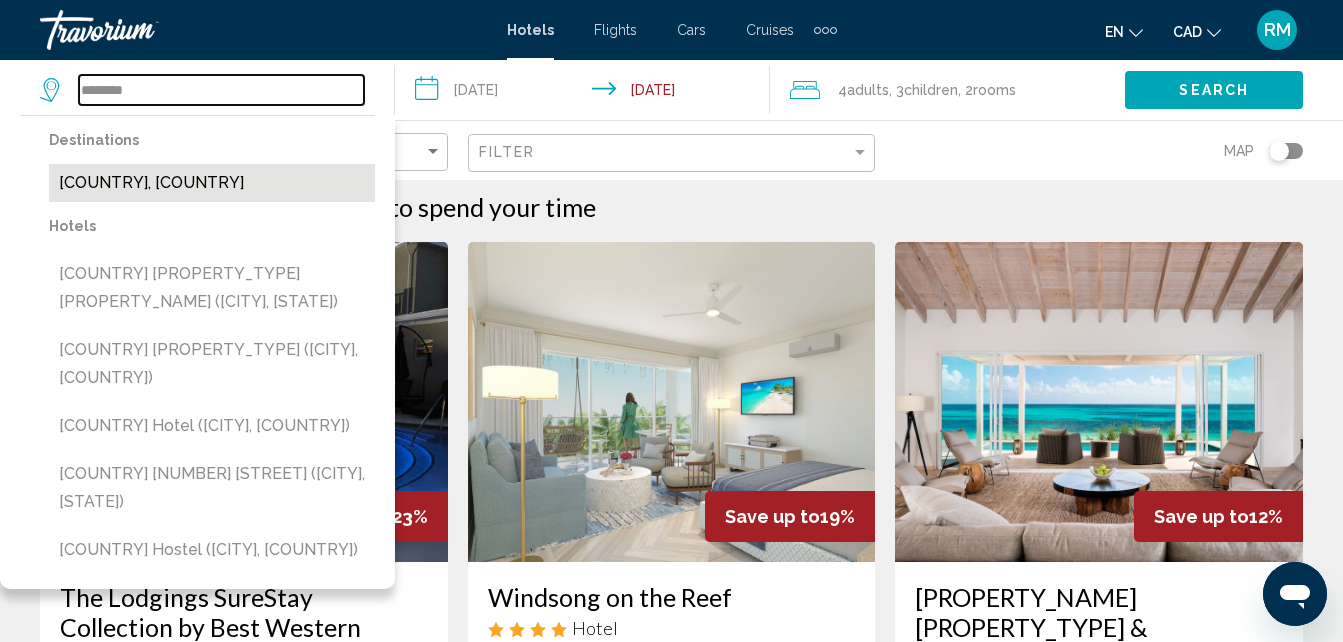 type on "**********" 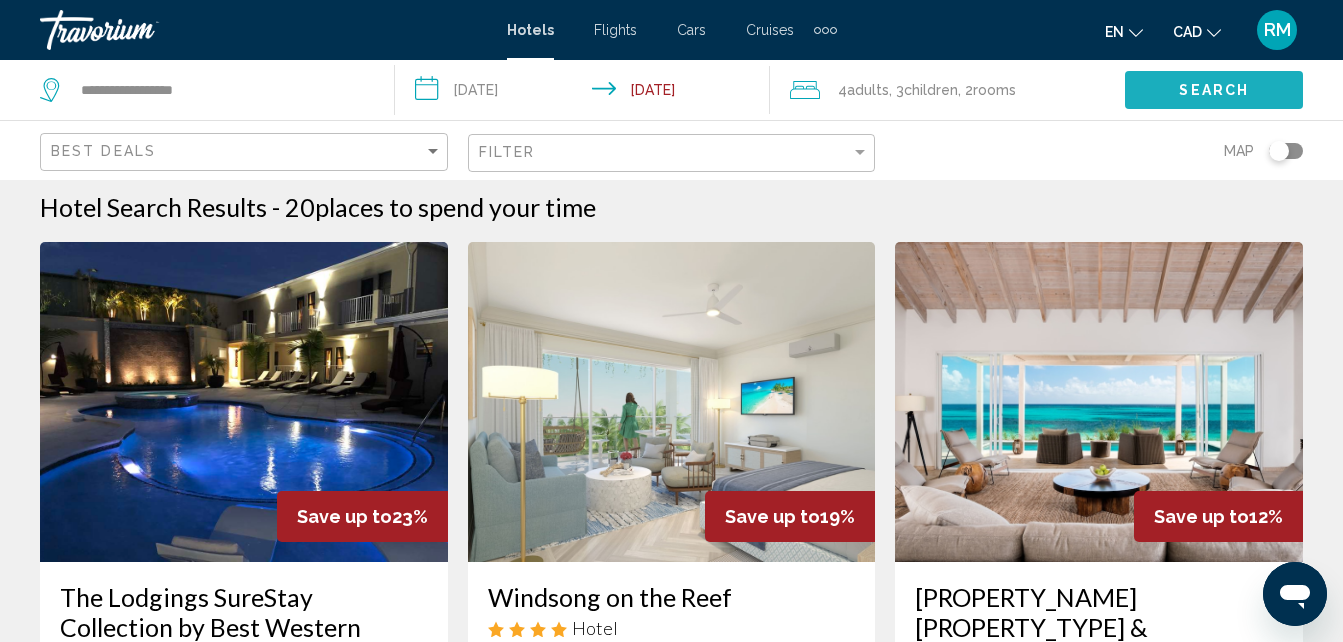 click on "Search" 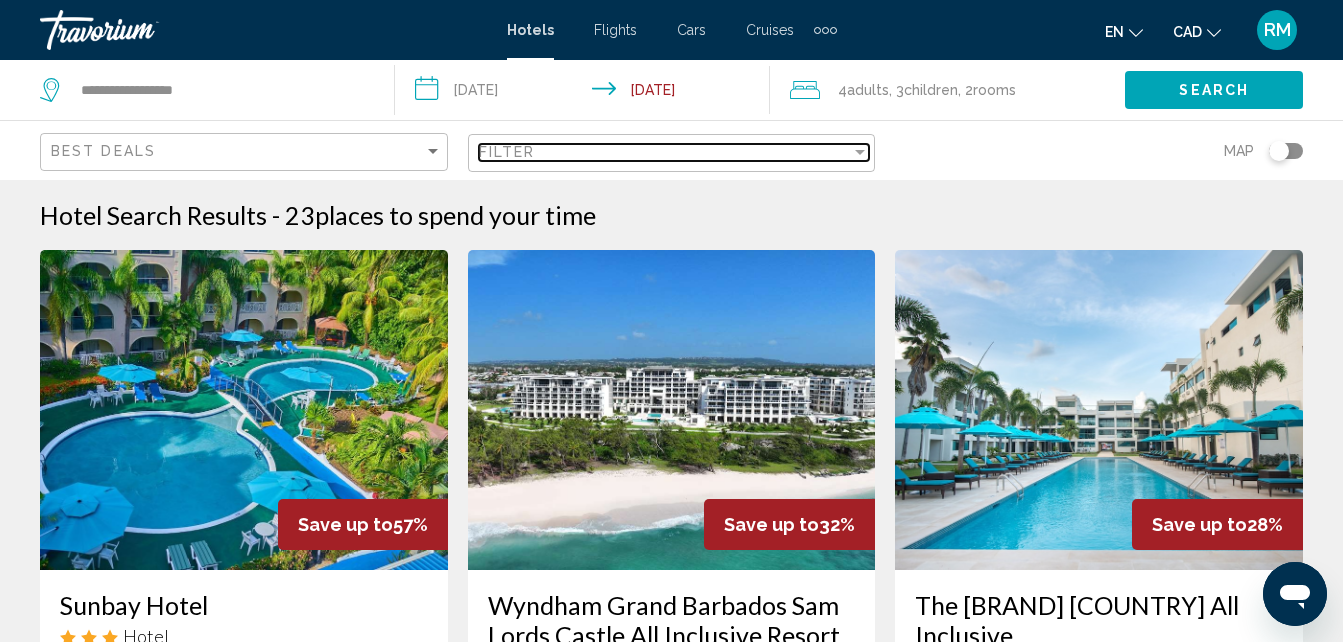 click at bounding box center [860, 152] 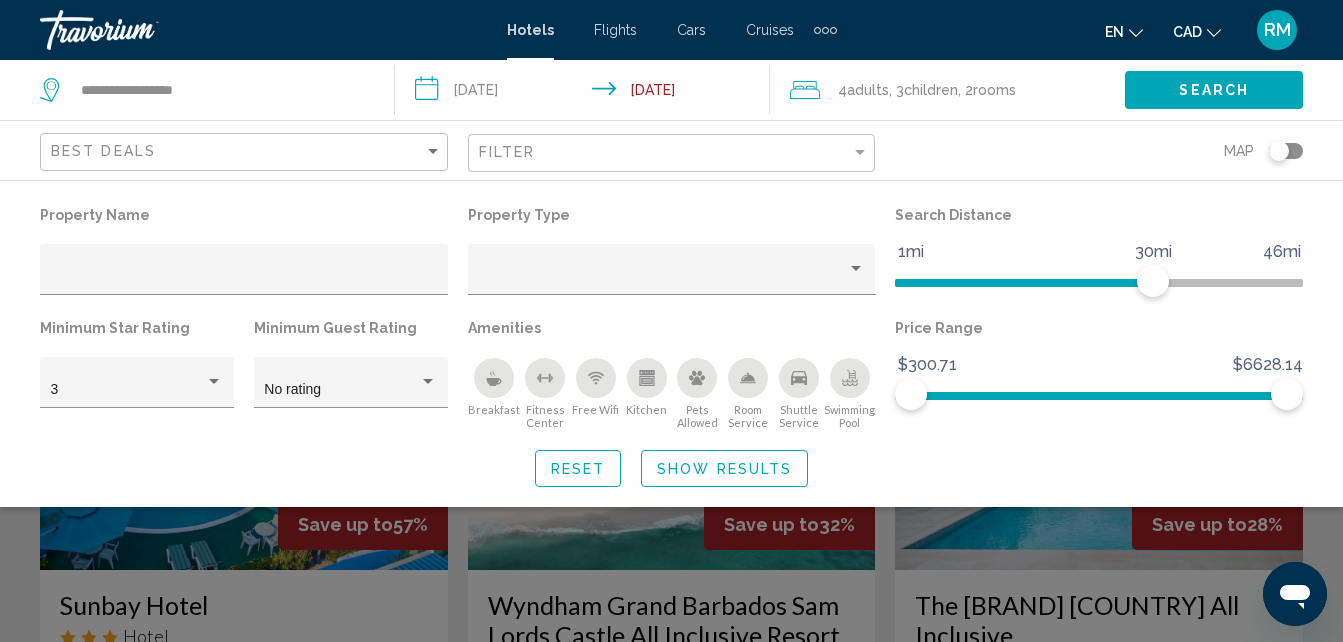 click 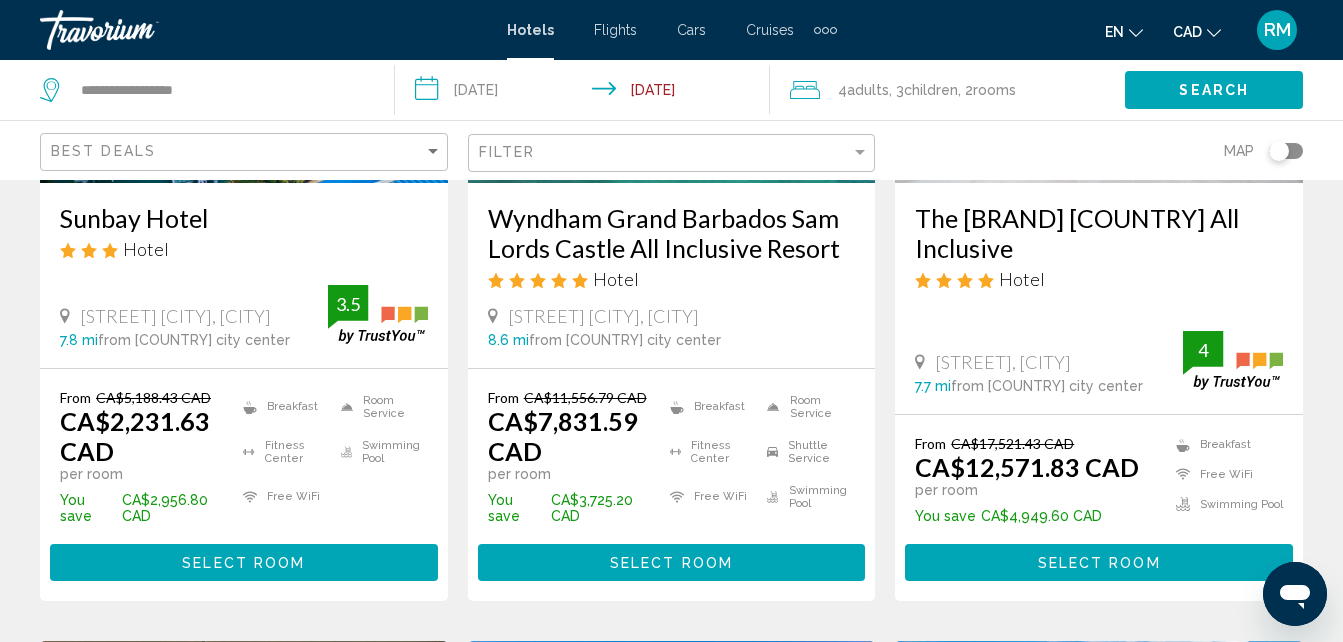 scroll, scrollTop: 400, scrollLeft: 0, axis: vertical 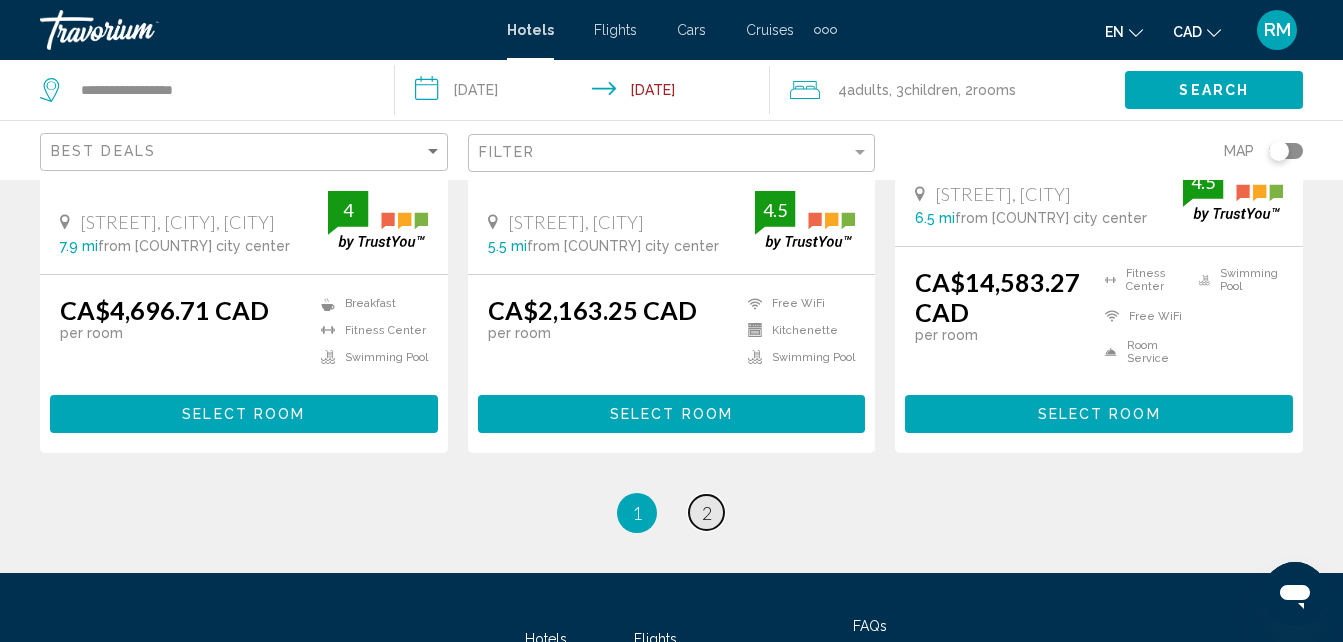 click on "2" at bounding box center (707, 513) 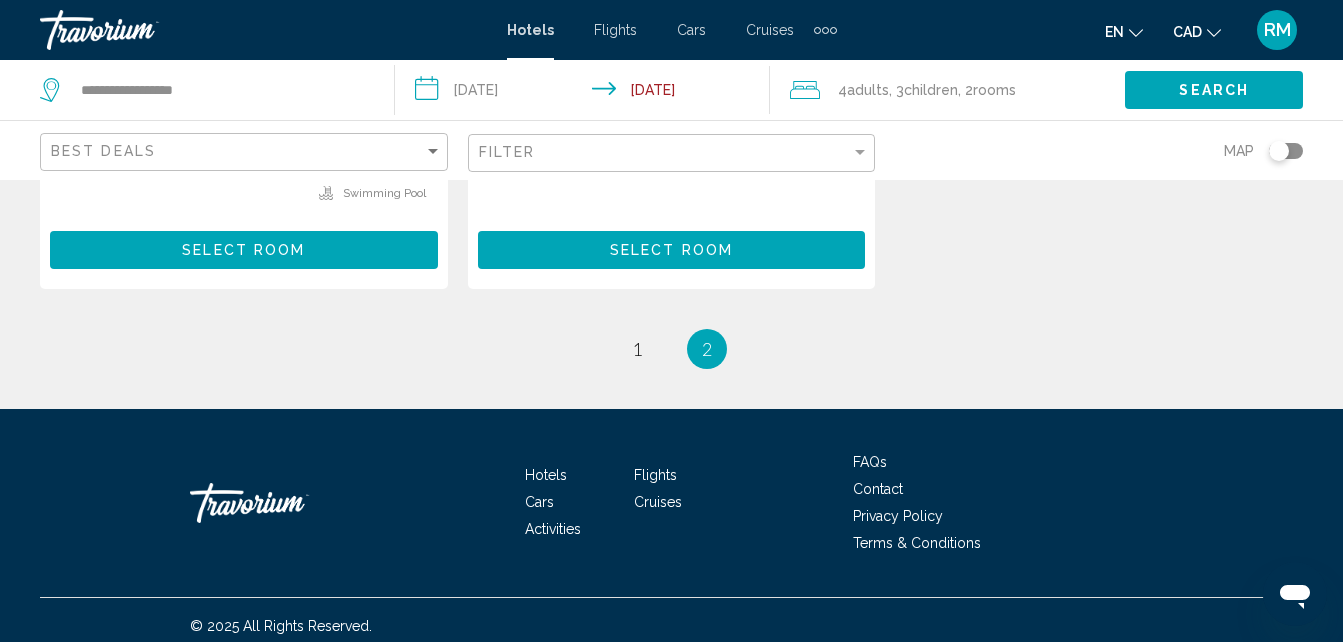 scroll, scrollTop: 2885, scrollLeft: 0, axis: vertical 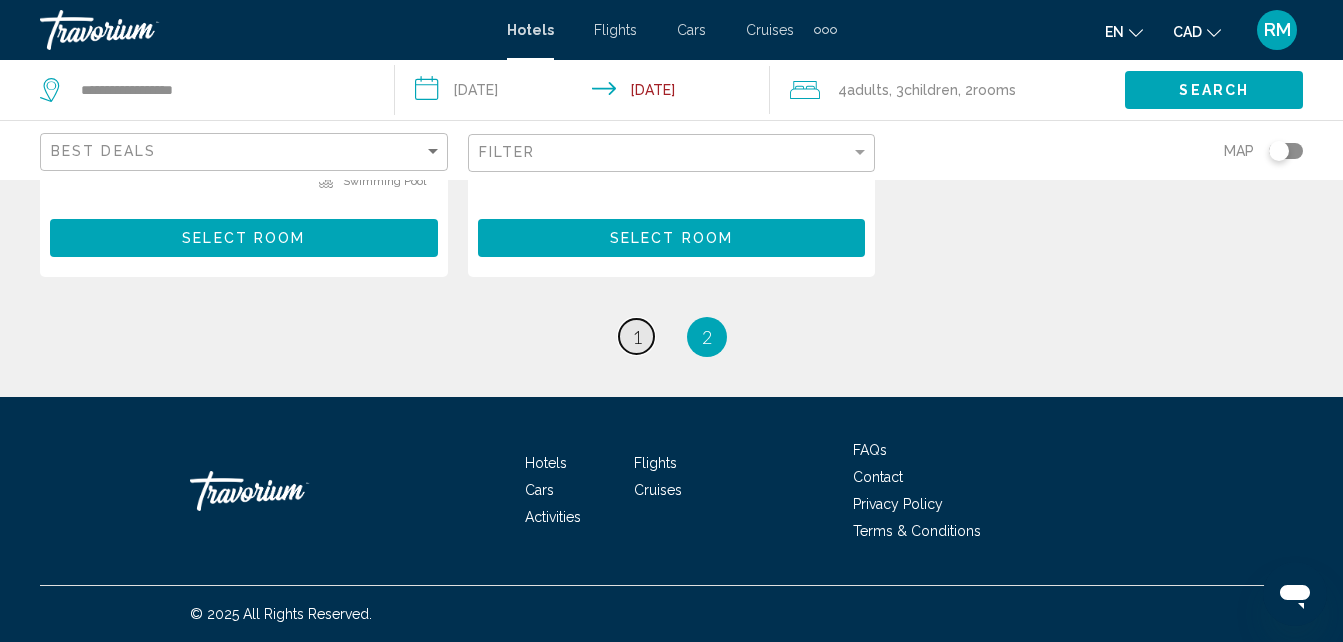 click on "1" at bounding box center [637, 337] 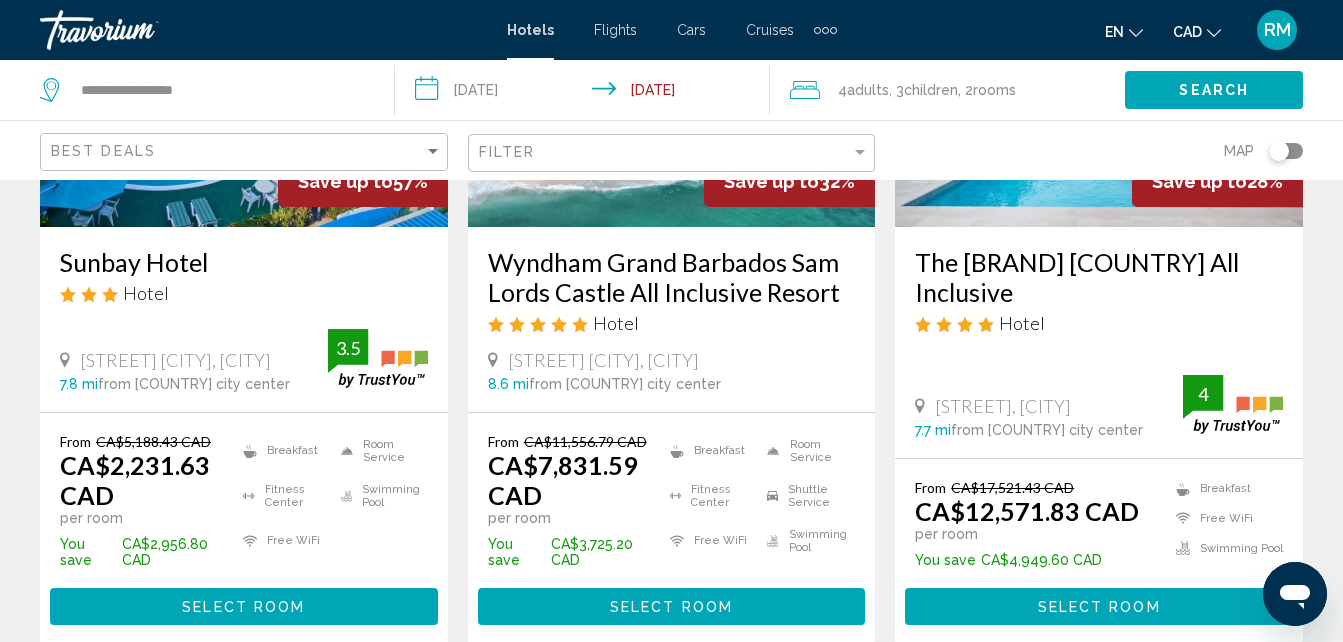 scroll, scrollTop: 360, scrollLeft: 0, axis: vertical 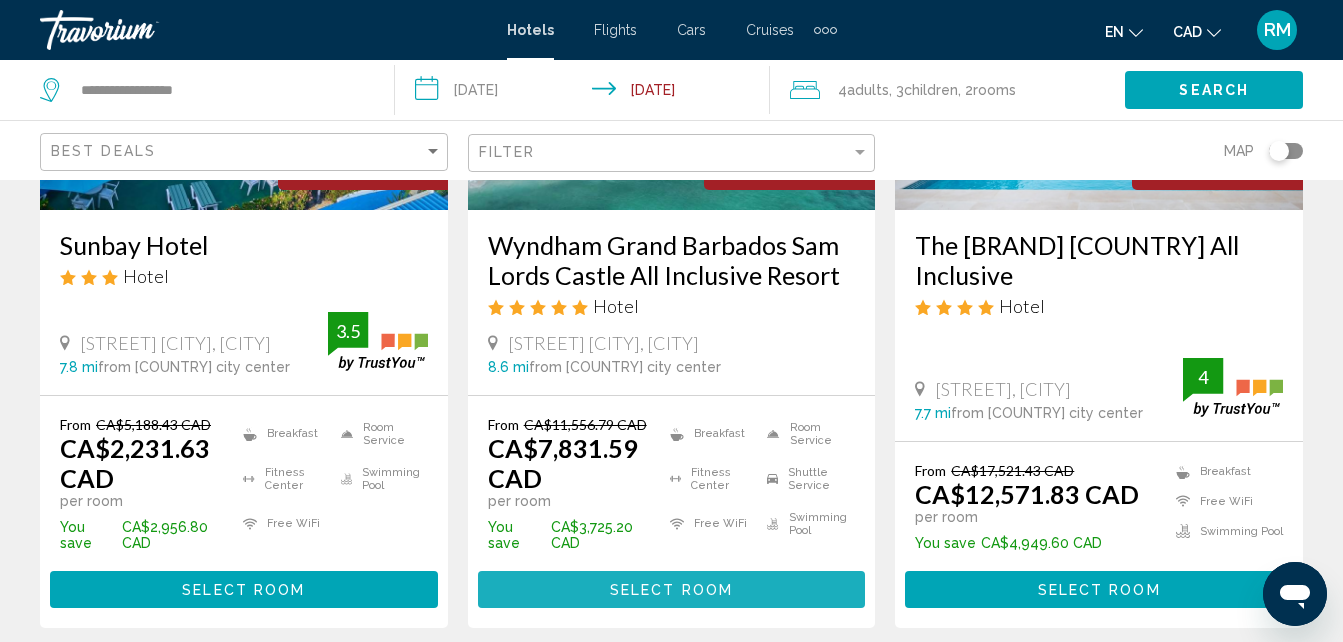 click on "Select Room" at bounding box center (672, 589) 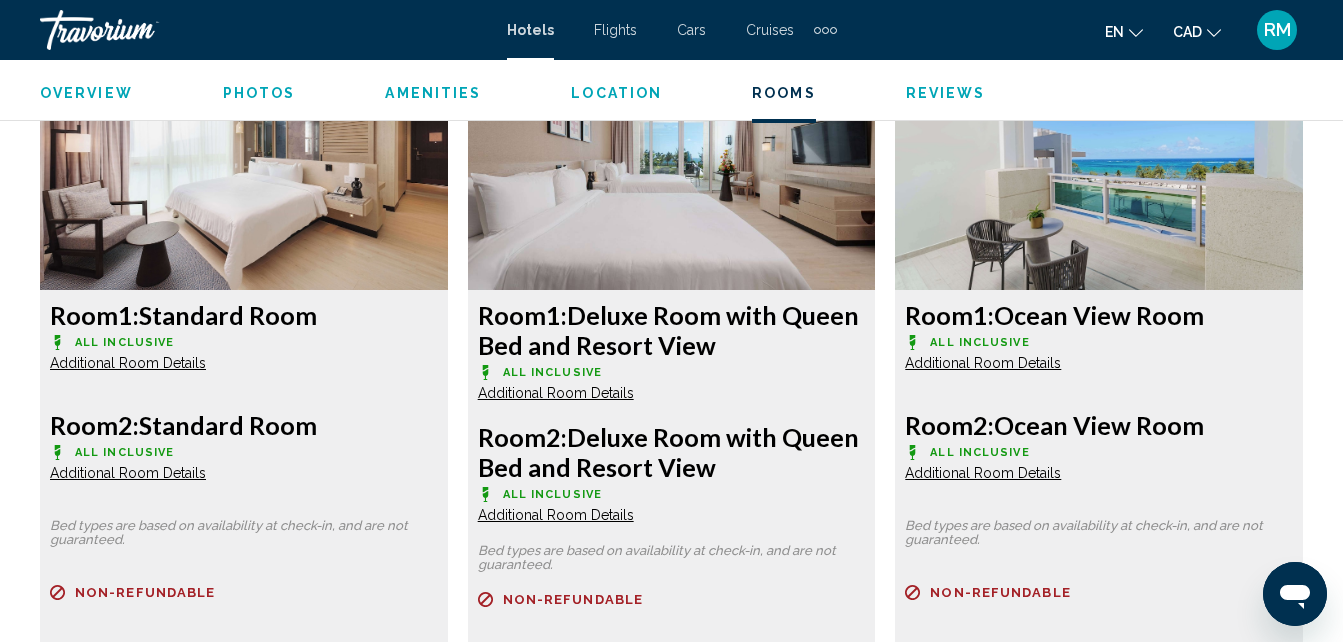 scroll, scrollTop: 3110, scrollLeft: 0, axis: vertical 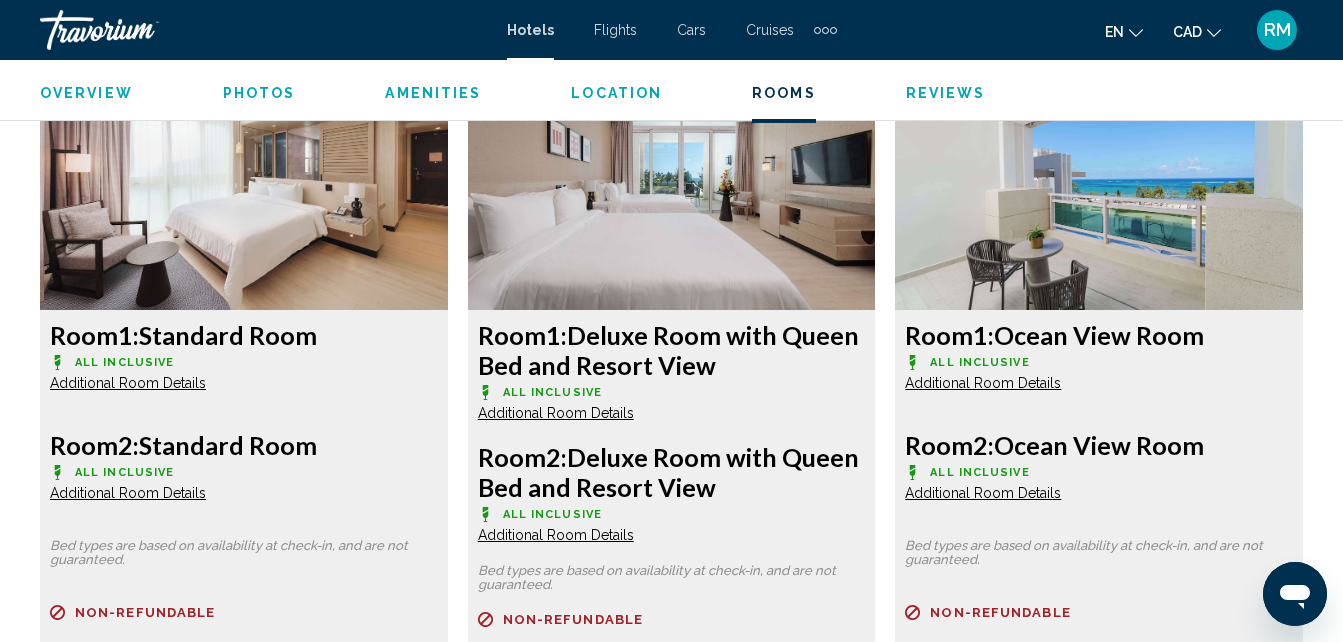 click on "Additional Room Details" at bounding box center [128, 383] 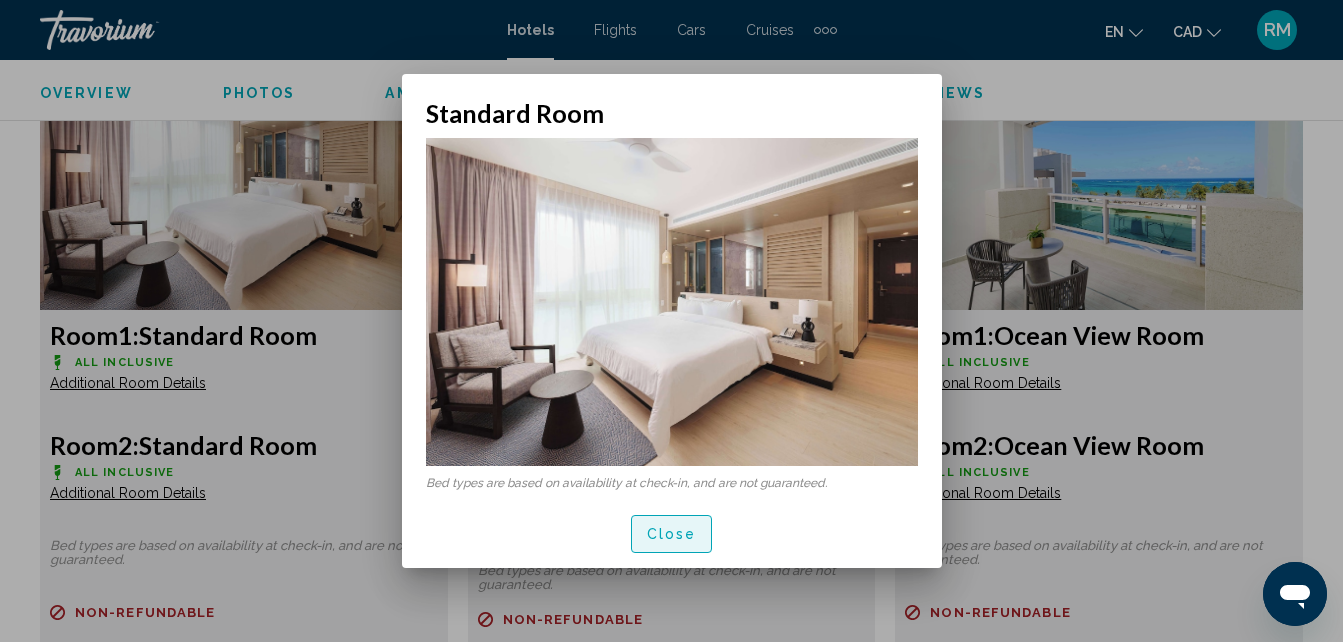 click on "Close" at bounding box center [672, 535] 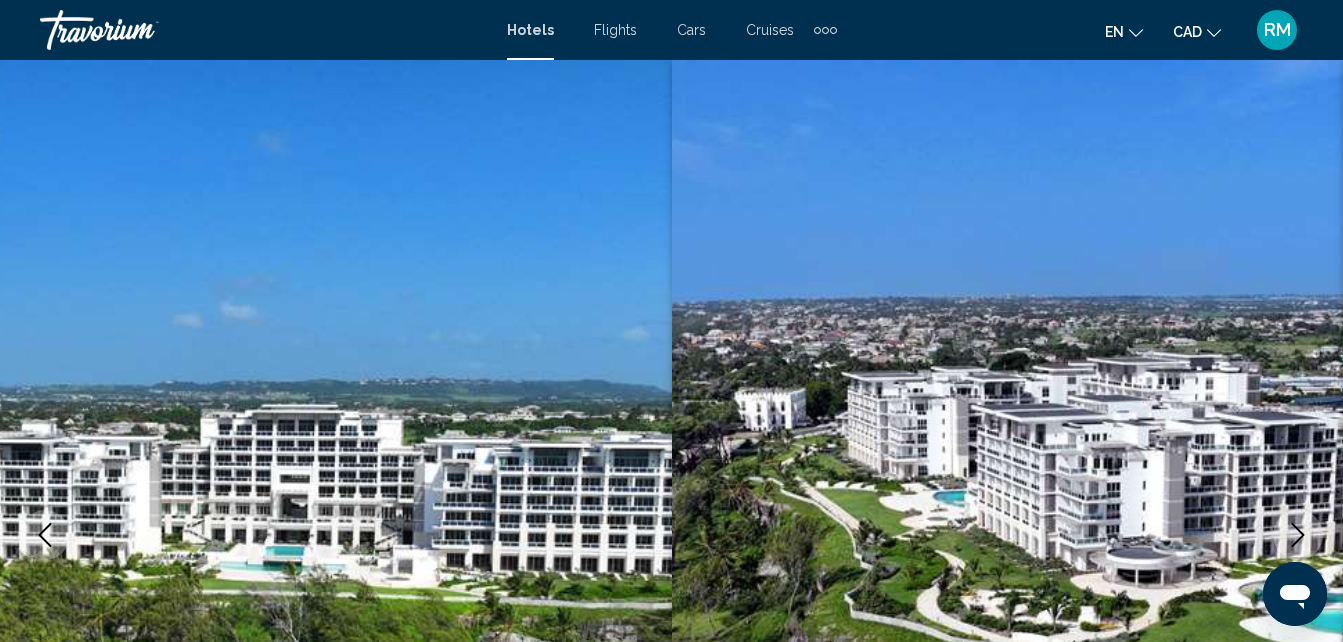 scroll, scrollTop: 3110, scrollLeft: 0, axis: vertical 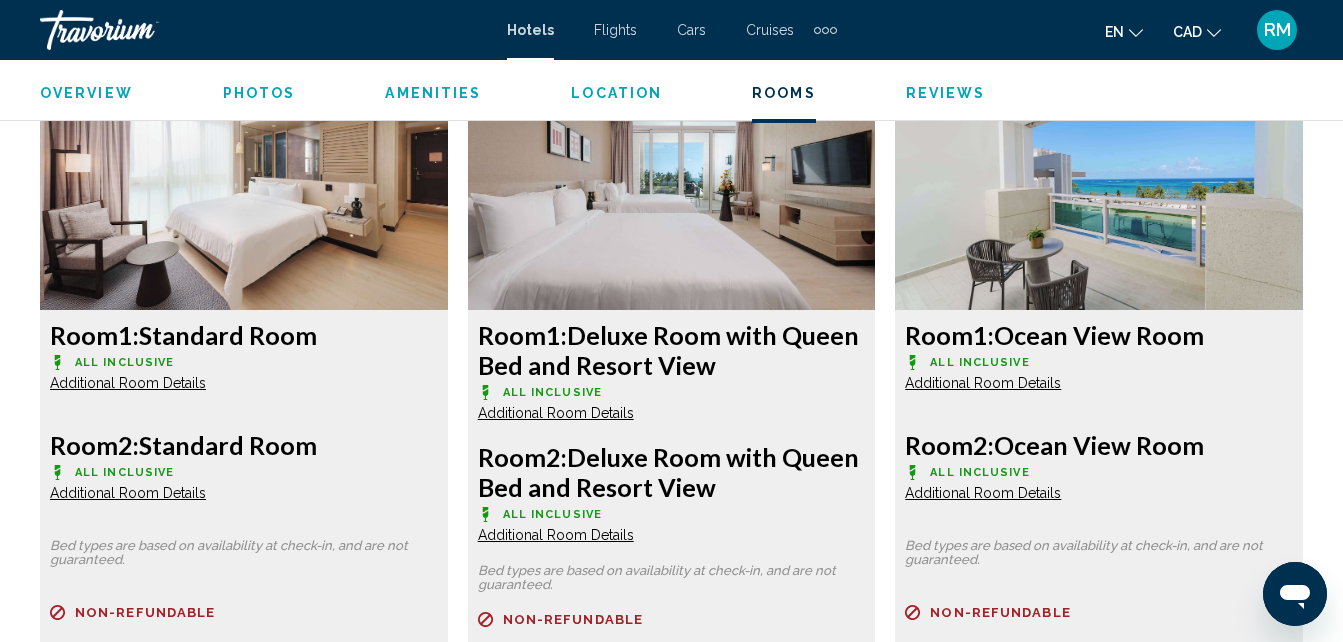 click on "Additional Room Details" at bounding box center [128, 383] 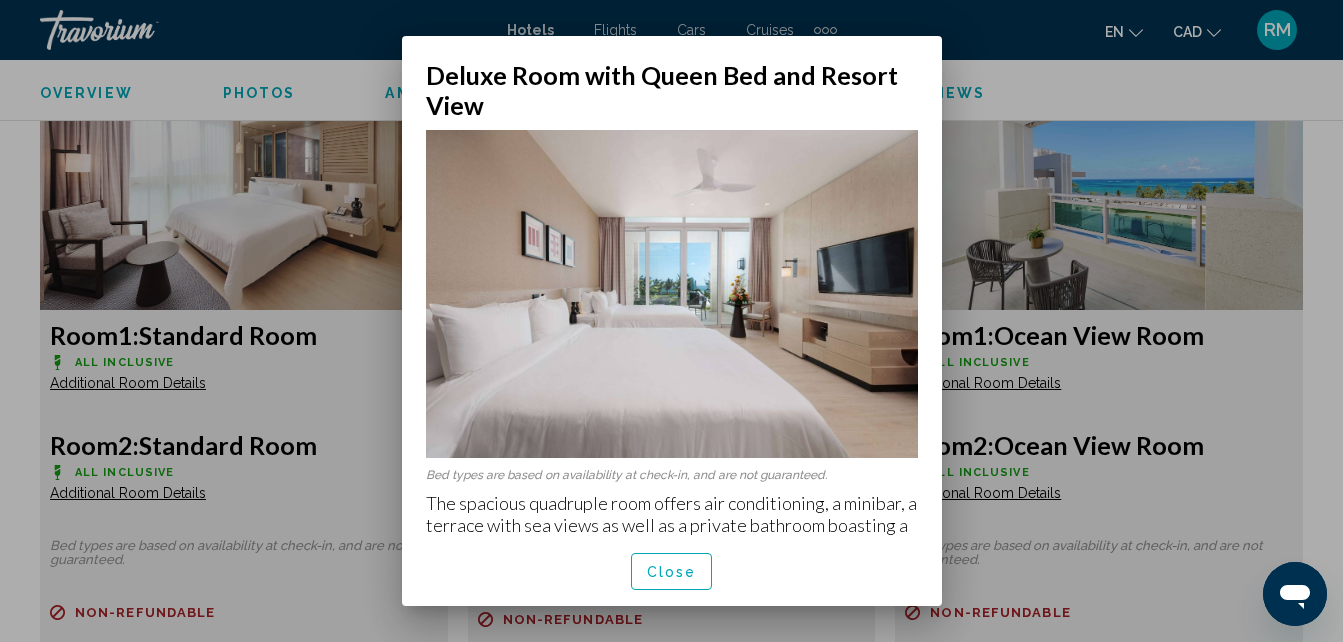 scroll, scrollTop: 0, scrollLeft: 0, axis: both 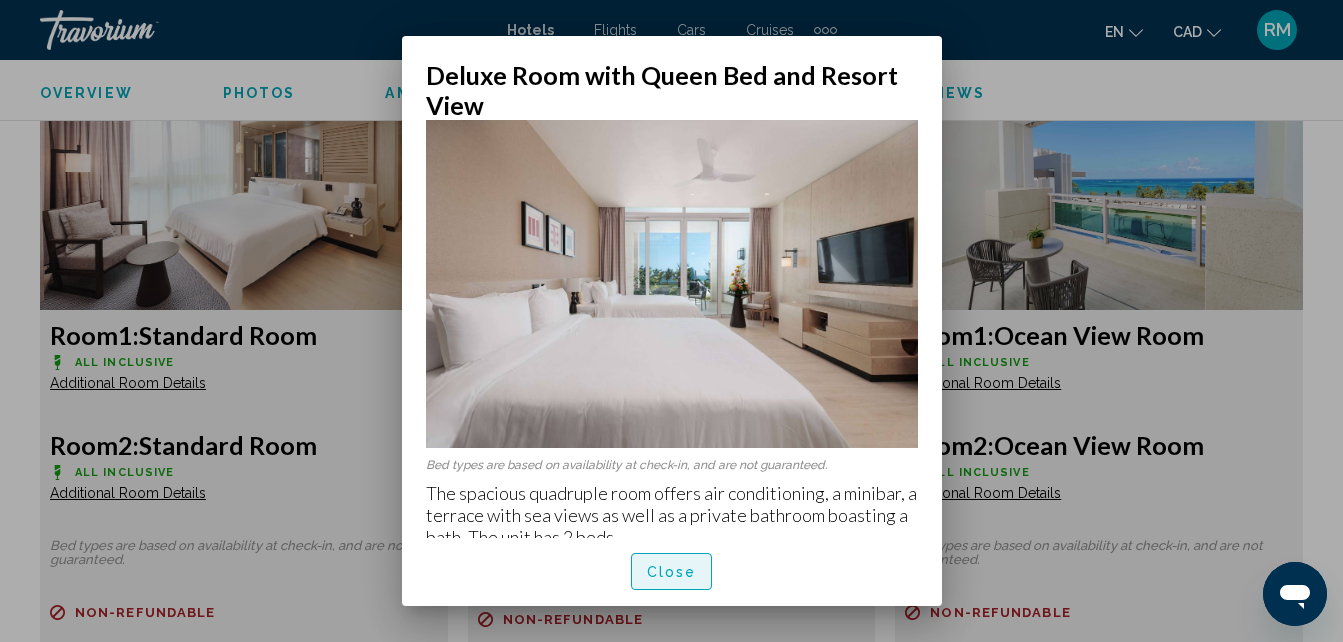 click on "Close" at bounding box center [672, 572] 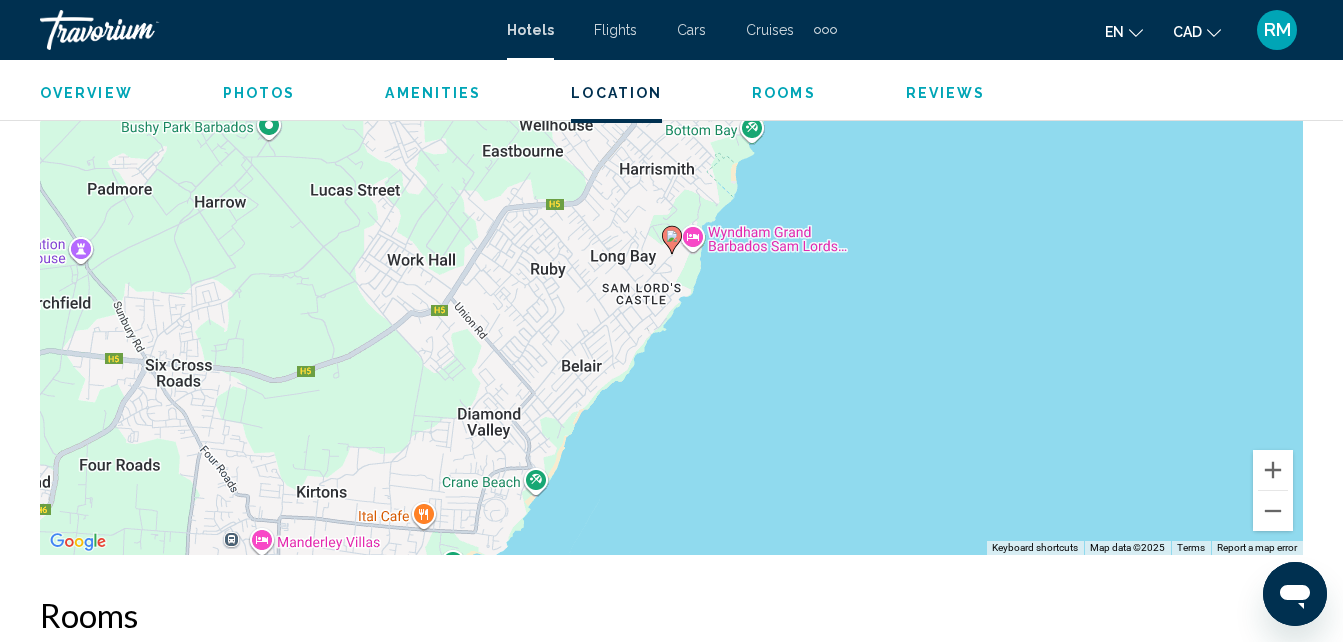 scroll, scrollTop: 2401, scrollLeft: 0, axis: vertical 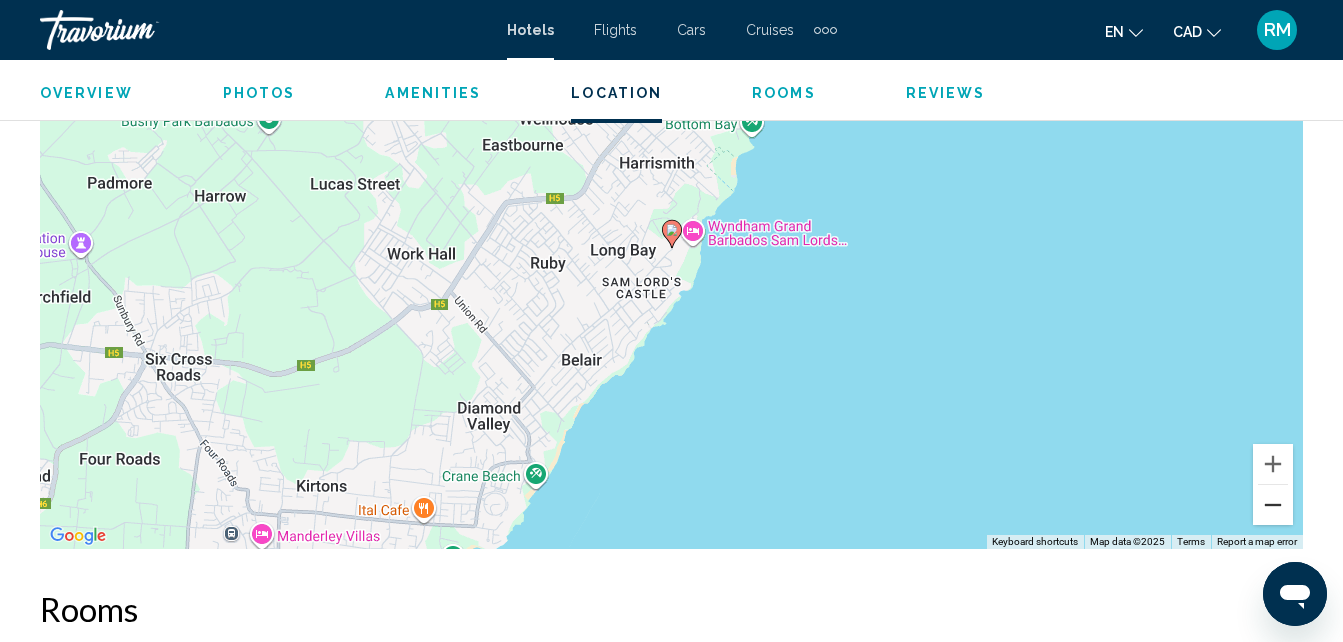 click at bounding box center [1273, 505] 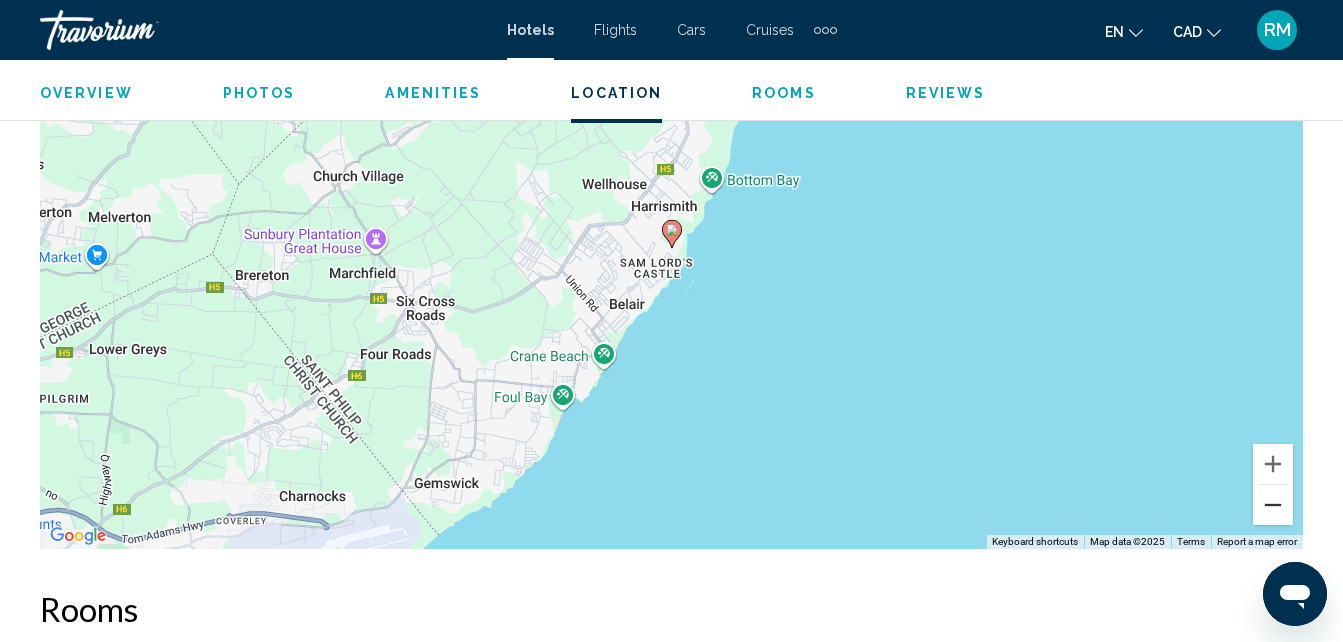 click at bounding box center [1273, 505] 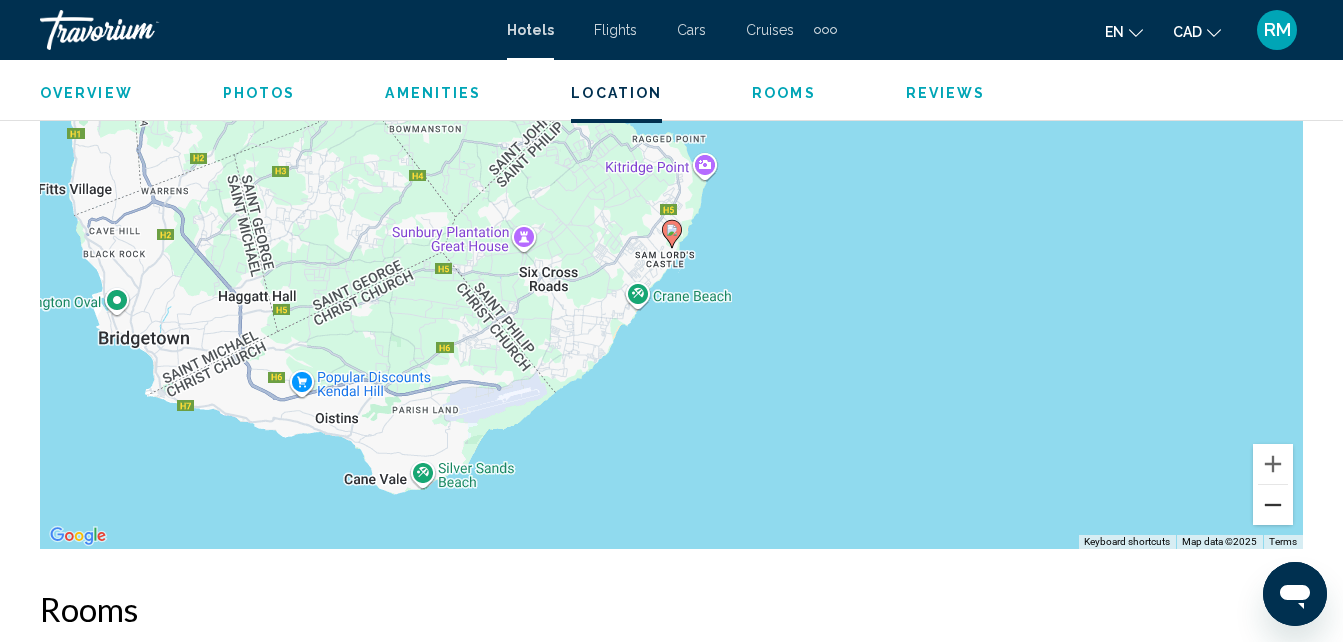 click at bounding box center [1273, 505] 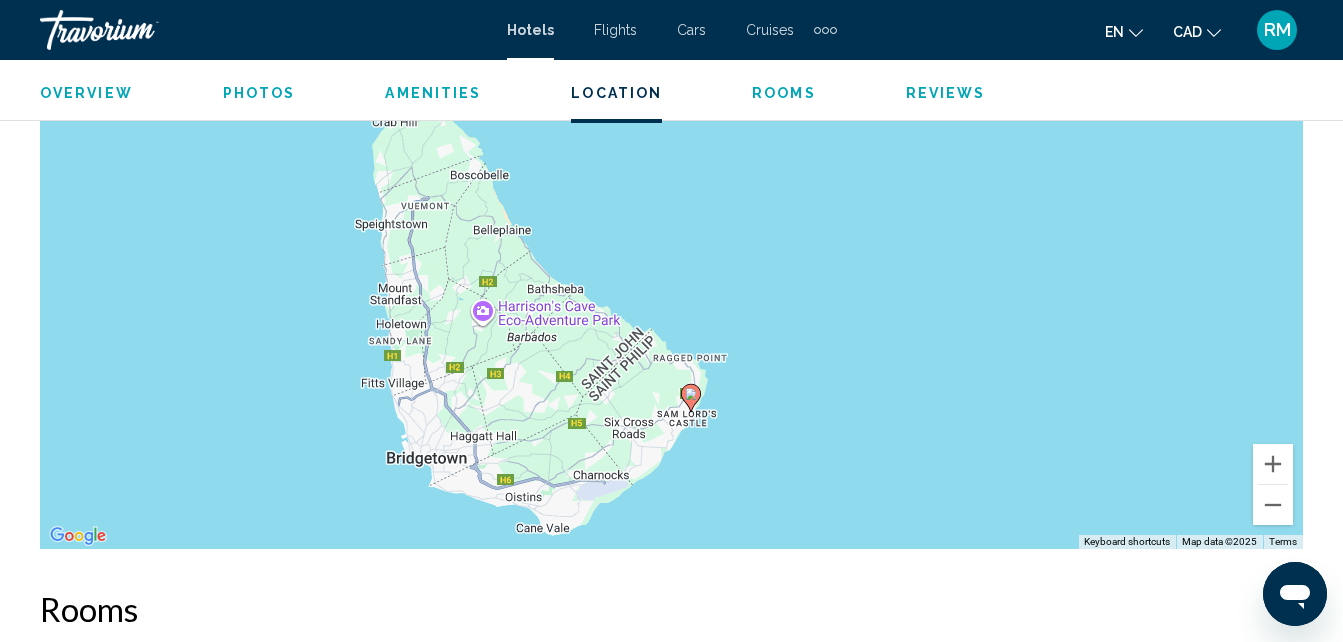 drag, startPoint x: 1021, startPoint y: 291, endPoint x: 1040, endPoint y: 453, distance: 163.1104 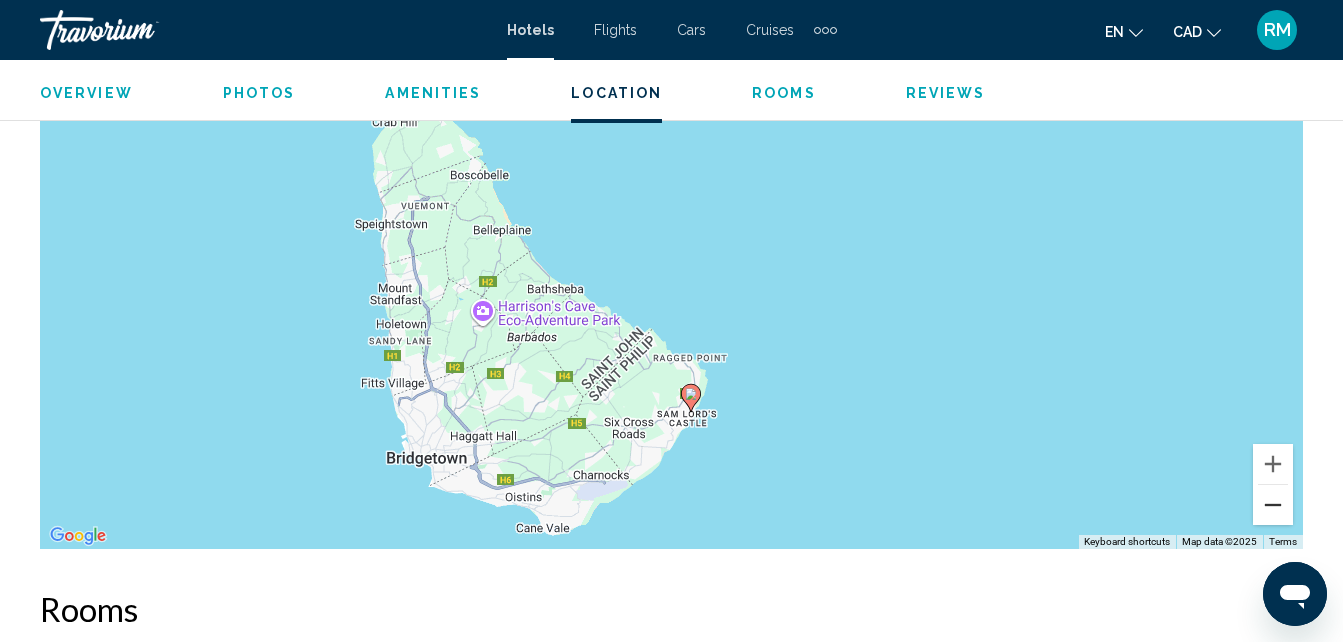 click at bounding box center [1273, 505] 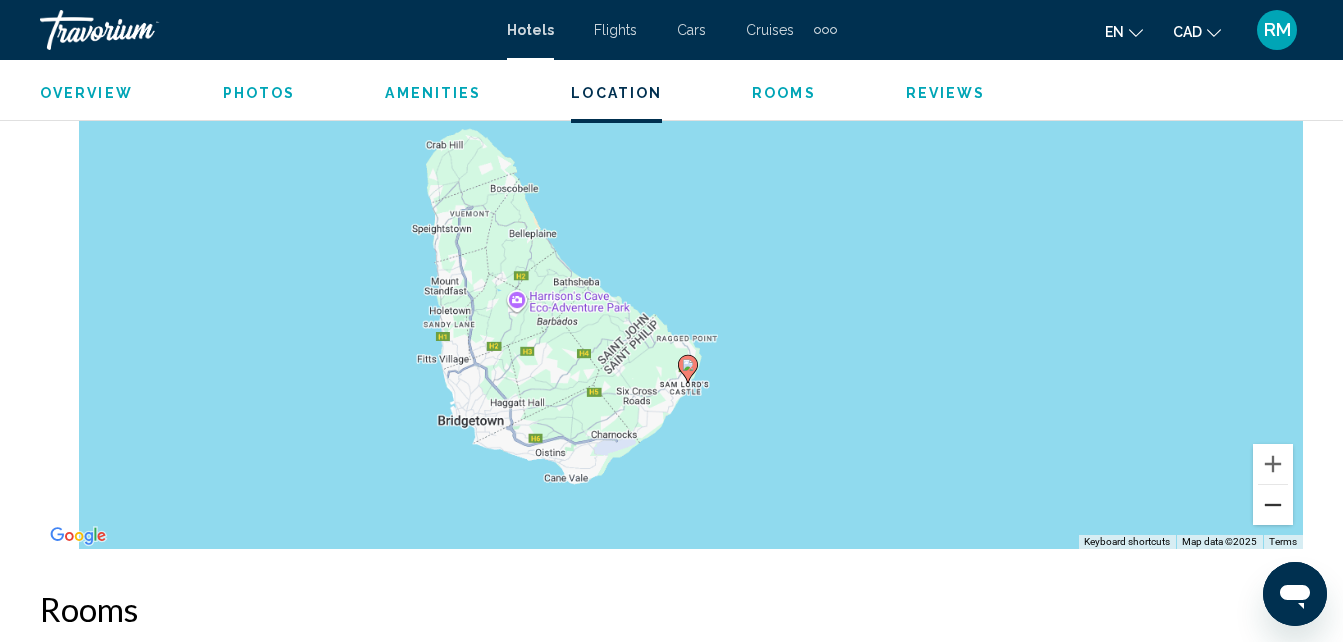 click at bounding box center (1273, 505) 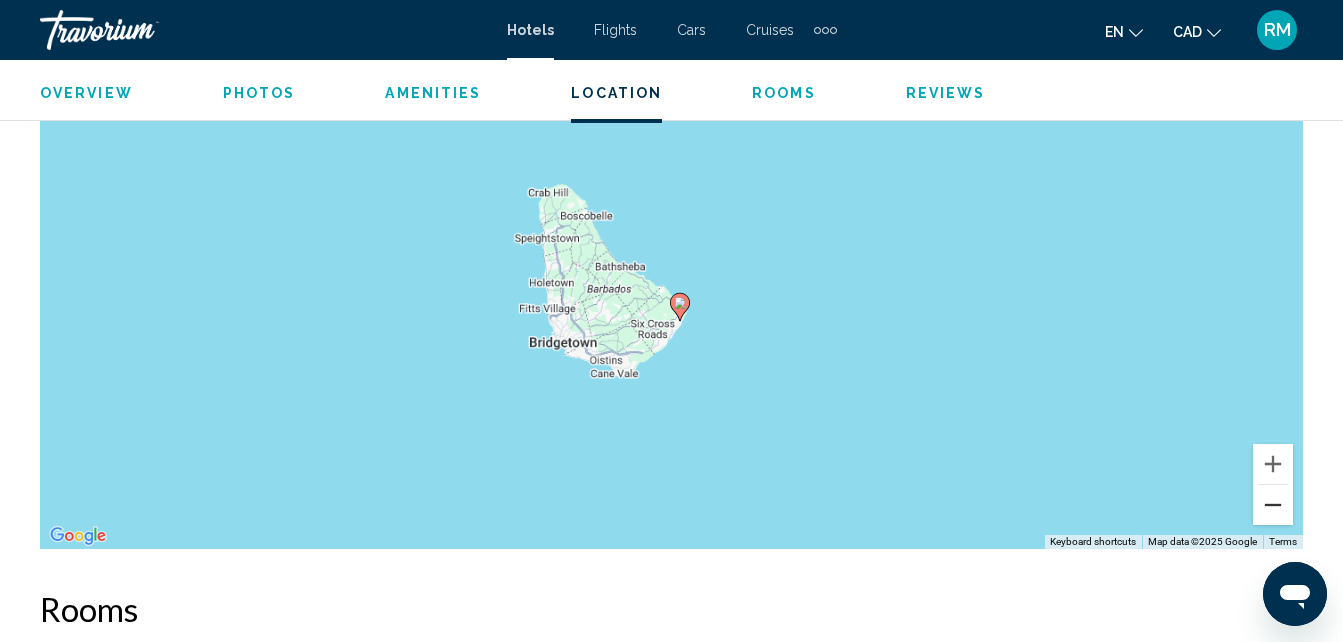 click at bounding box center [1273, 505] 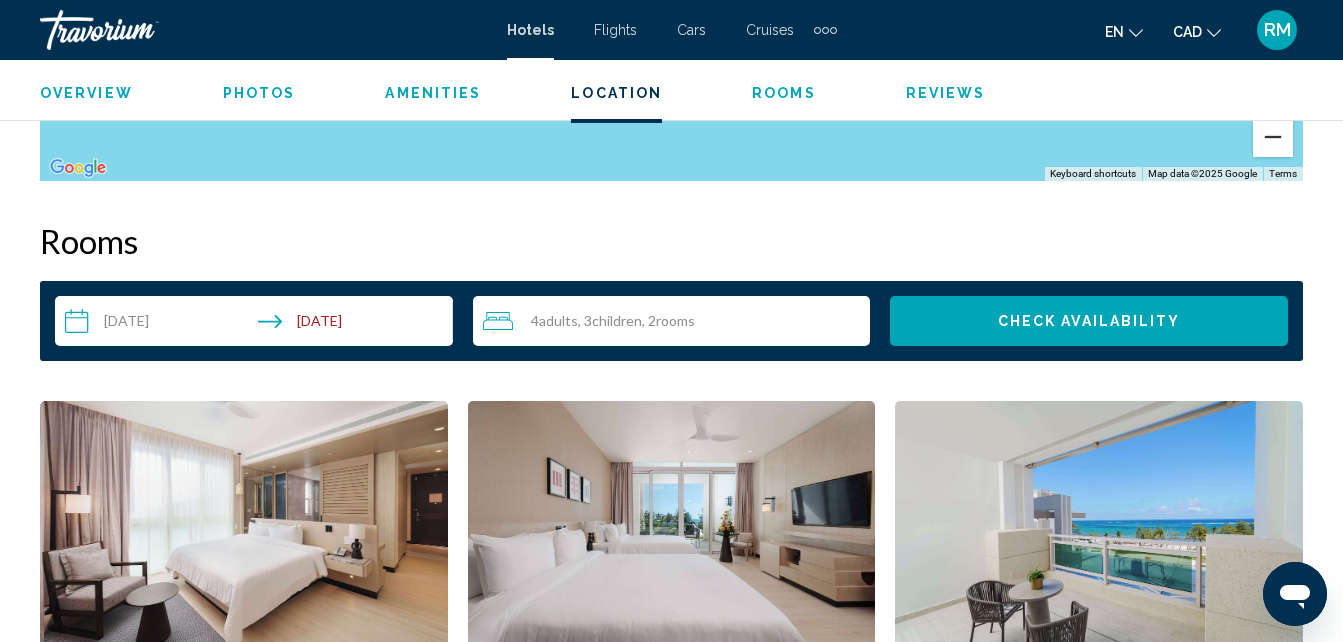 scroll, scrollTop: 2798, scrollLeft: 0, axis: vertical 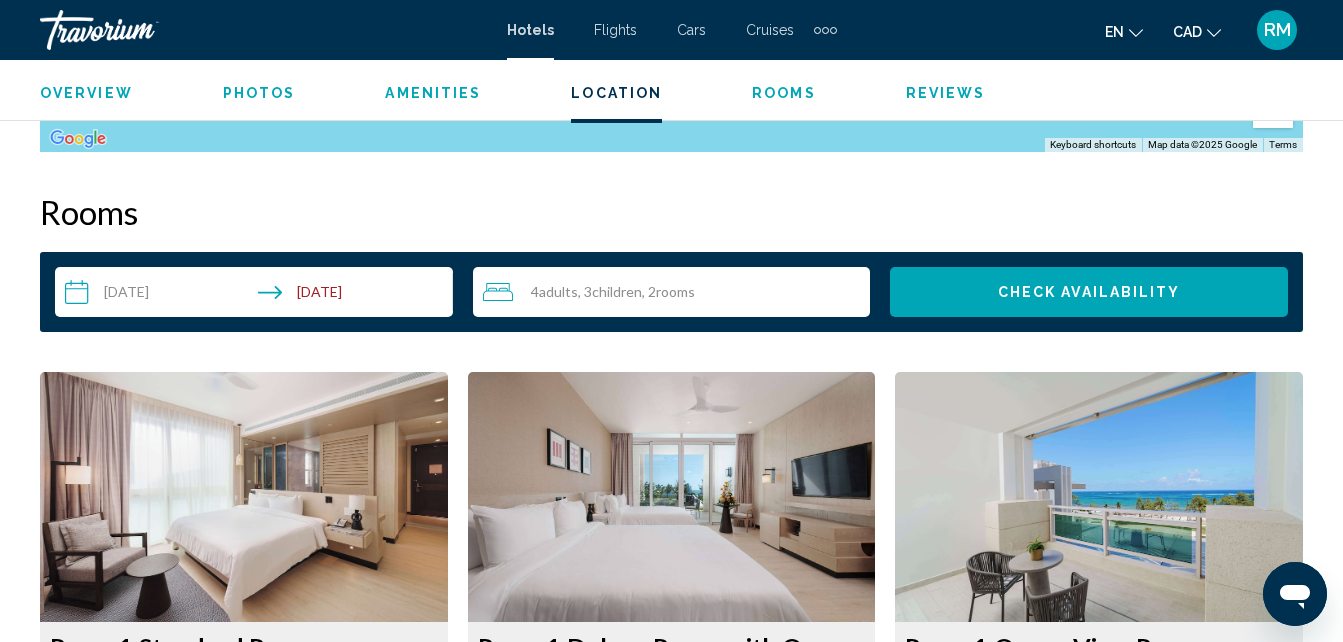 click at bounding box center (244, 497) 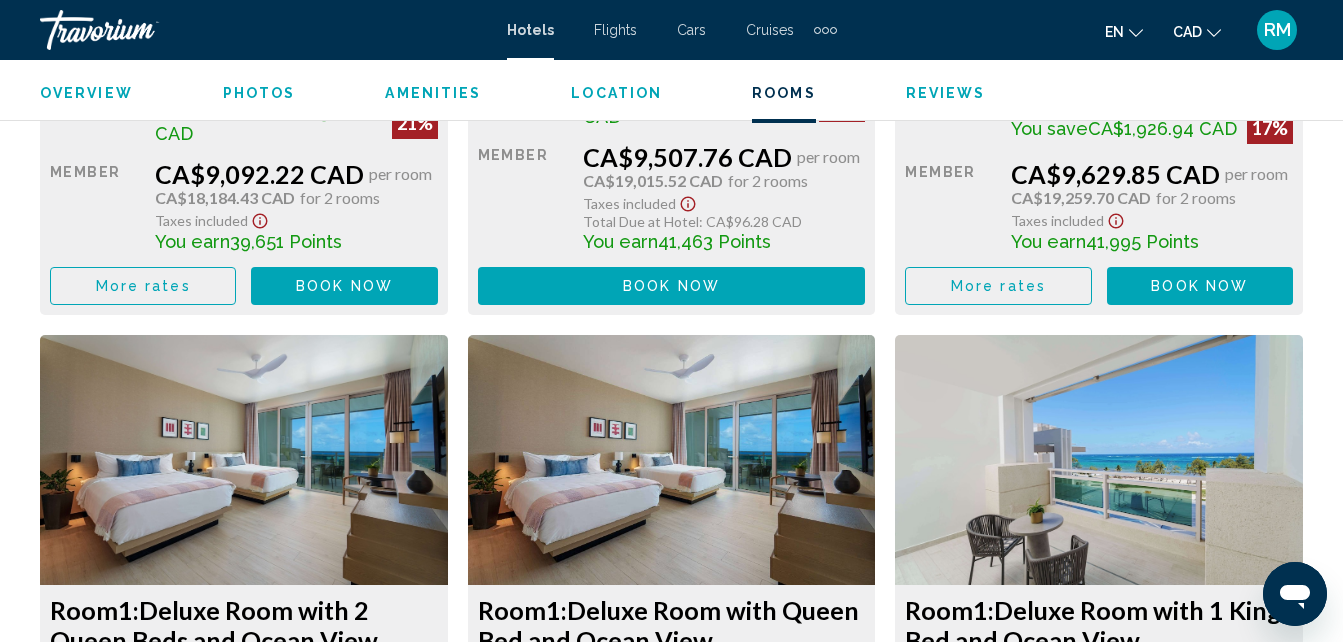 scroll, scrollTop: 4024, scrollLeft: 0, axis: vertical 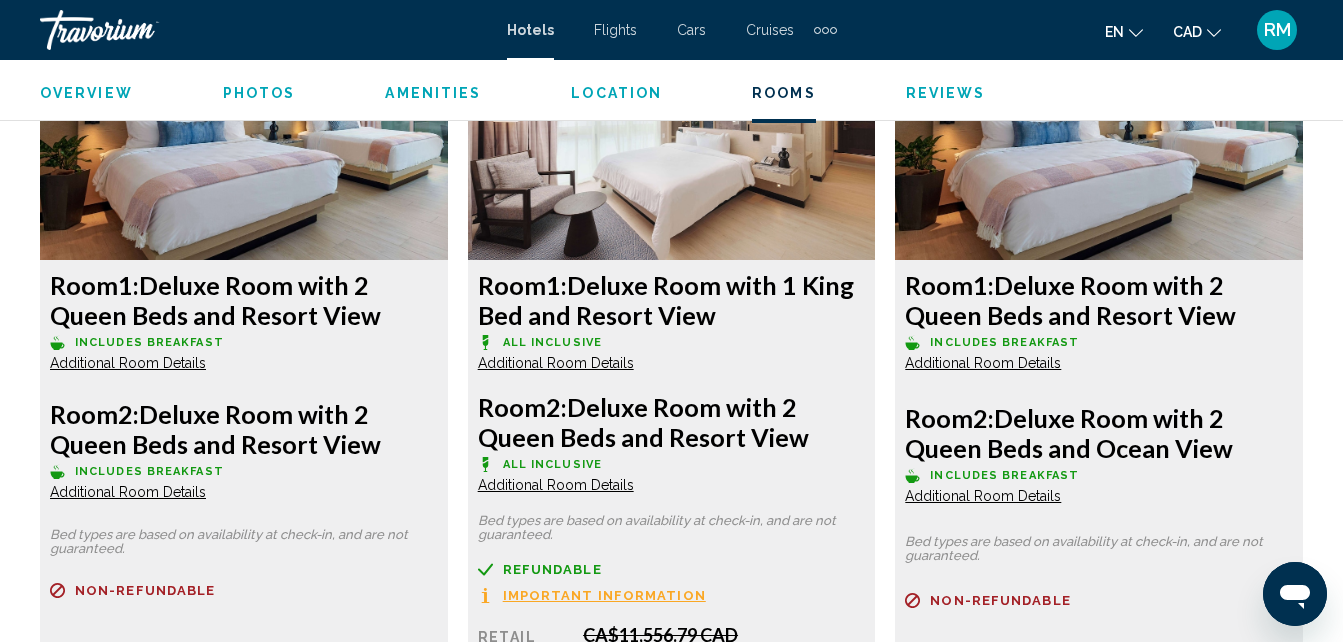 click on "Important Information" at bounding box center (604, 595) 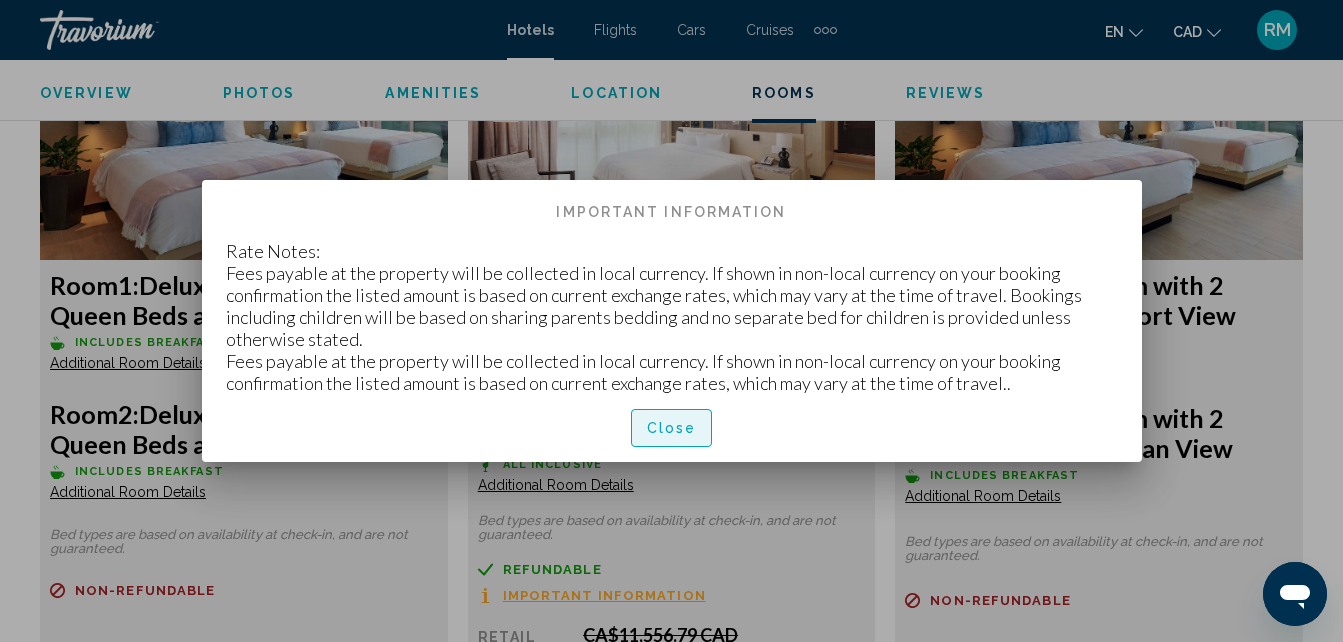 click on "Close" at bounding box center [672, 429] 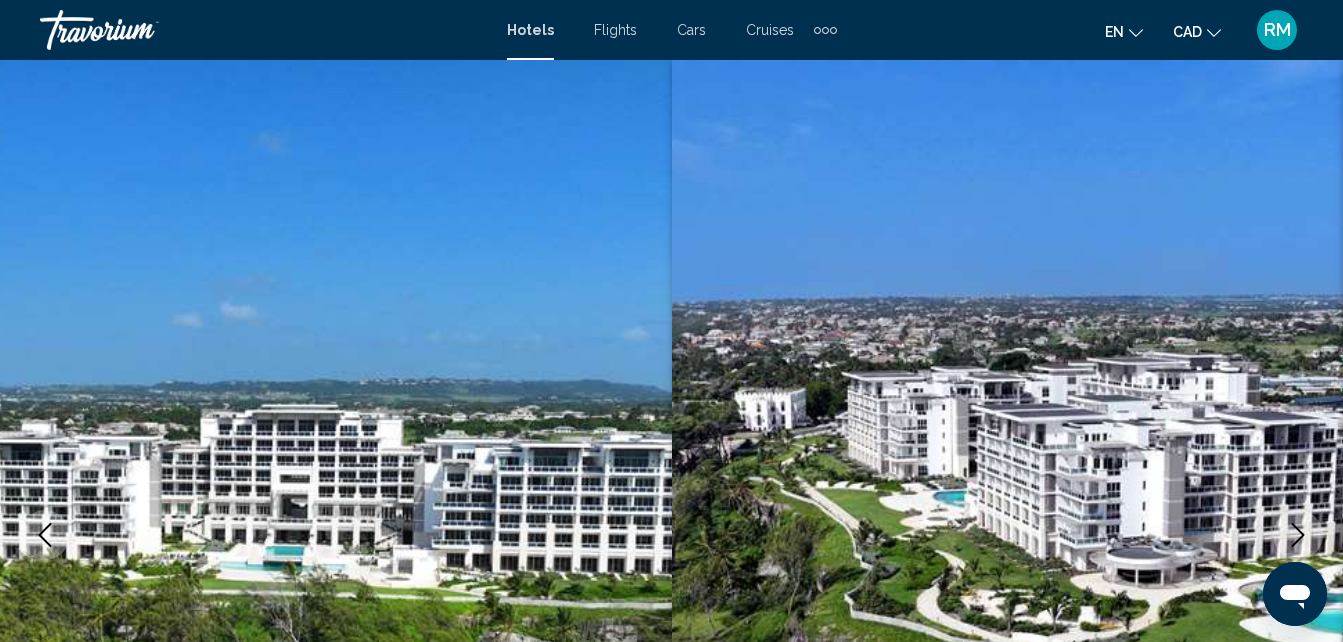 scroll, scrollTop: 4024, scrollLeft: 0, axis: vertical 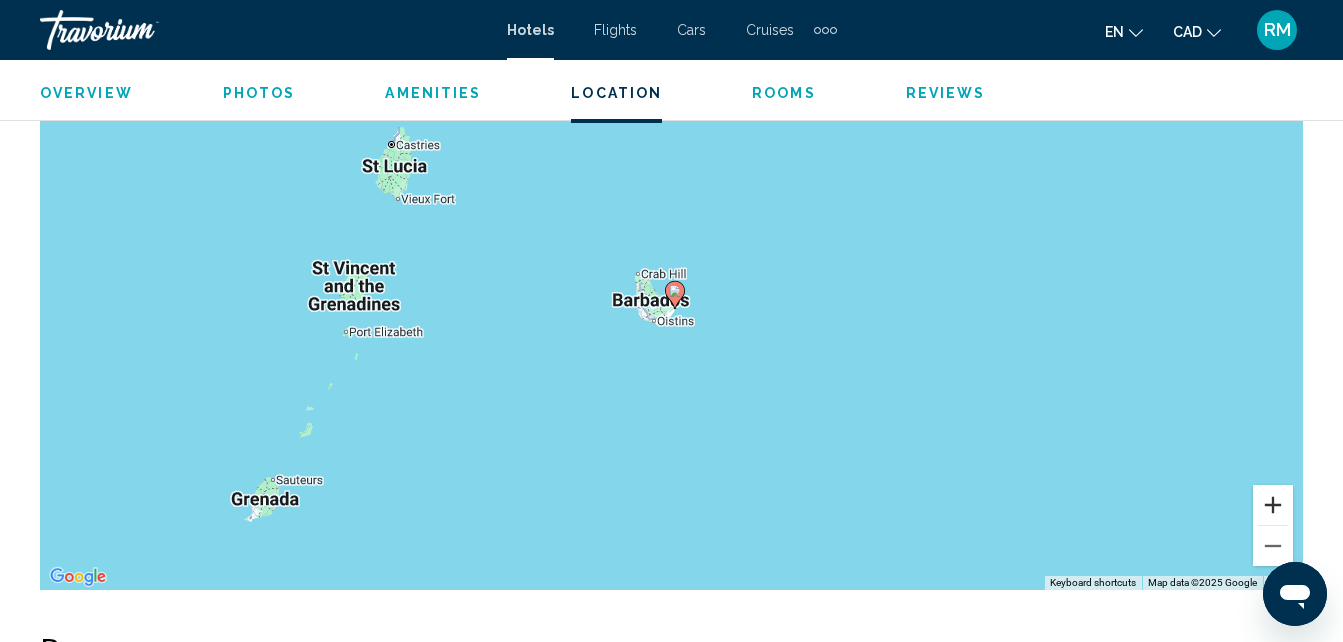 click at bounding box center [1273, 505] 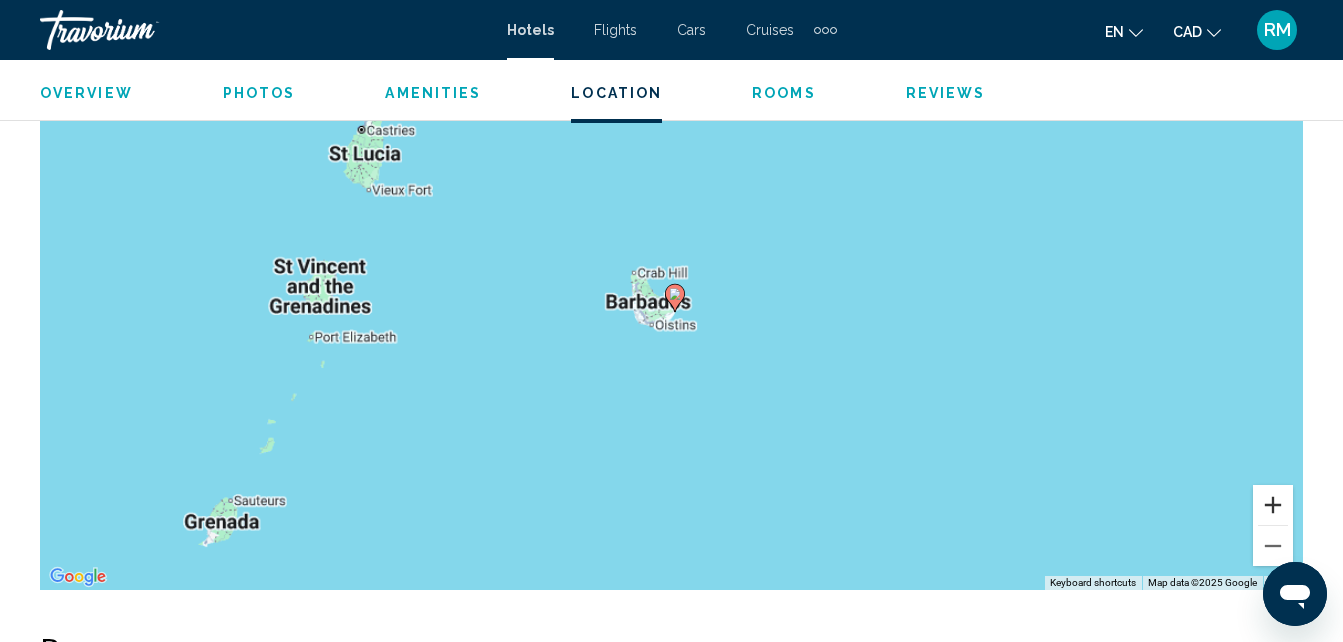 click at bounding box center (1273, 505) 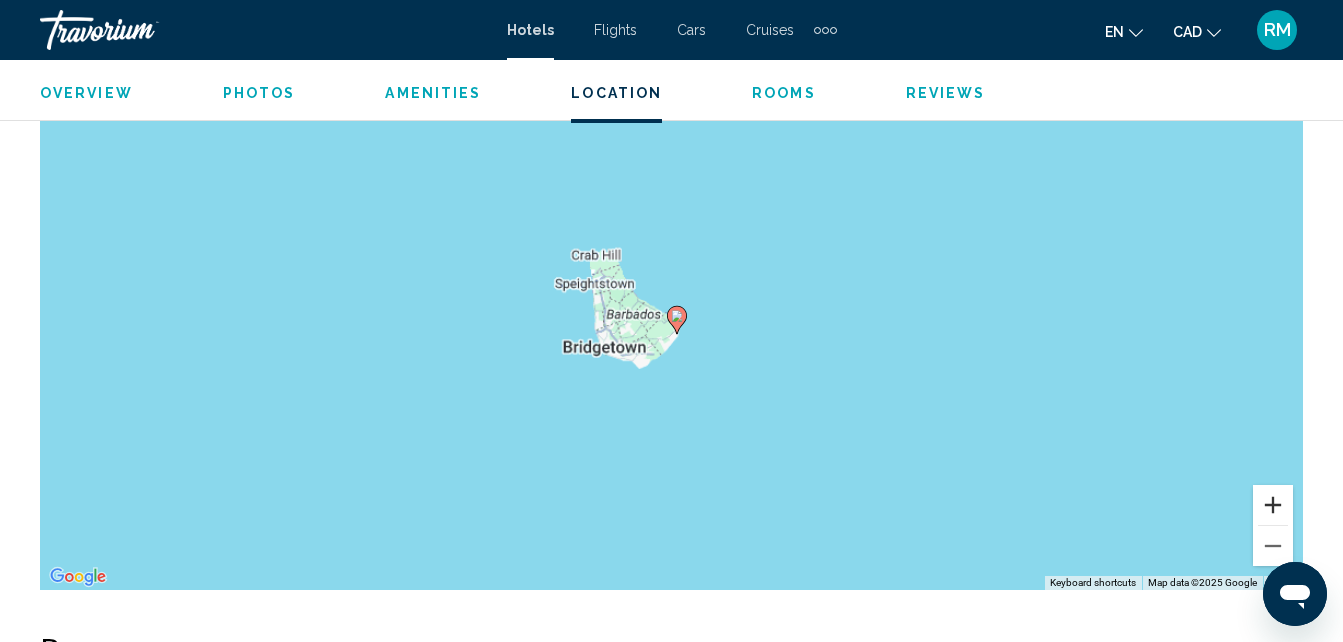 click at bounding box center [1273, 505] 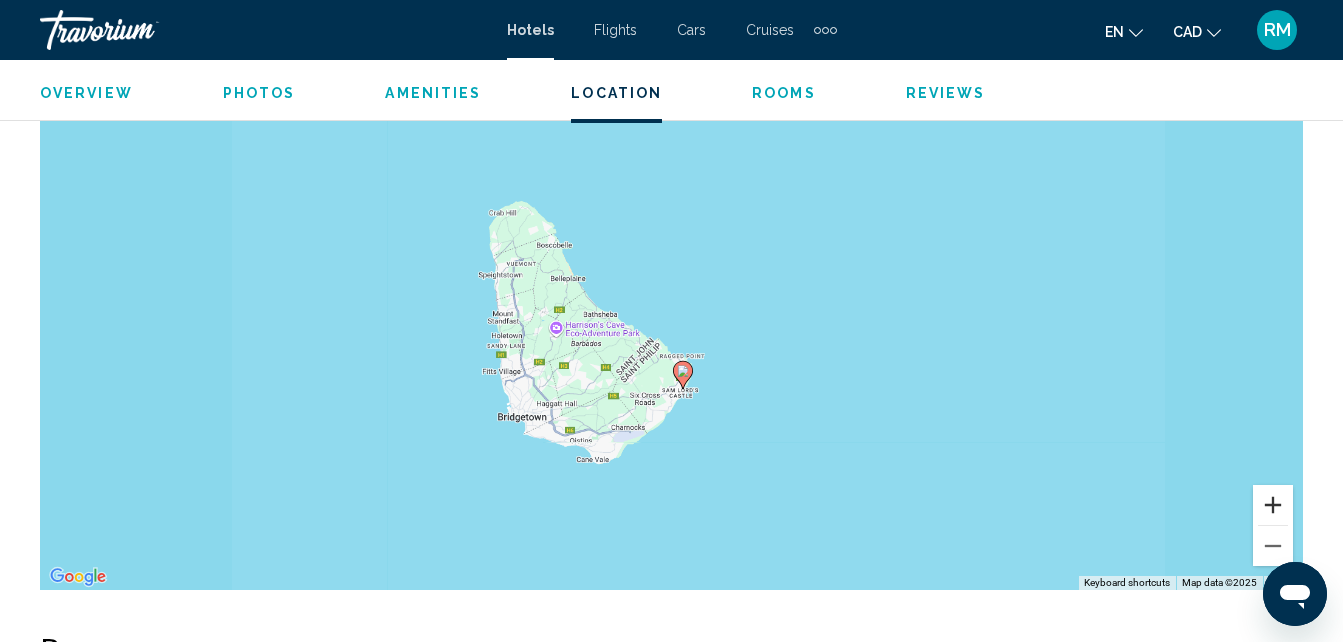 click at bounding box center (1273, 505) 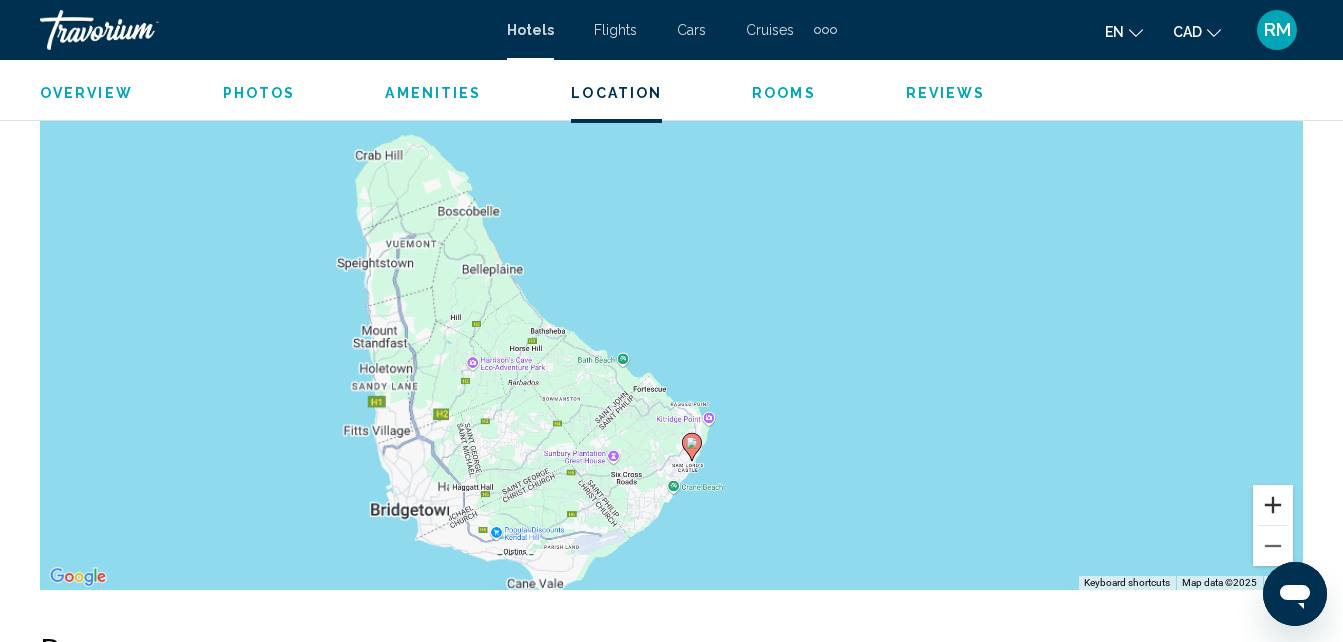 click at bounding box center [1273, 505] 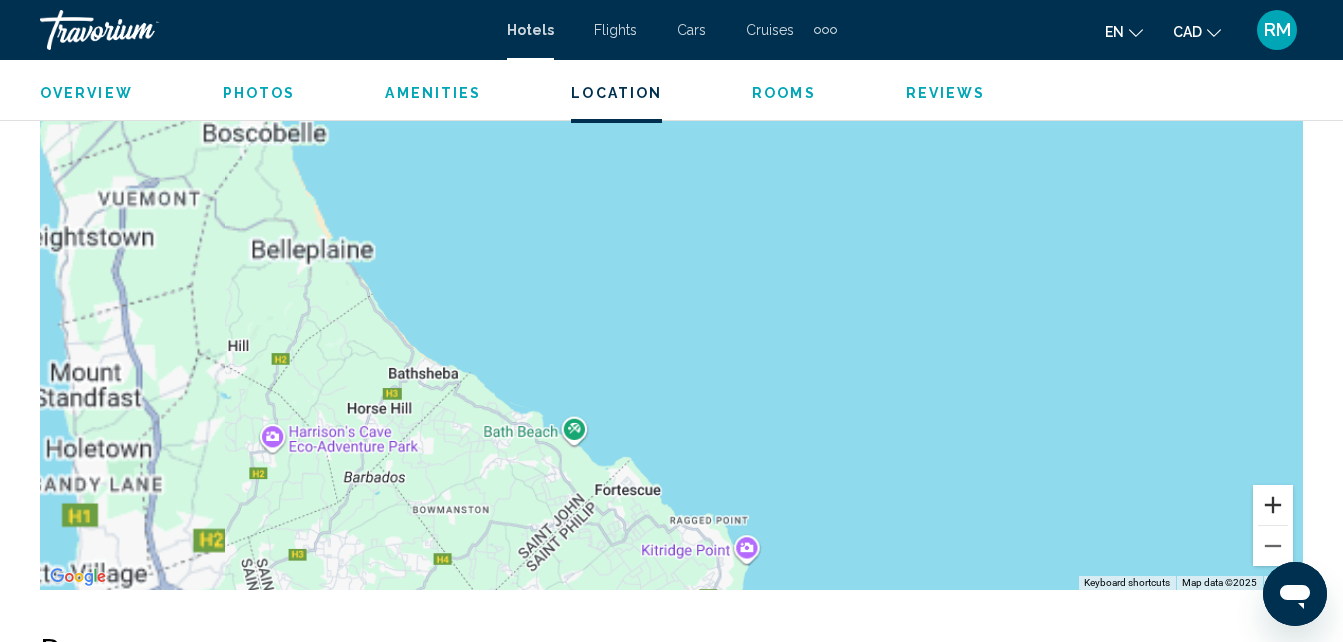 click at bounding box center (1273, 505) 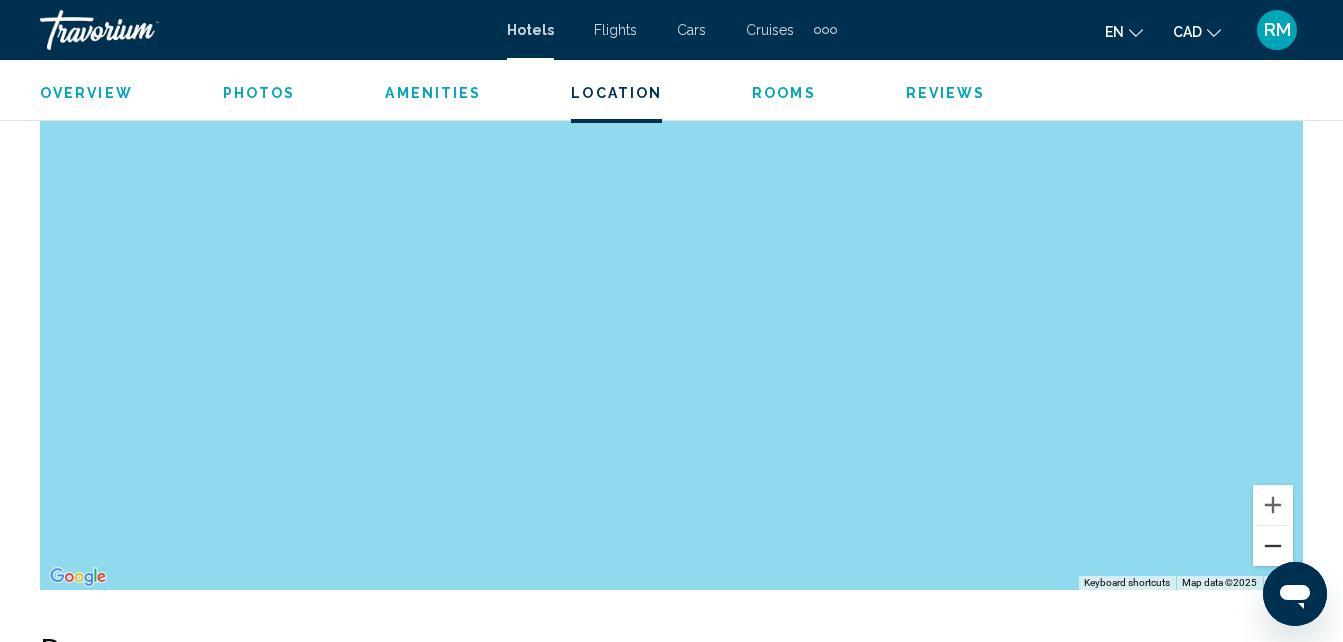 click at bounding box center (1273, 546) 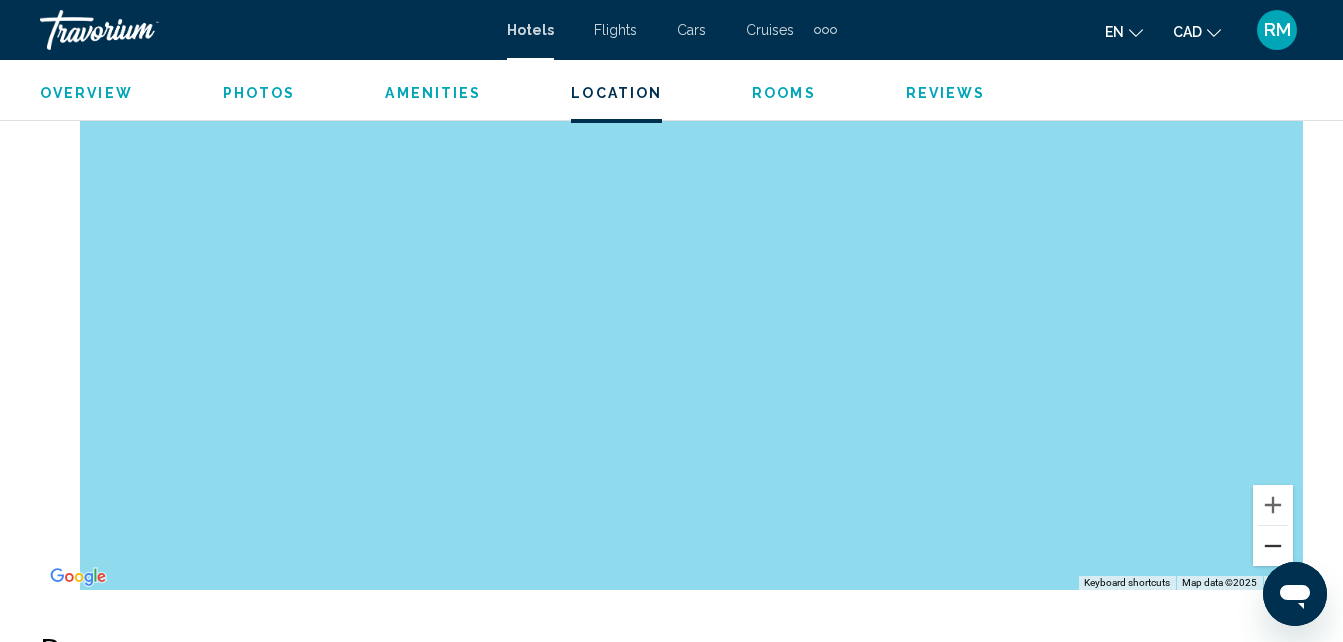 click at bounding box center (1273, 546) 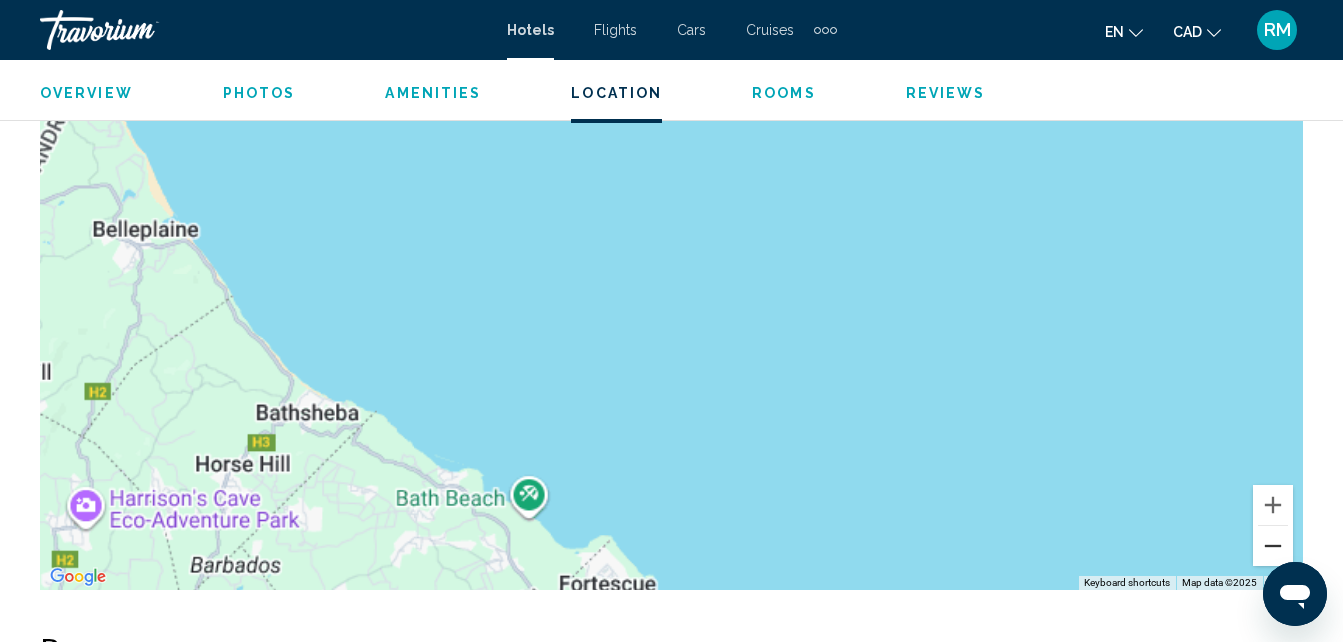 click at bounding box center [1273, 546] 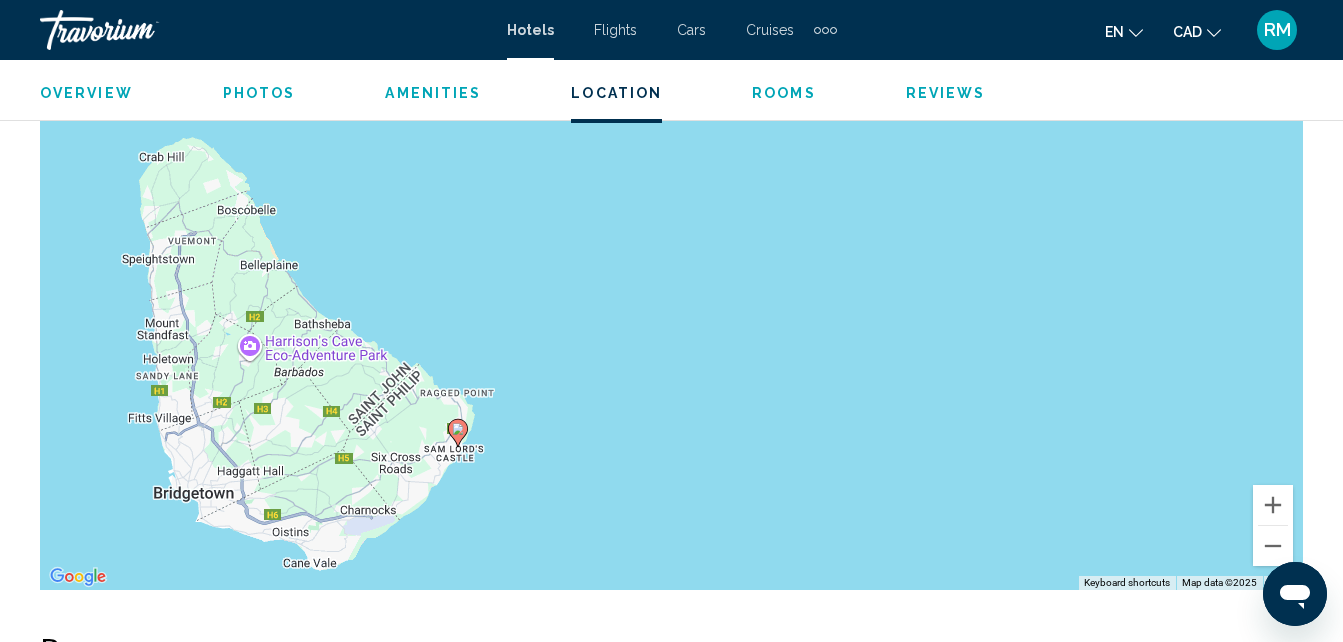 drag, startPoint x: 941, startPoint y: 503, endPoint x: 708, endPoint y: 494, distance: 233.17375 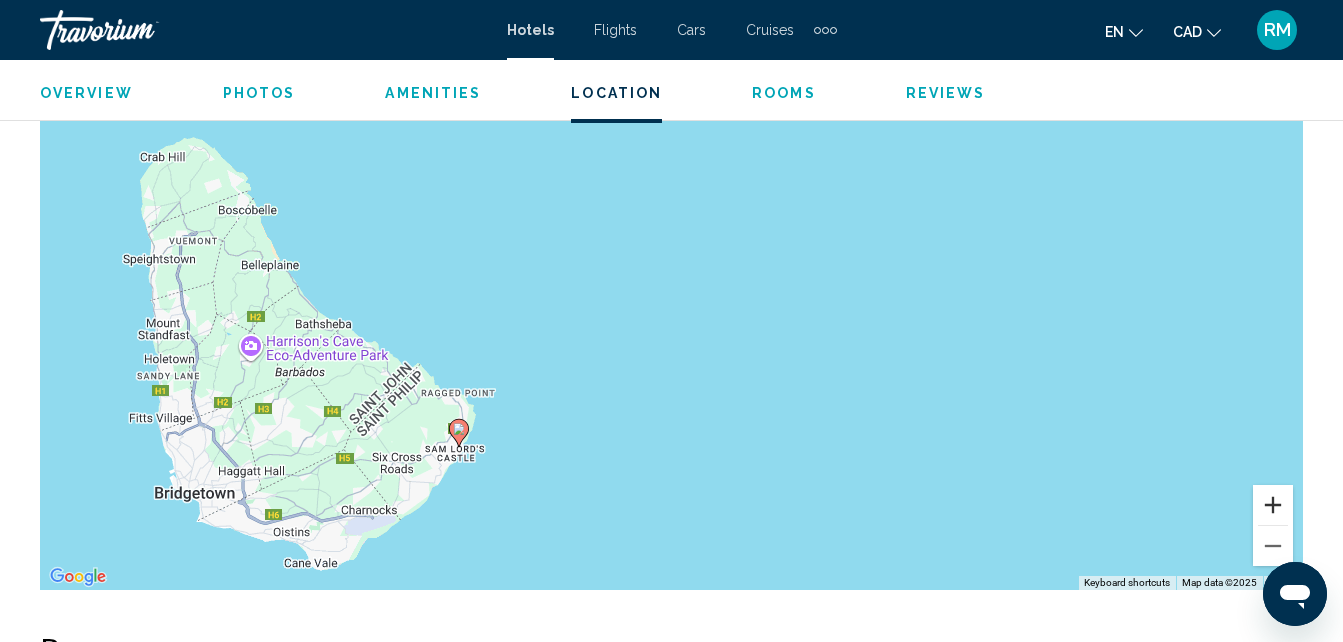 click at bounding box center [1273, 505] 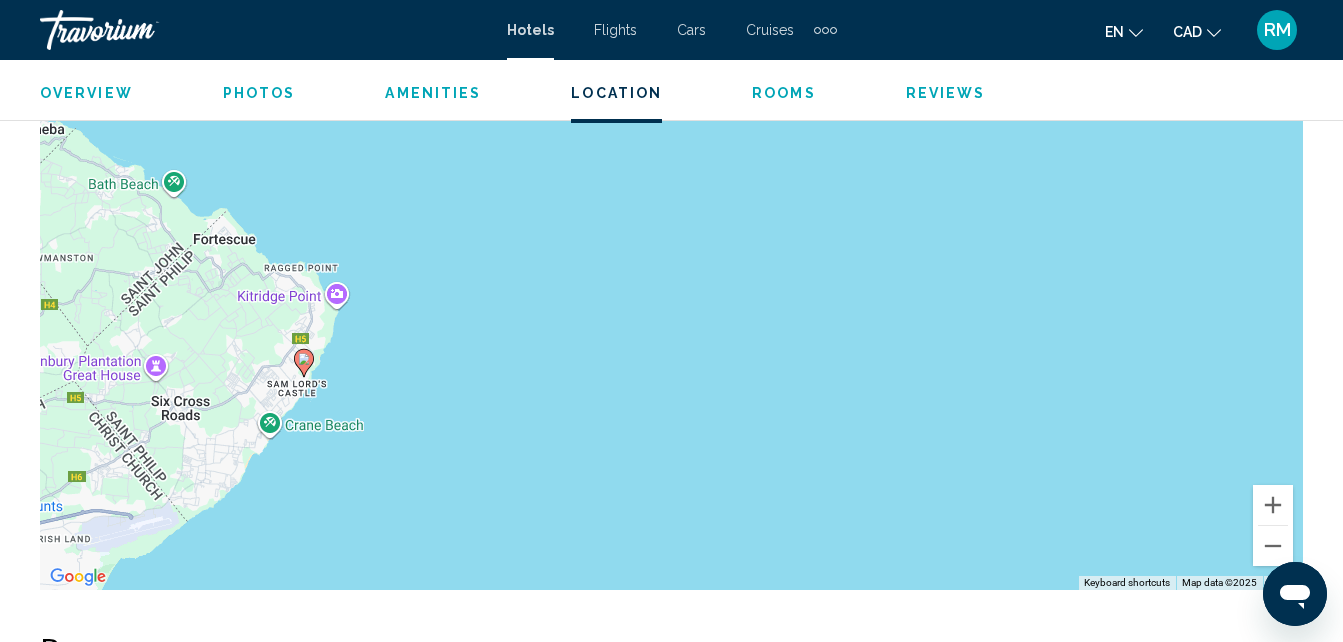 drag, startPoint x: 690, startPoint y: 492, endPoint x: 746, endPoint y: 267, distance: 231.86418 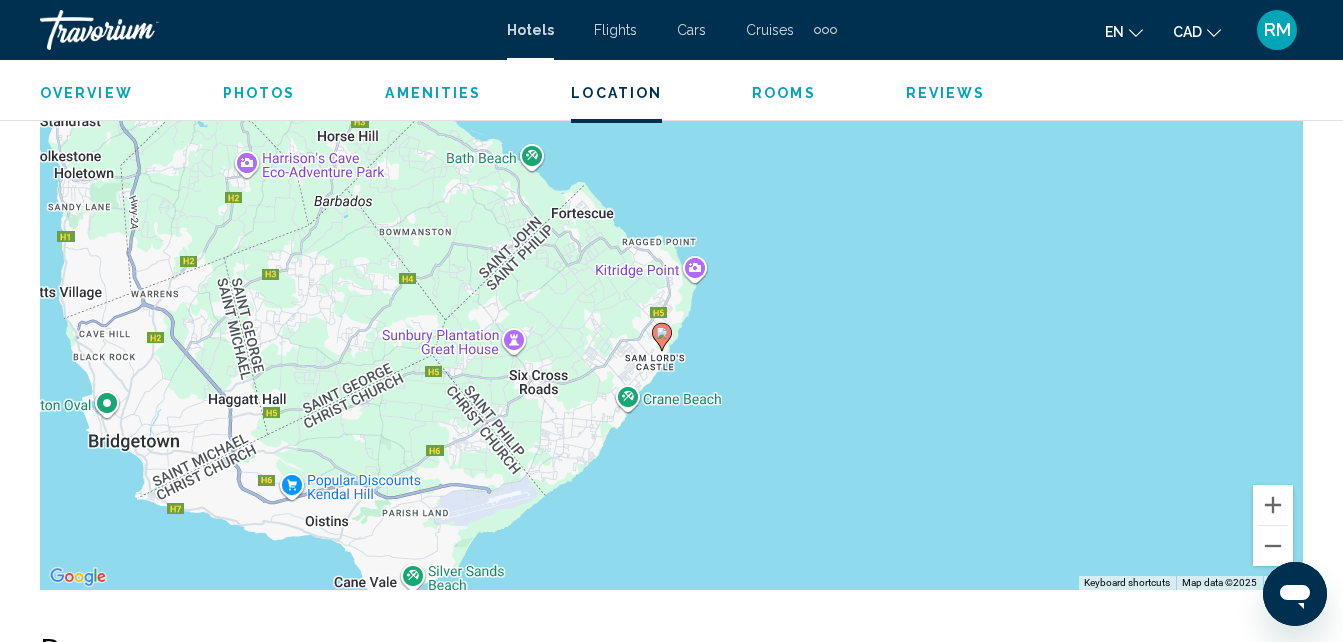 drag, startPoint x: 508, startPoint y: 467, endPoint x: 869, endPoint y: 441, distance: 361.9351 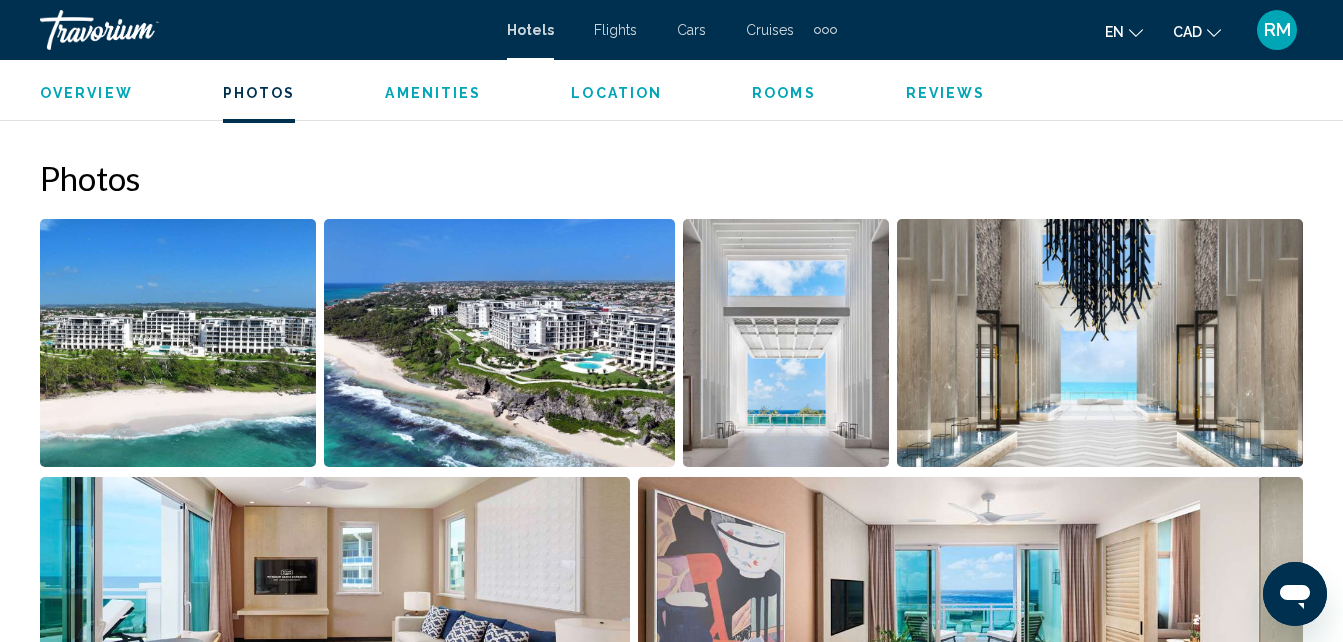 scroll, scrollTop: 1267, scrollLeft: 0, axis: vertical 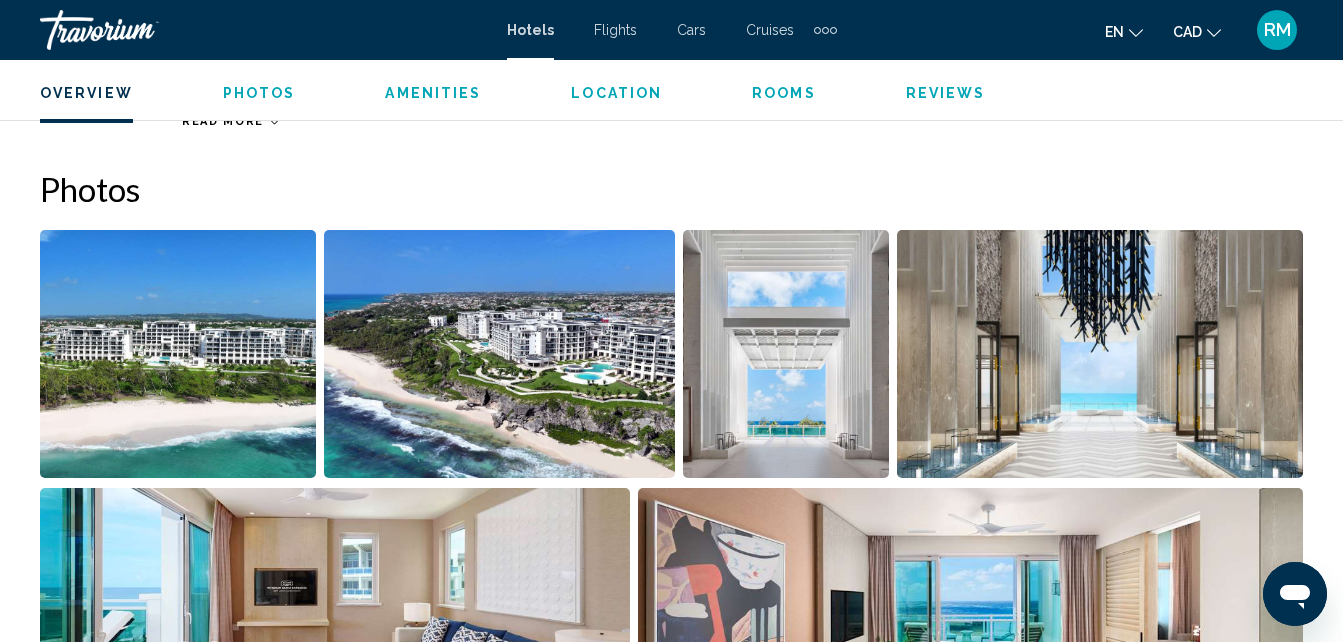 click at bounding box center (499, 354) 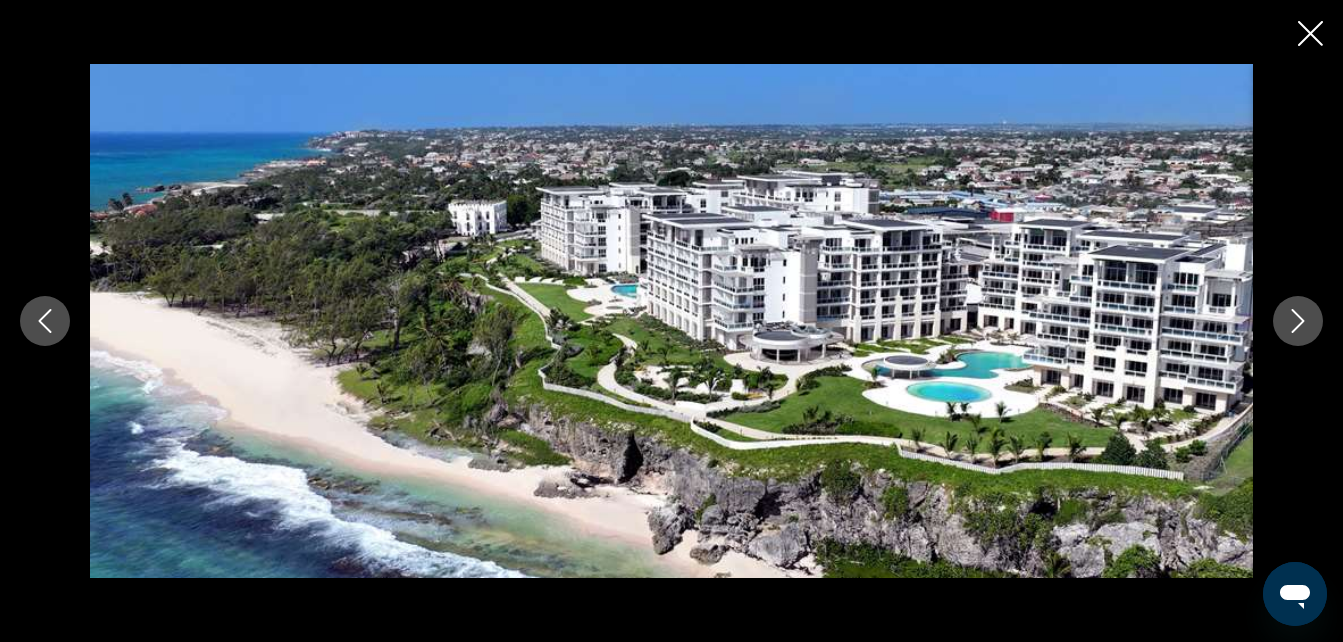click 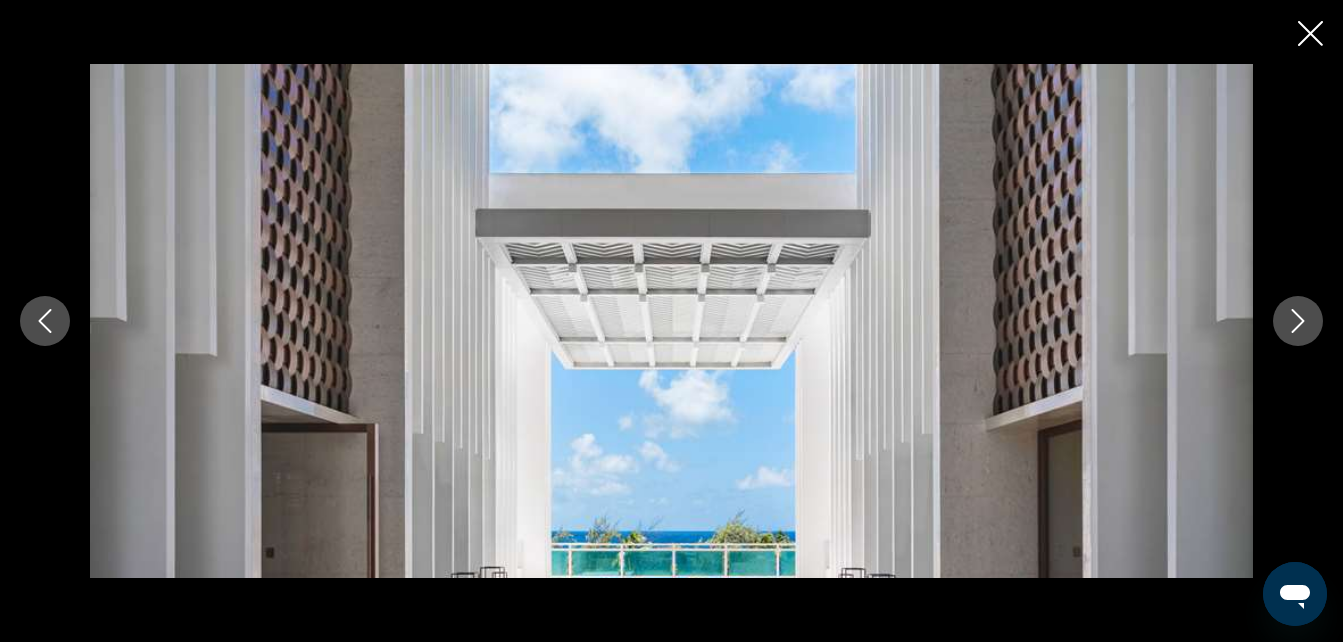click 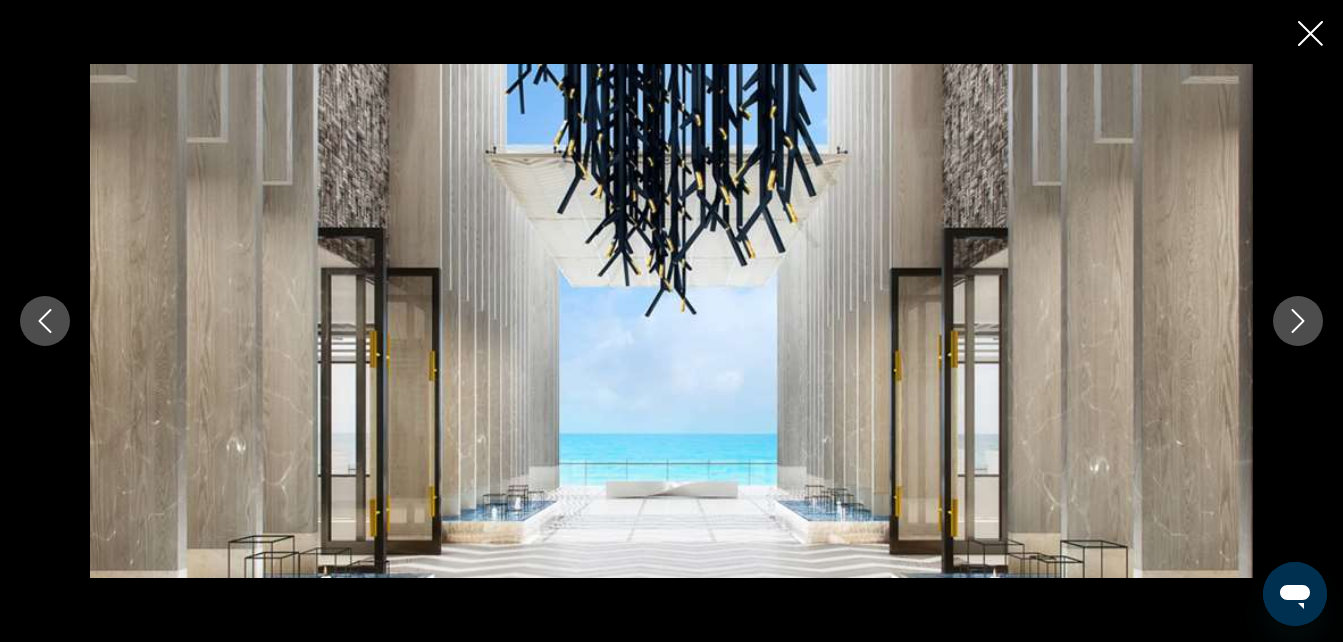 click 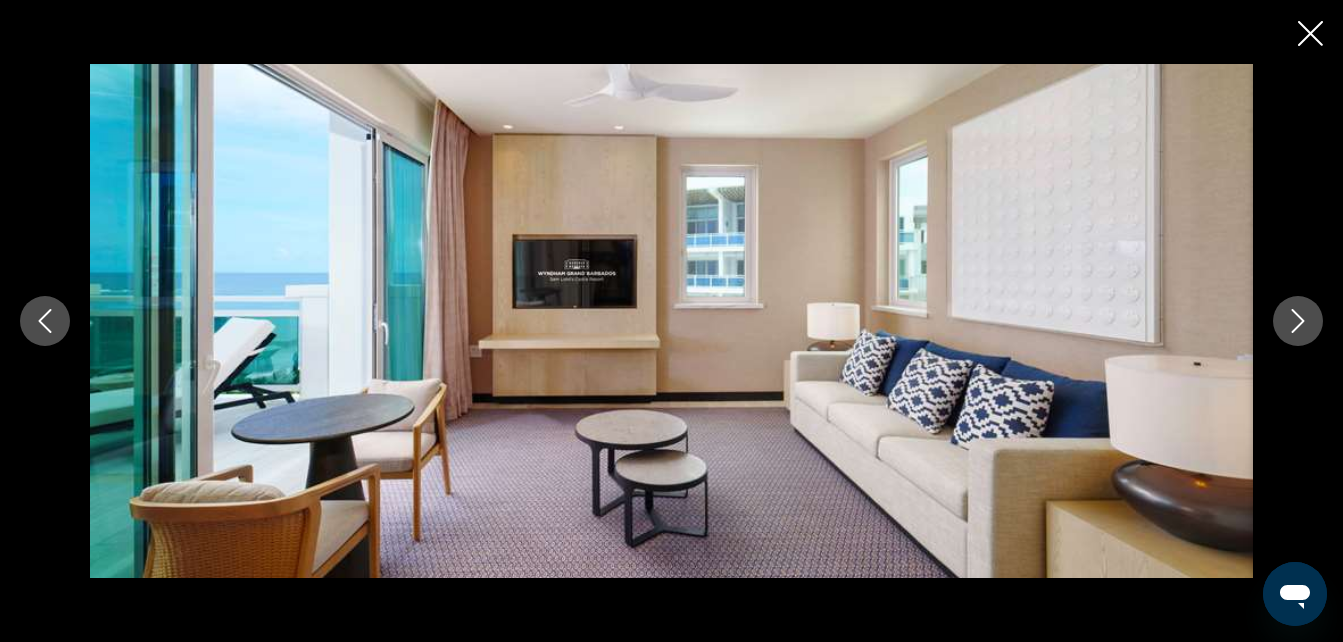click 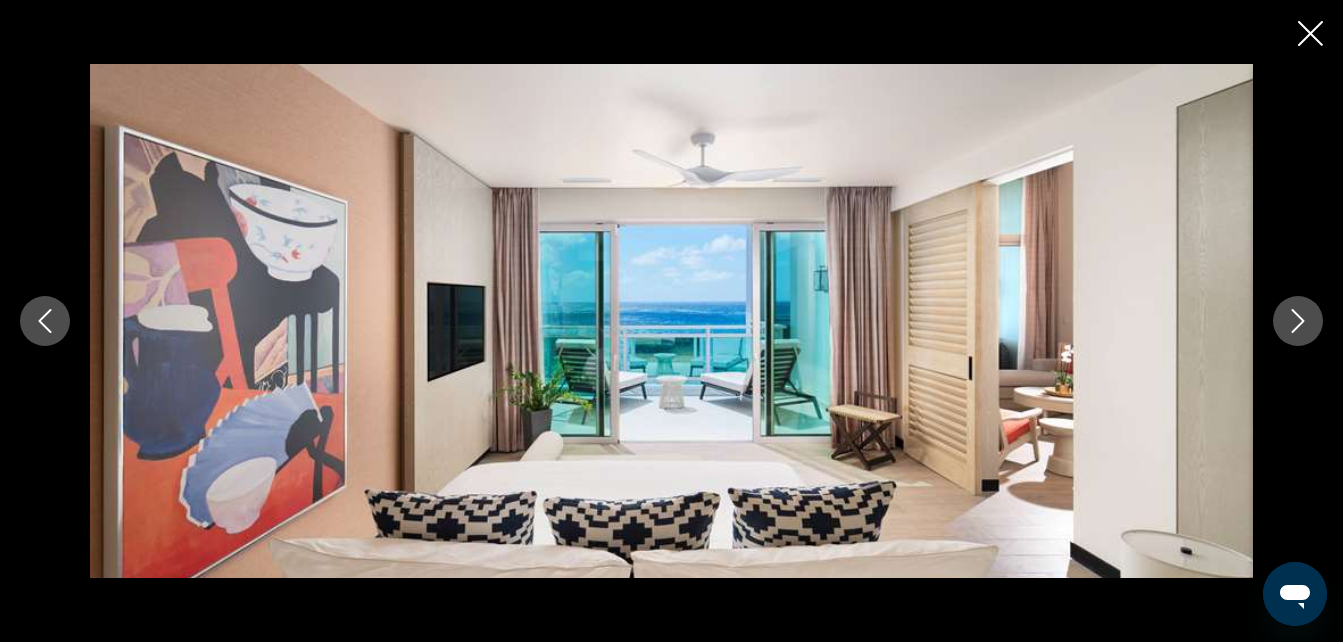 click 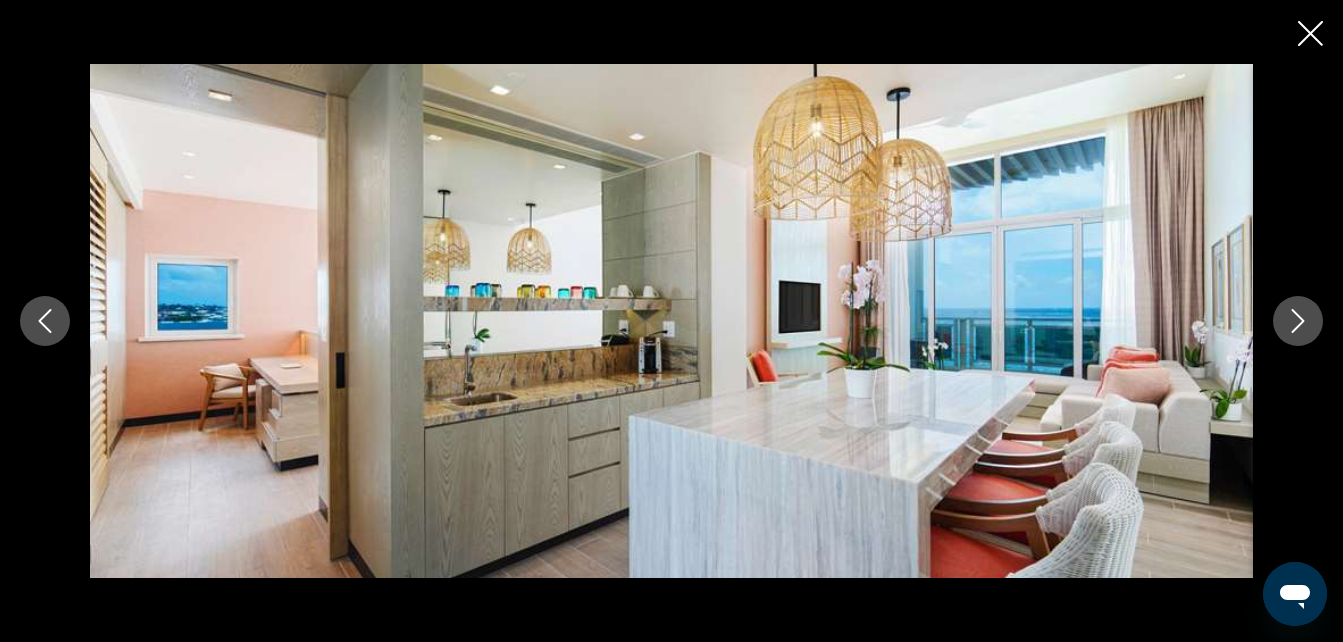 click 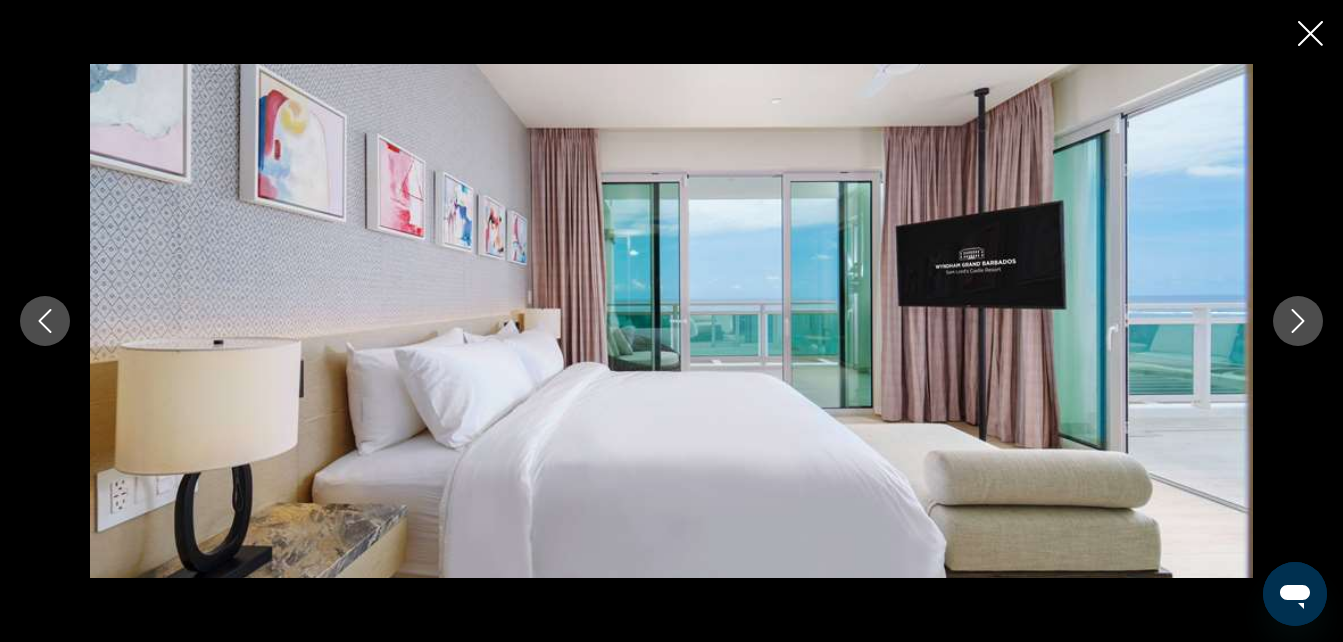 click 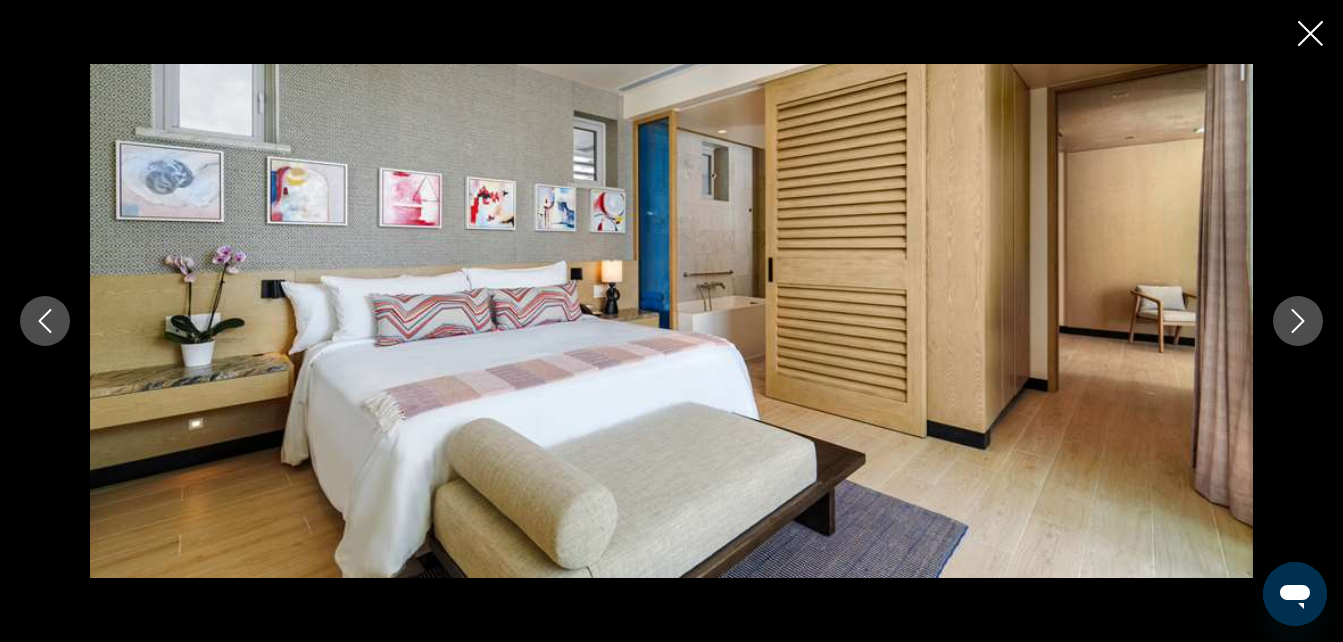 click 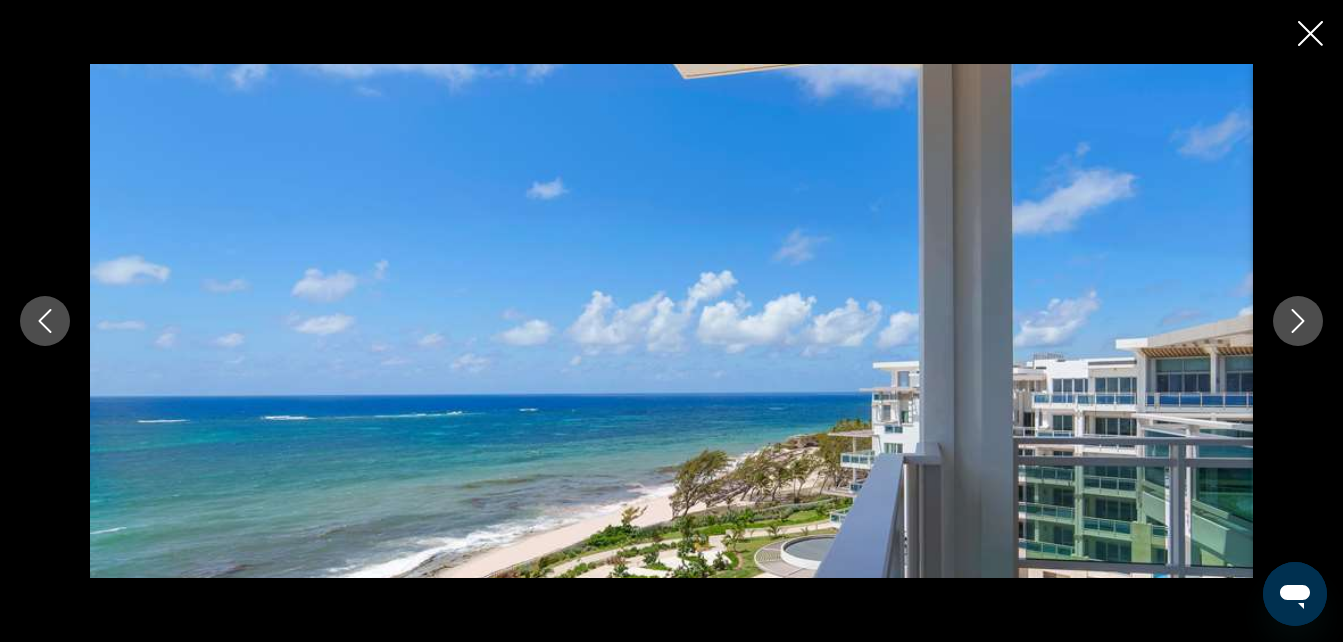 click 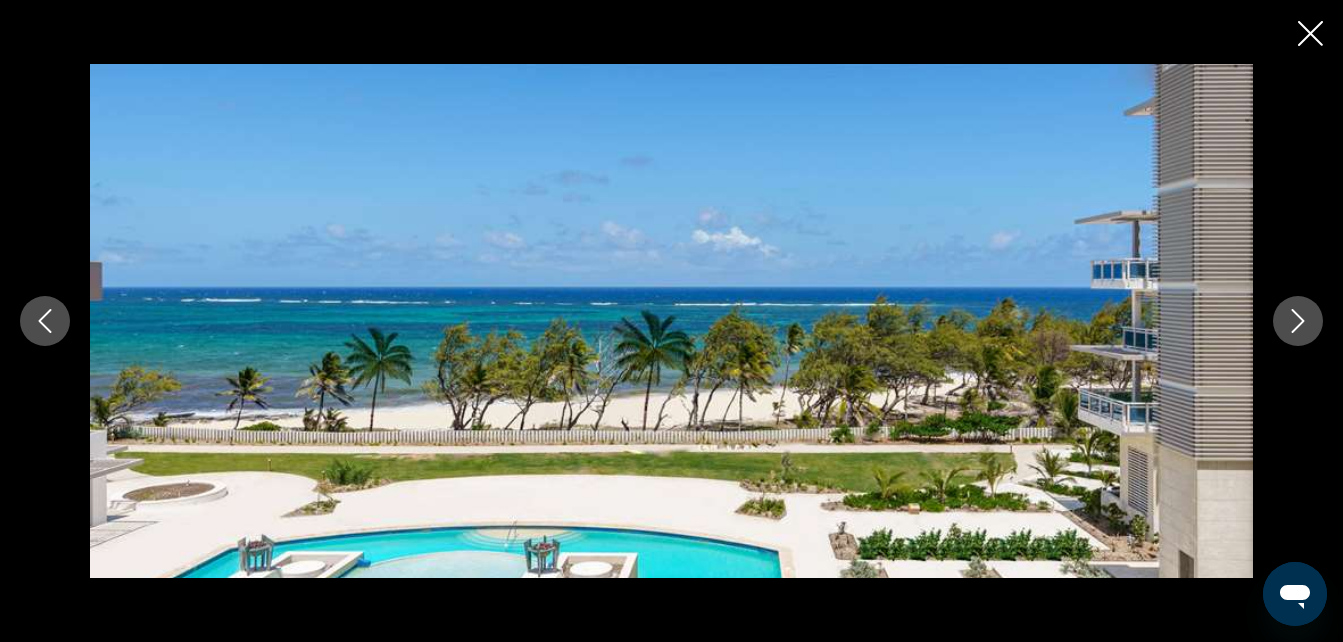 click 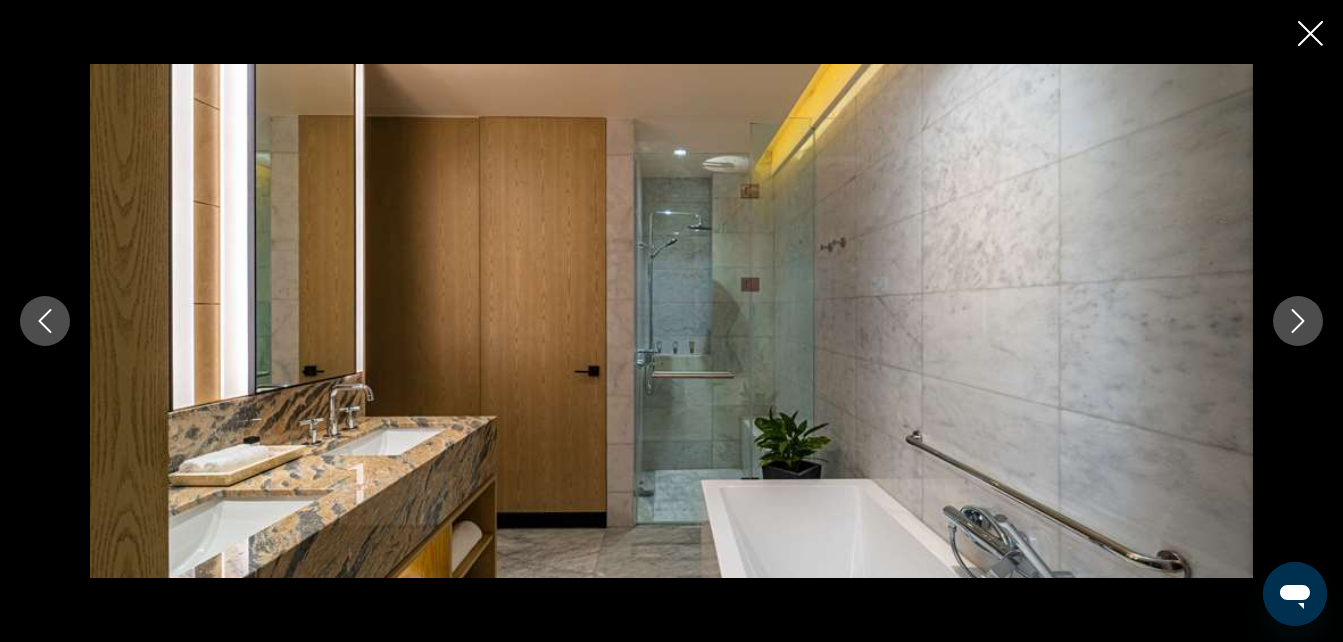 click 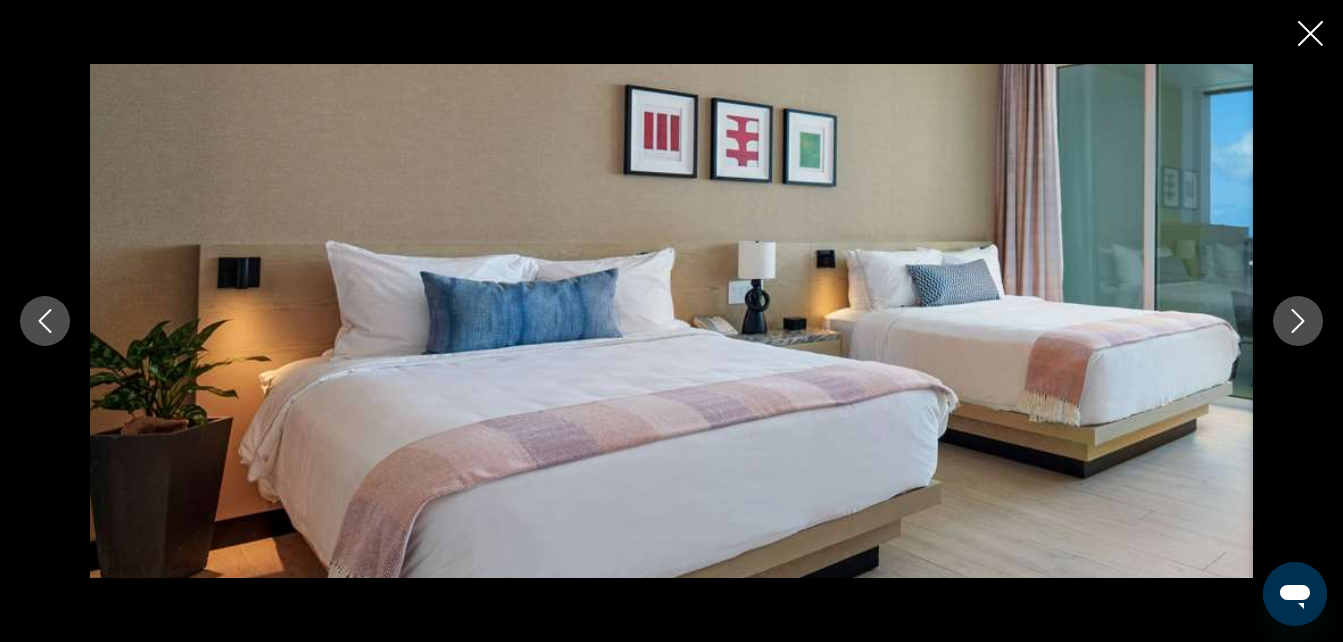 click 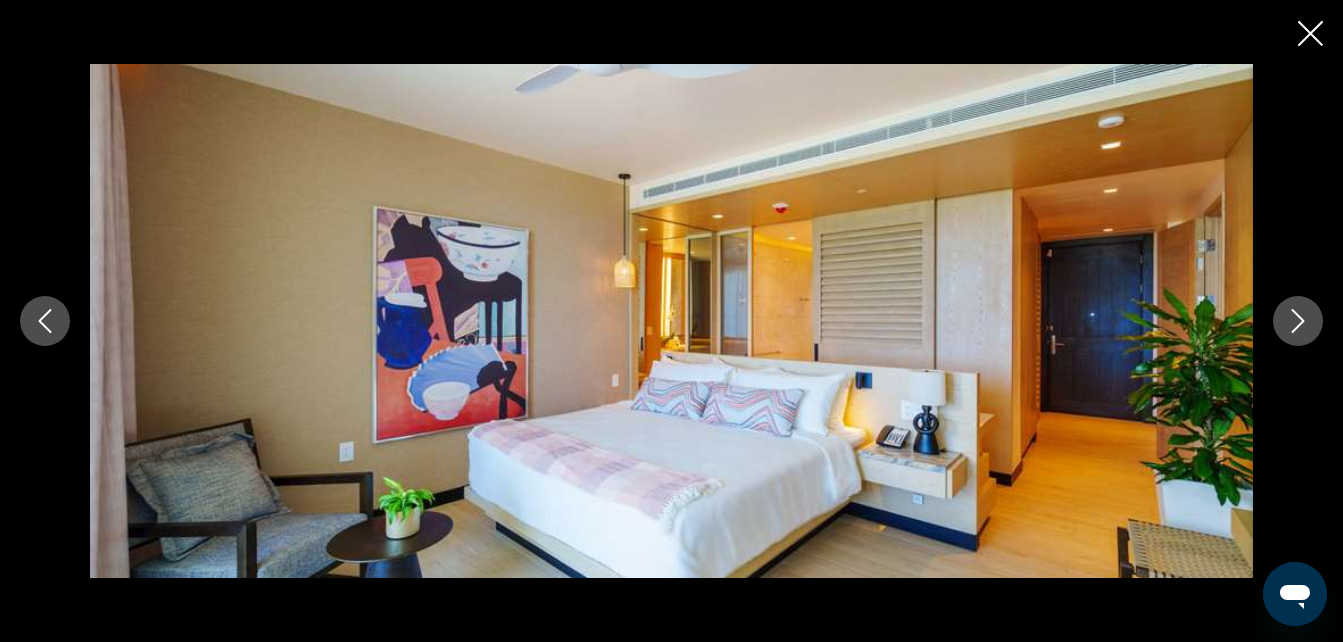 click 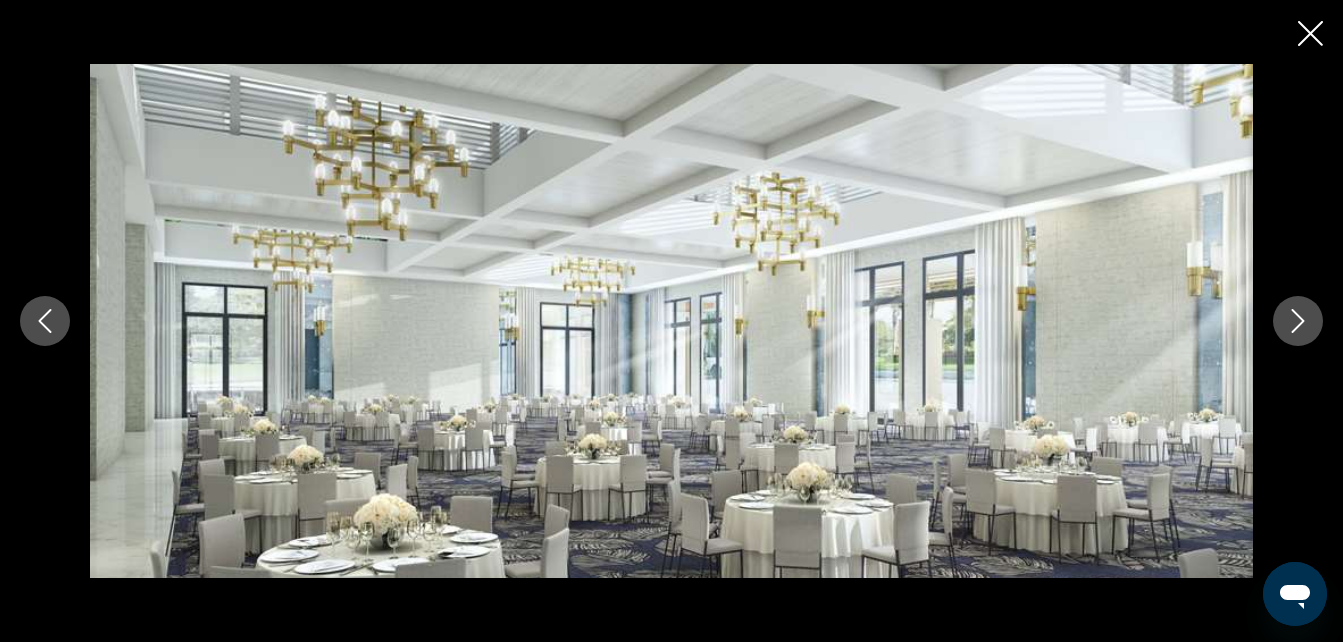 click 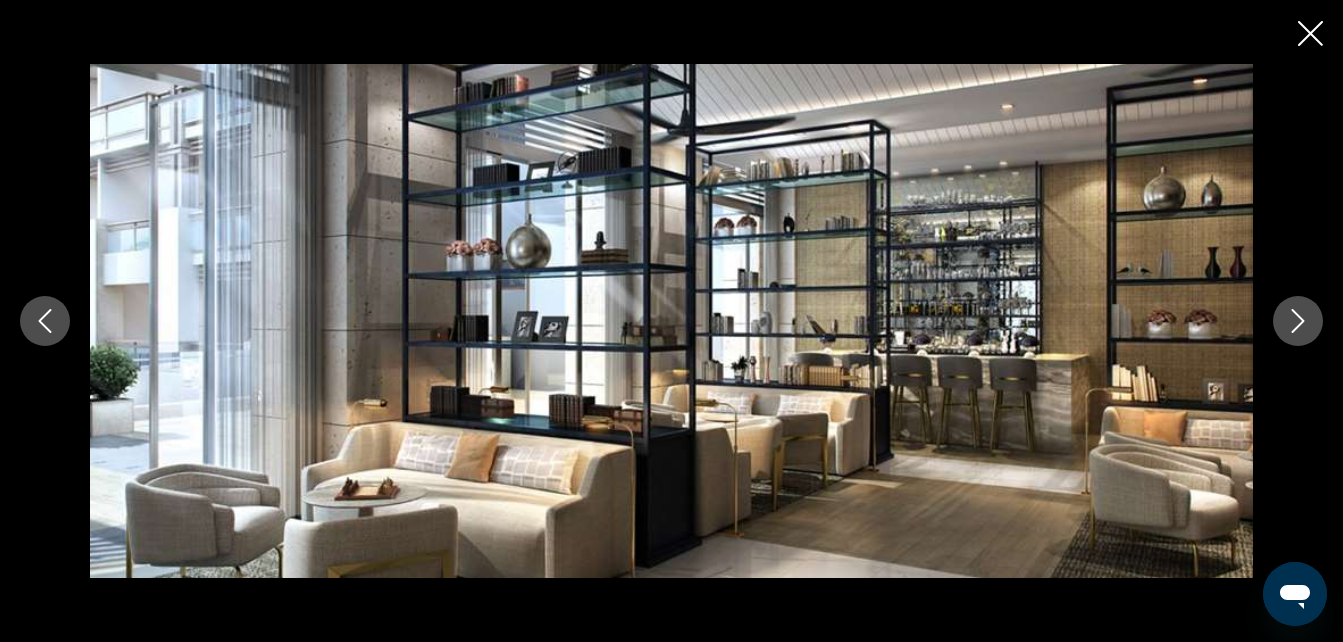 click 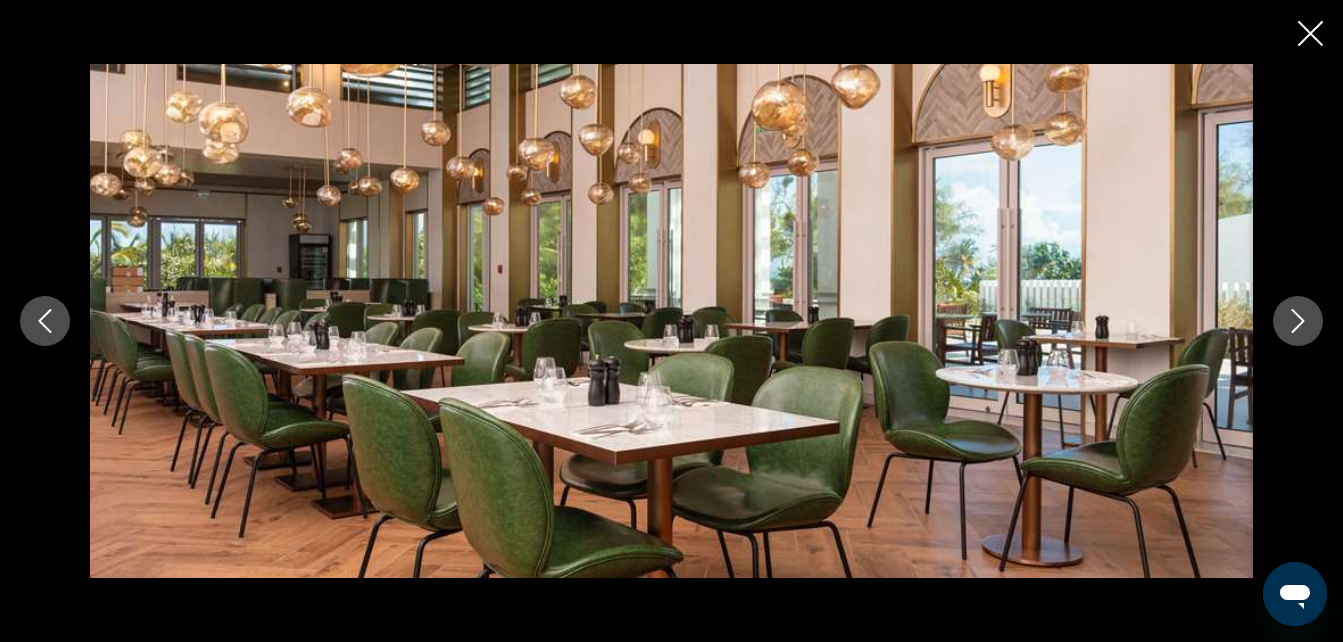 click 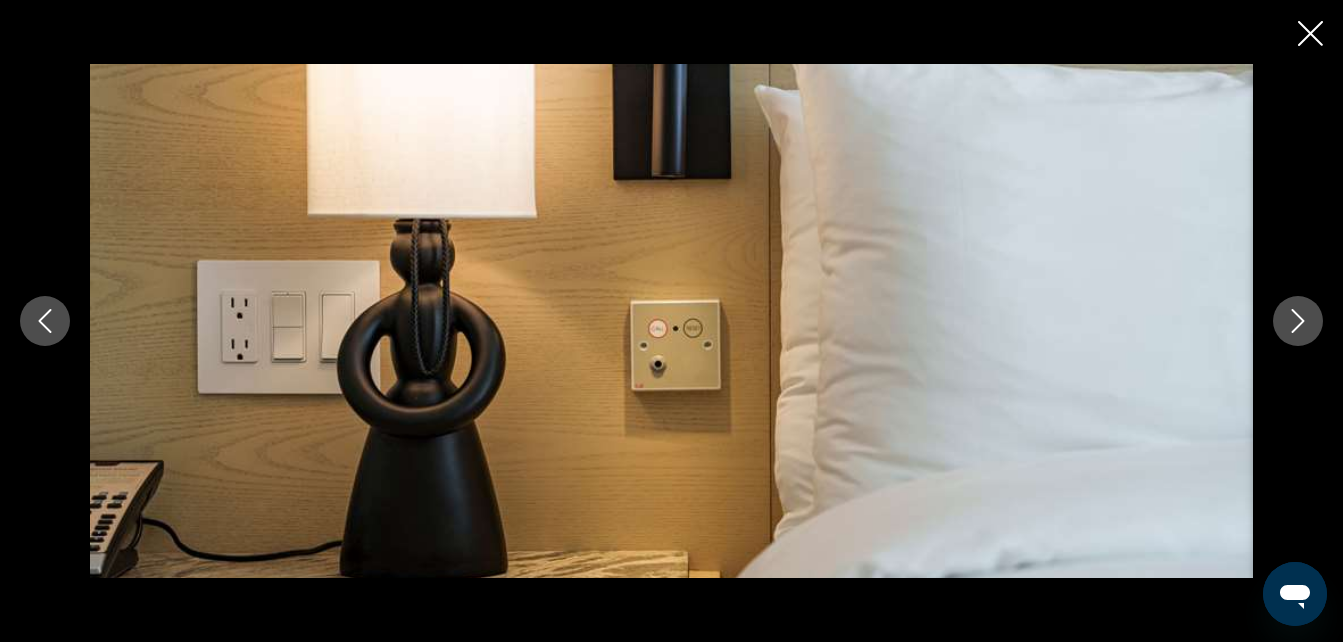 click 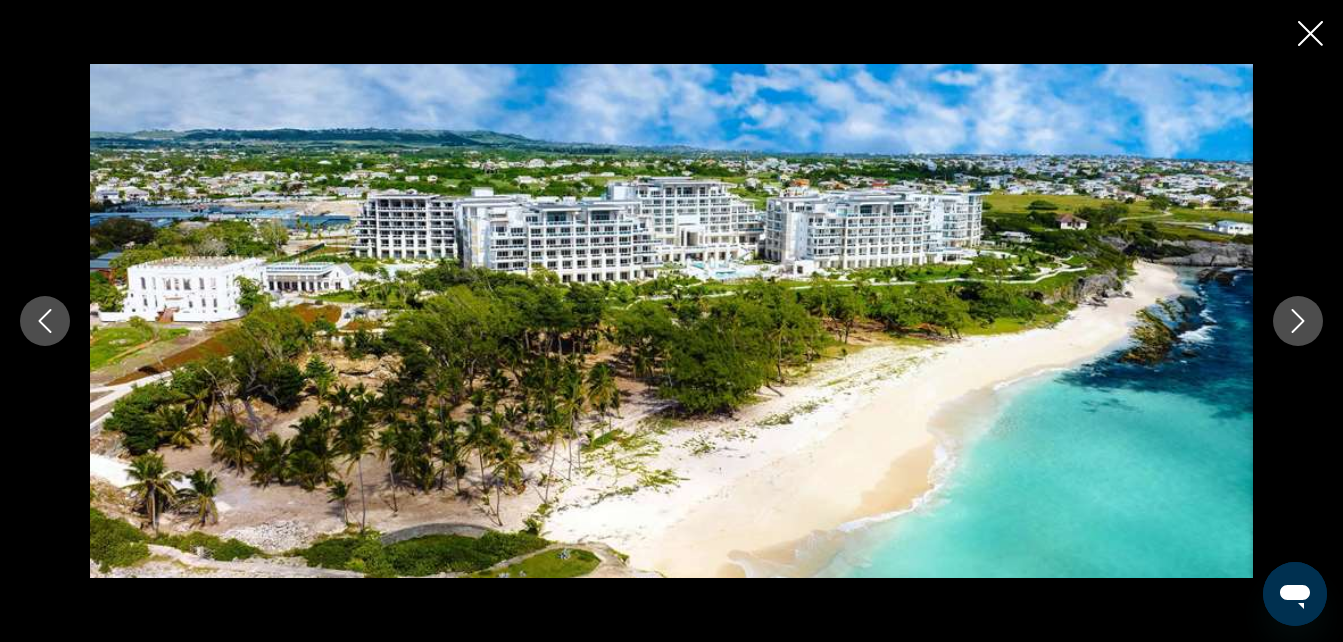 click 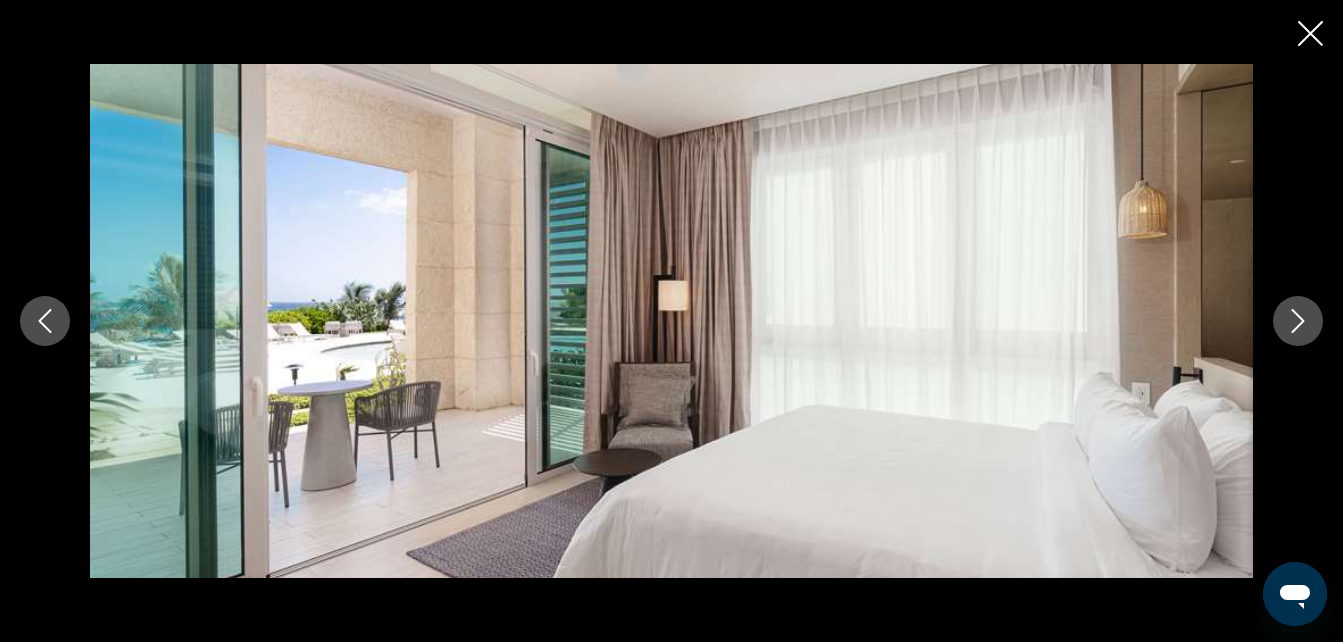 click 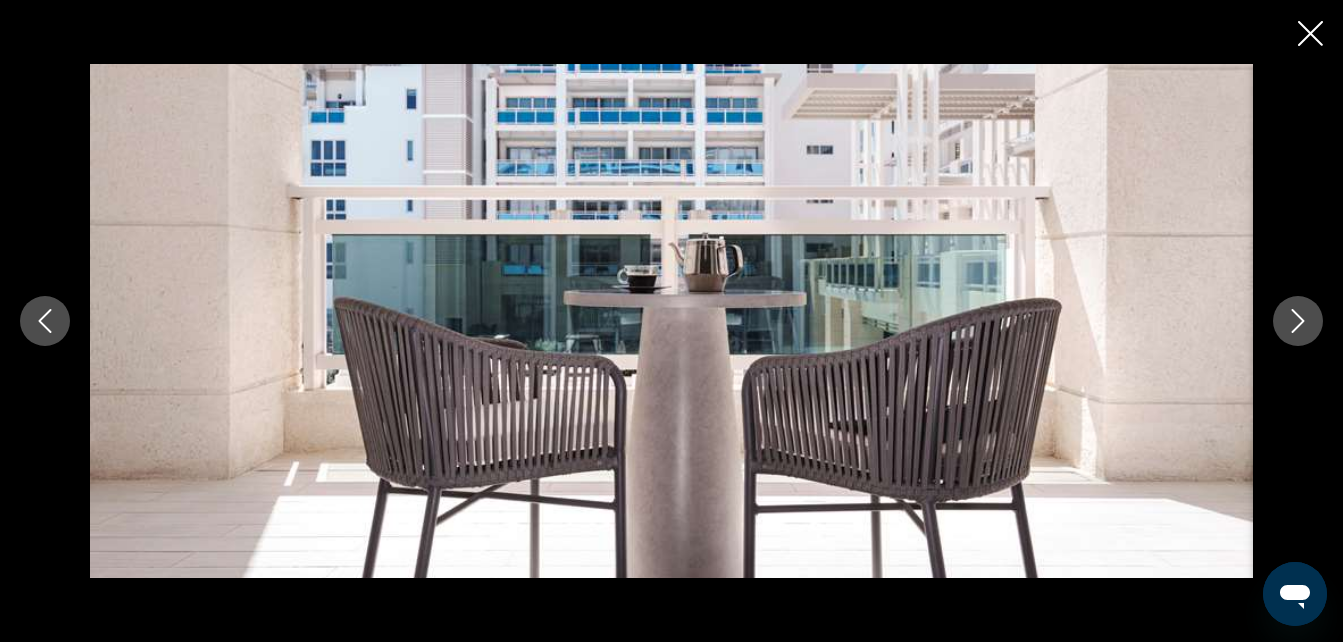 click 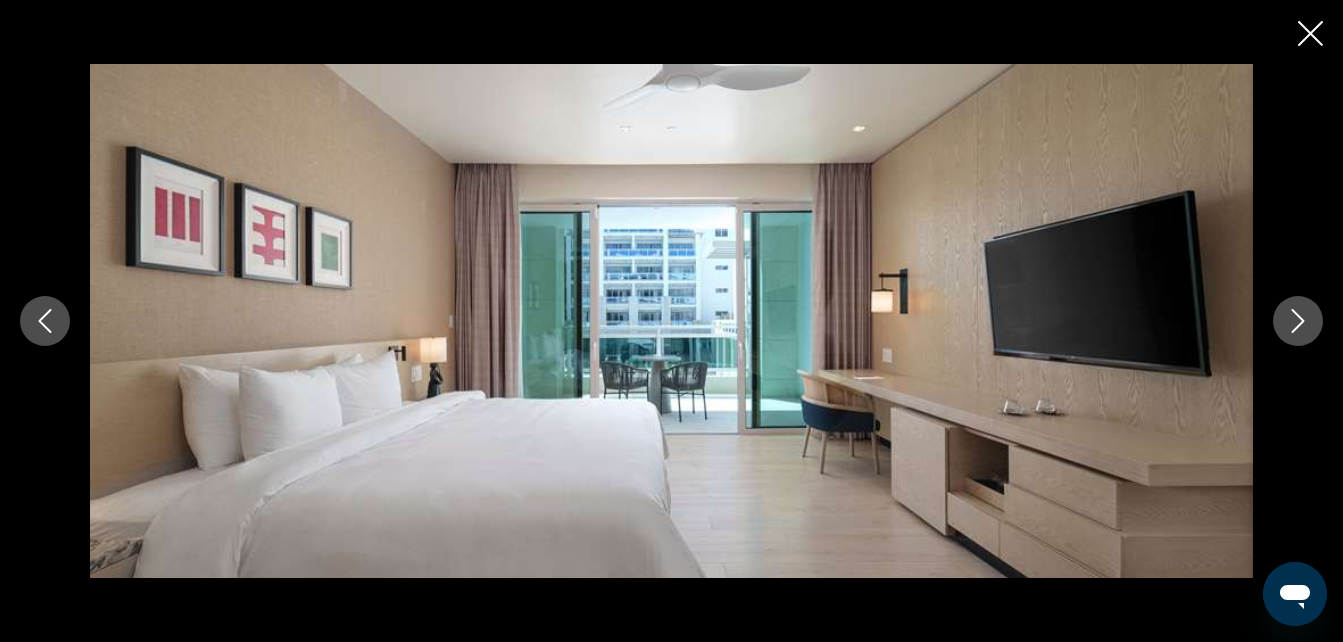 click 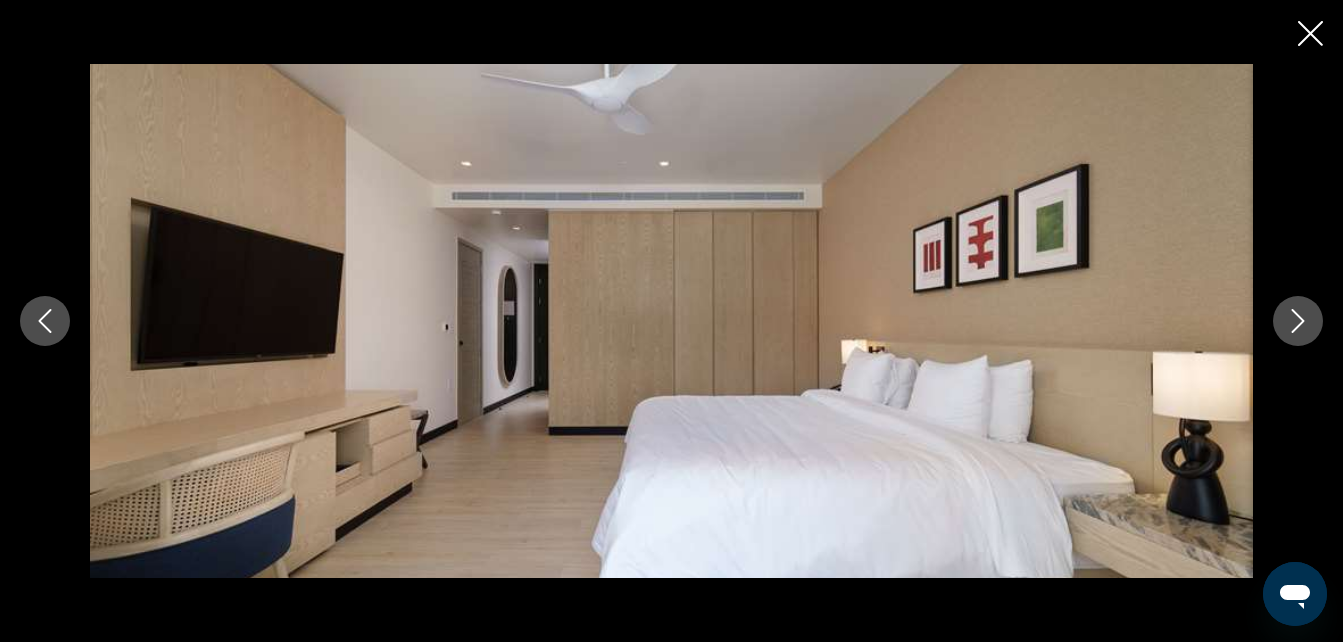 click 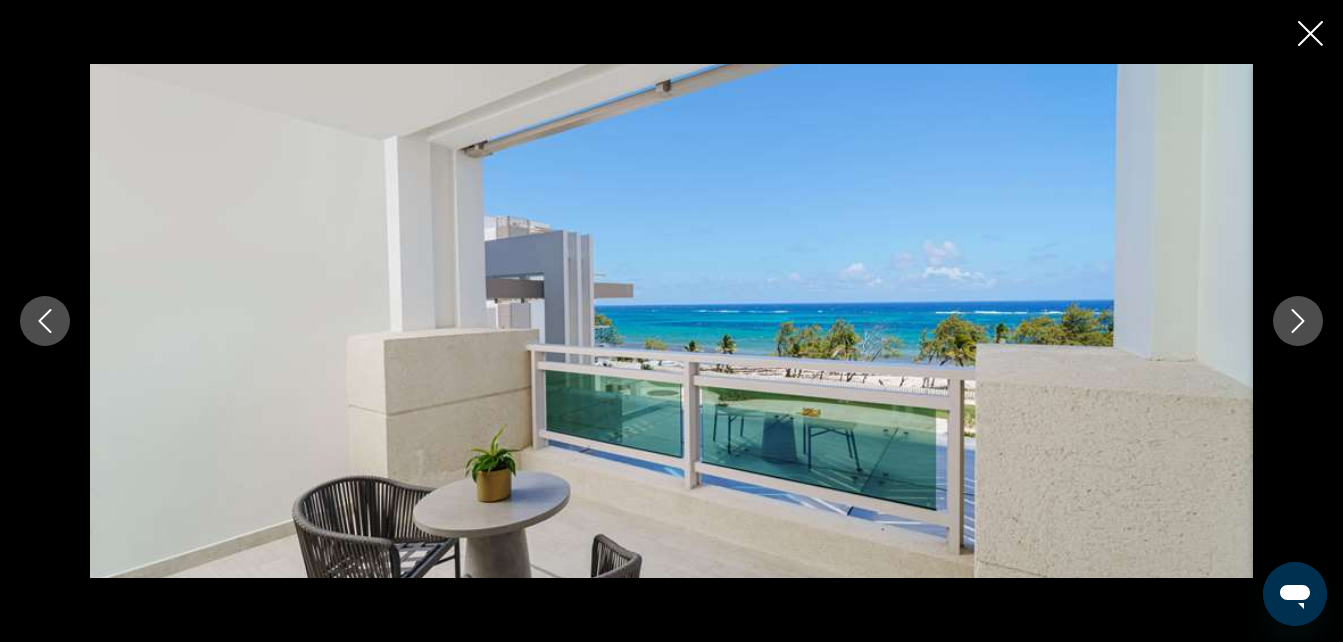 click 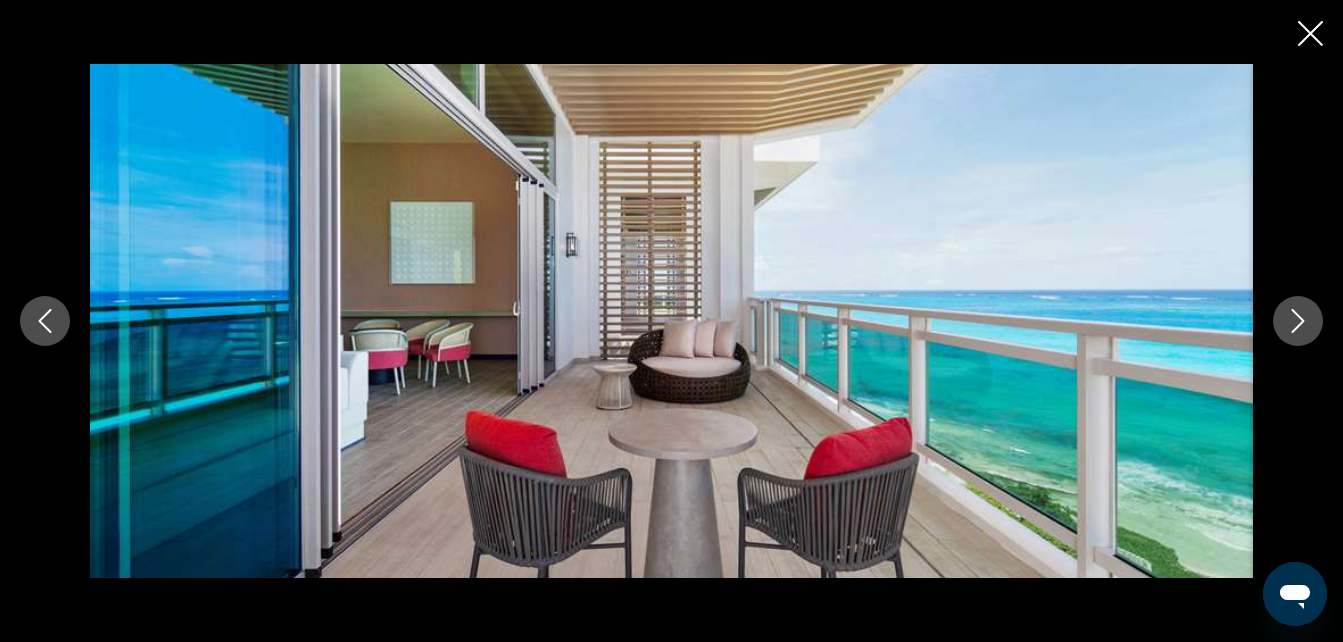 click 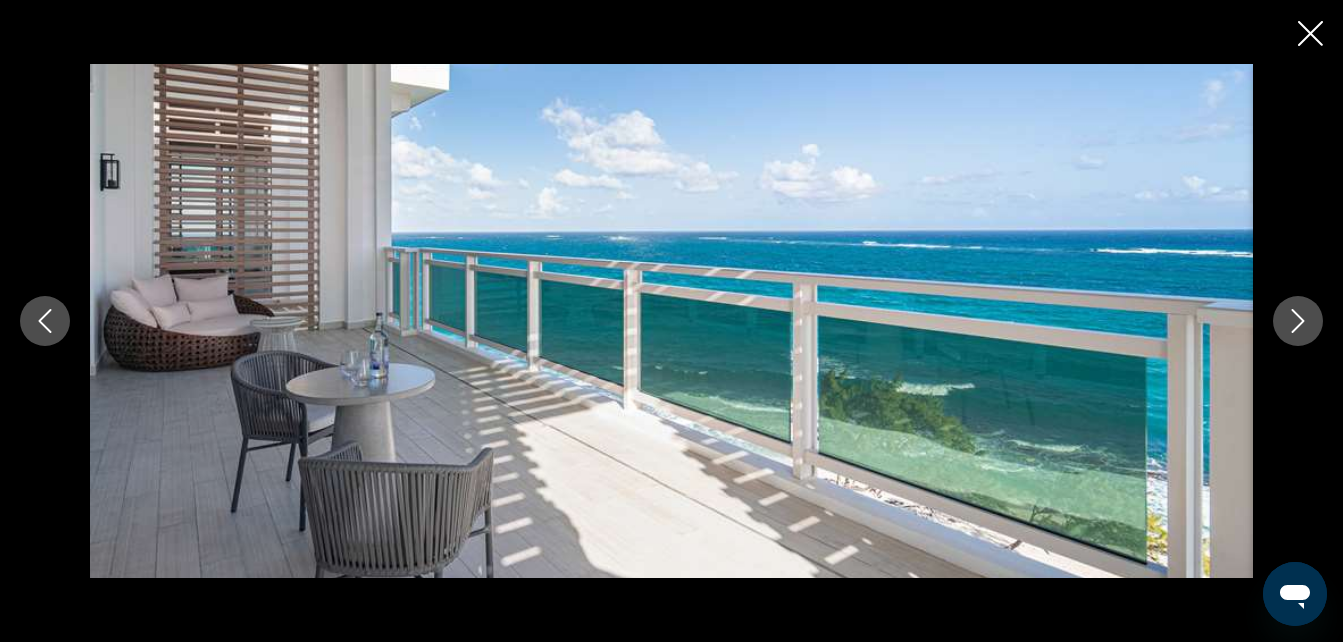 click 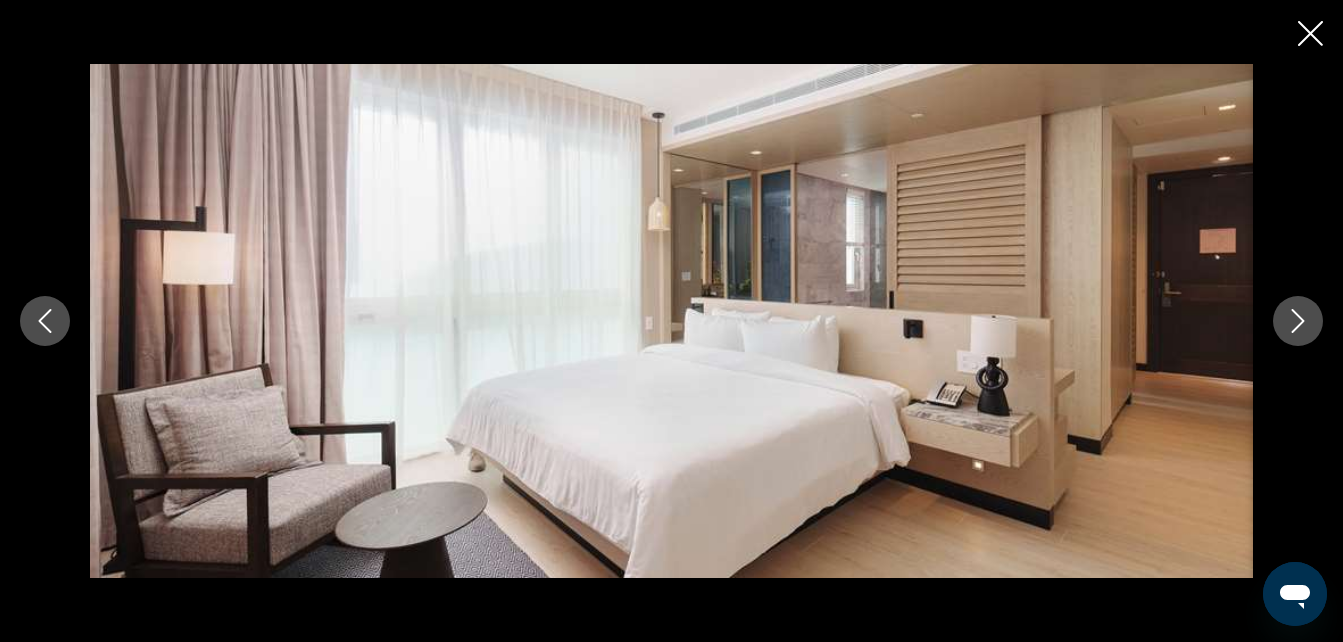 click 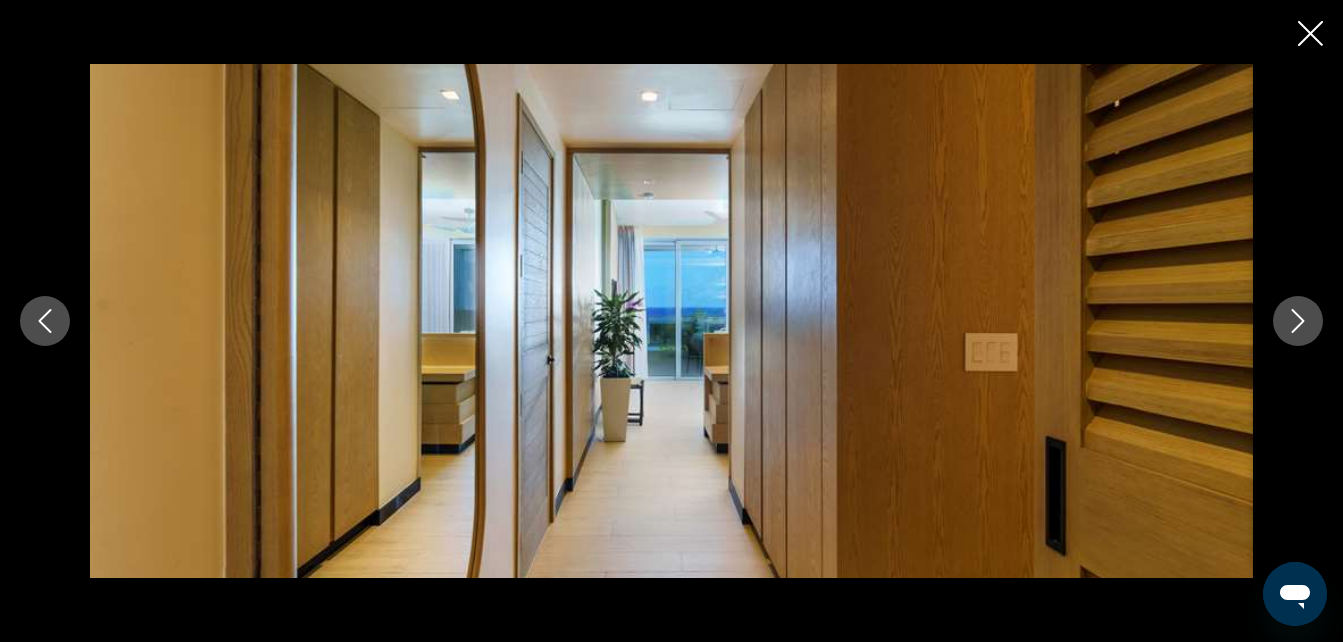 click 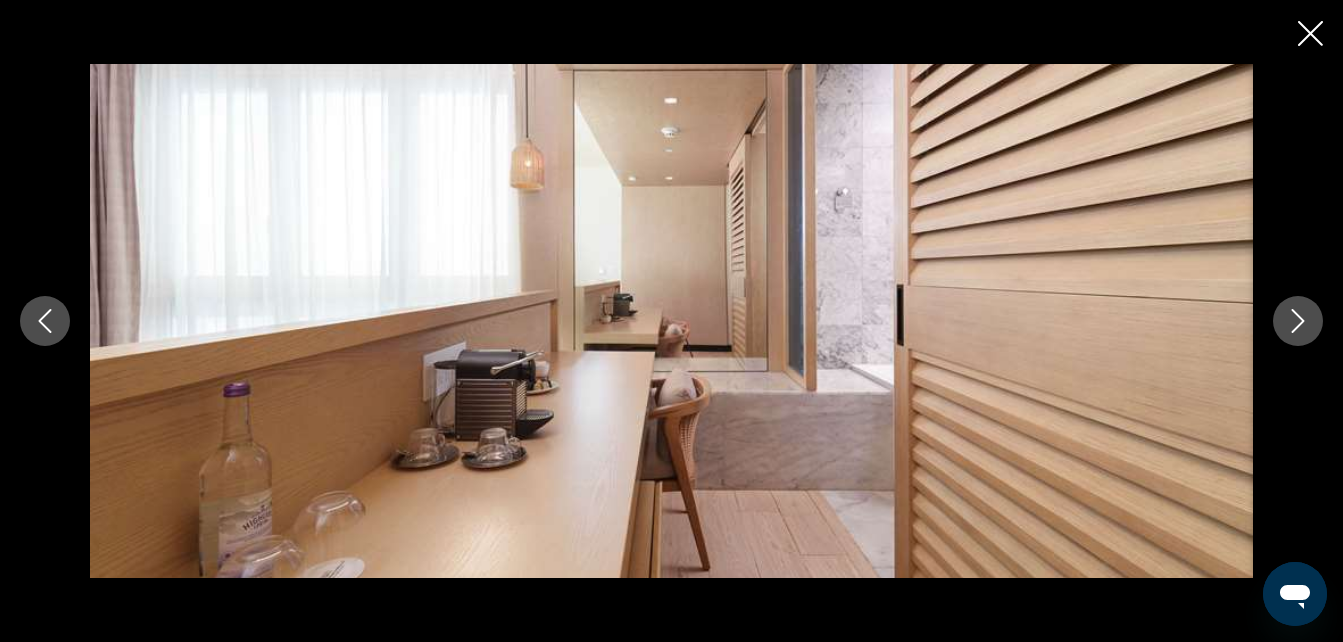 click 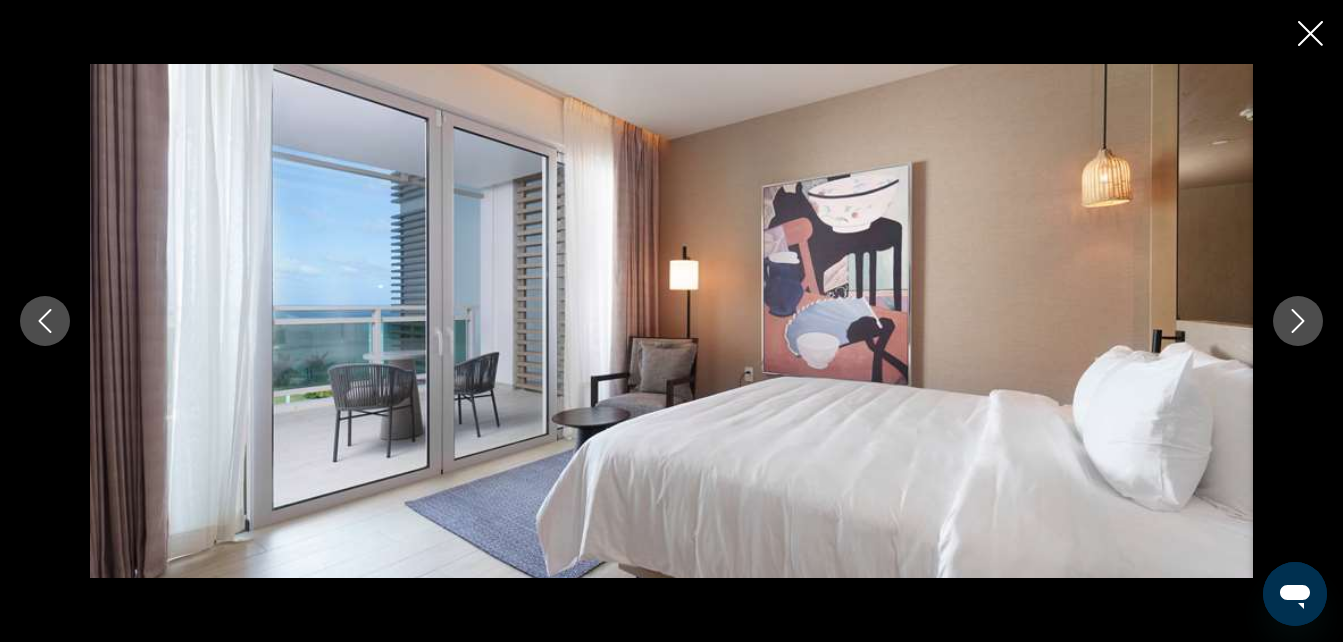 click 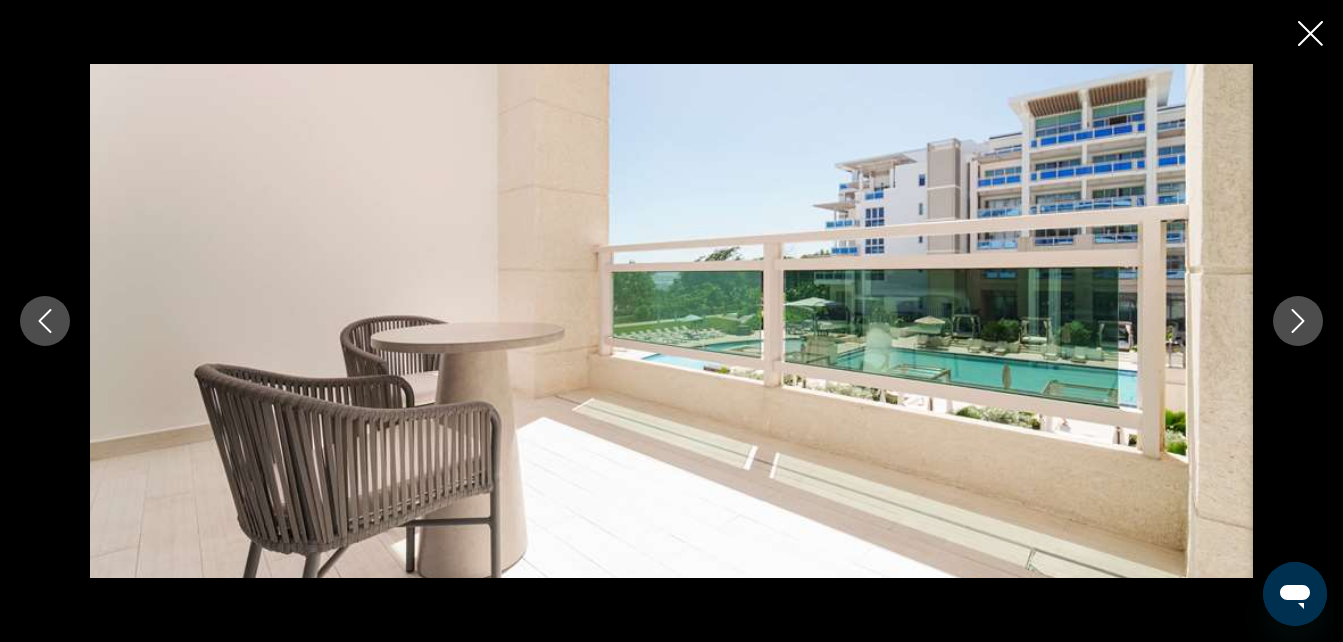 click 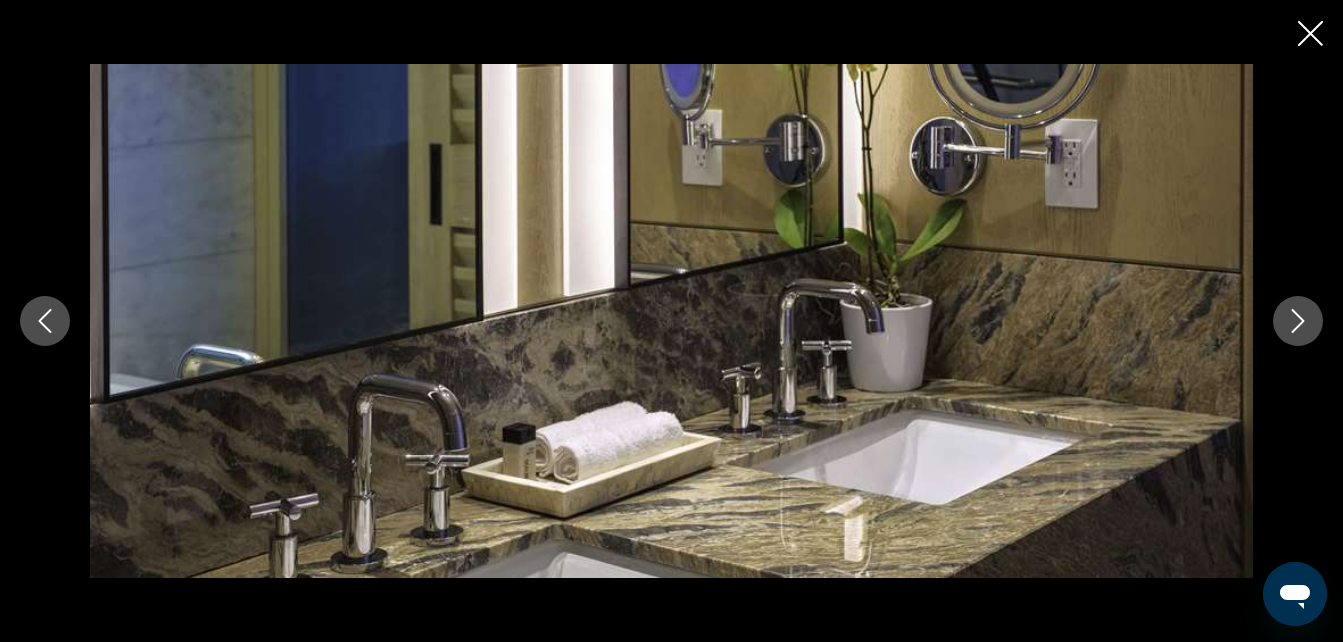 click 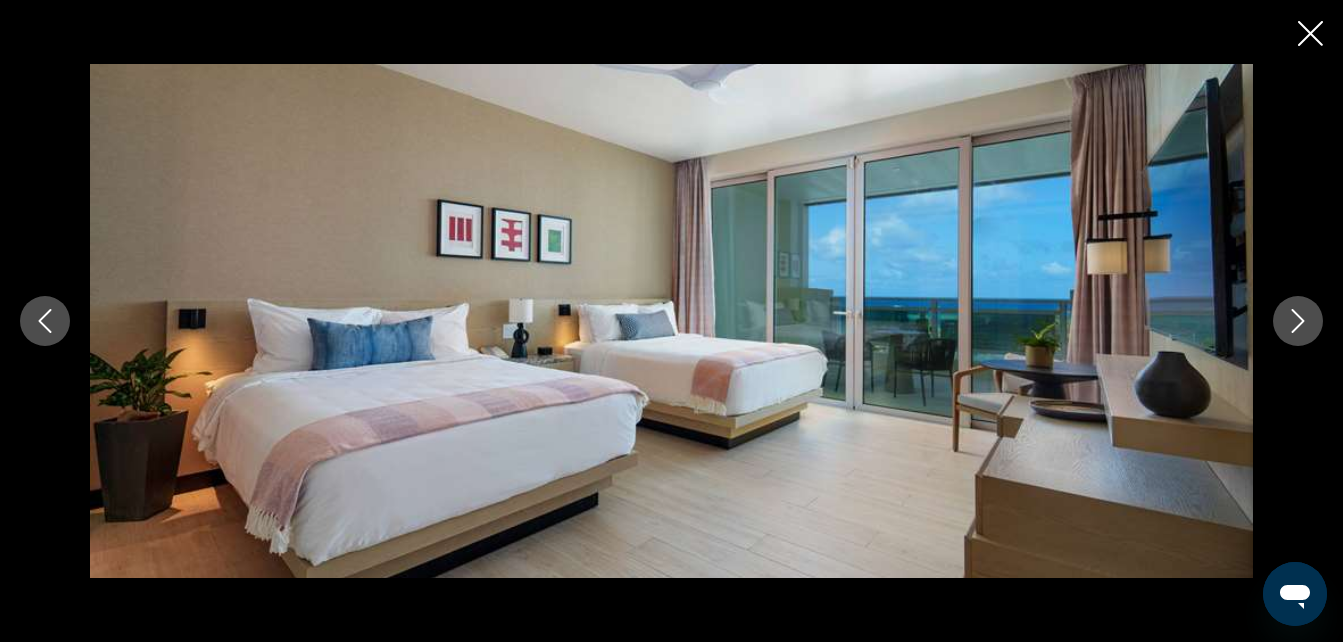 click 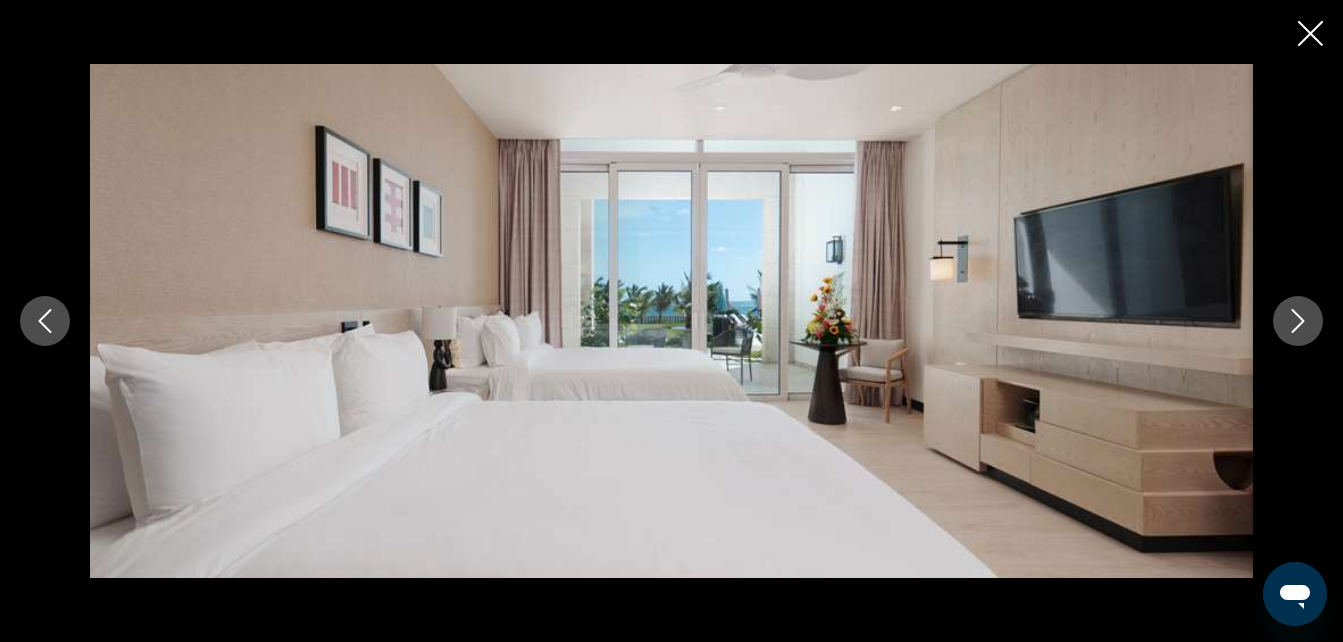 click 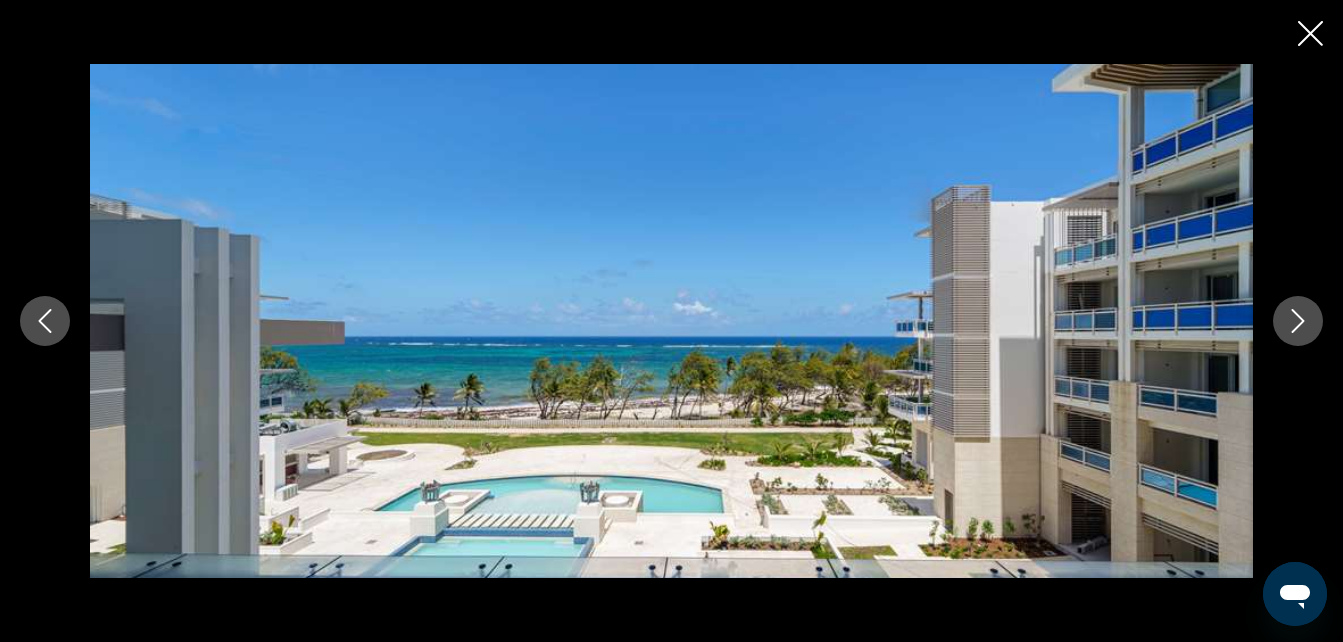 click 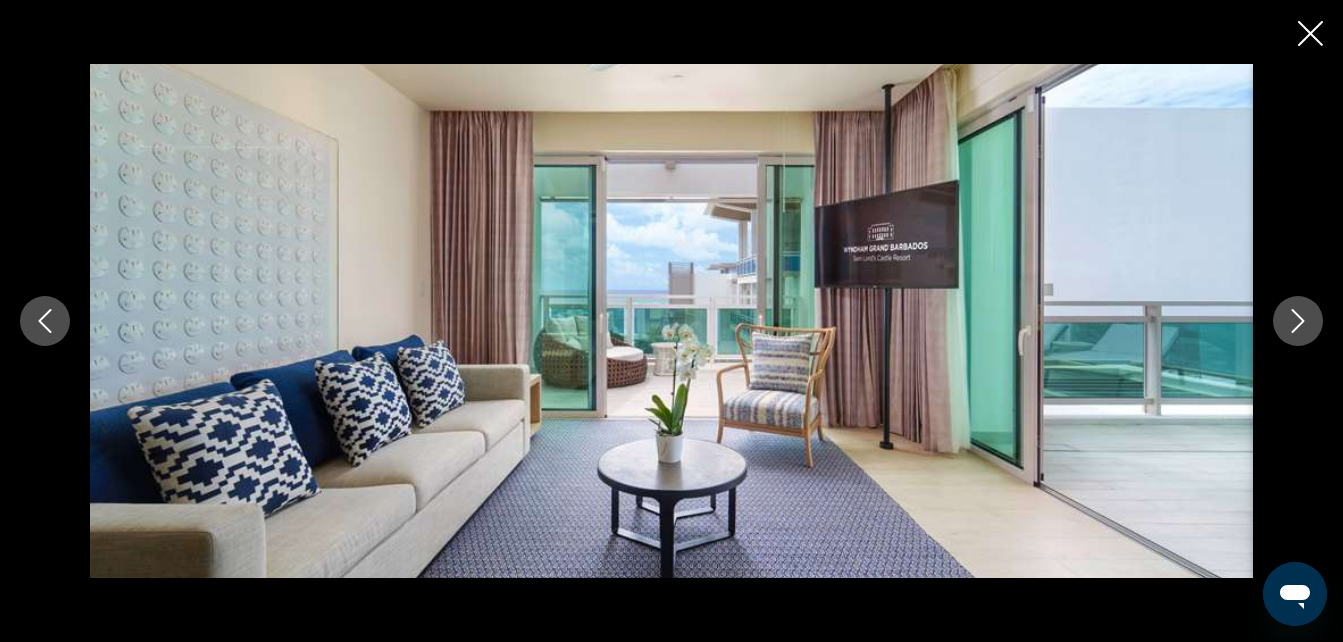 click 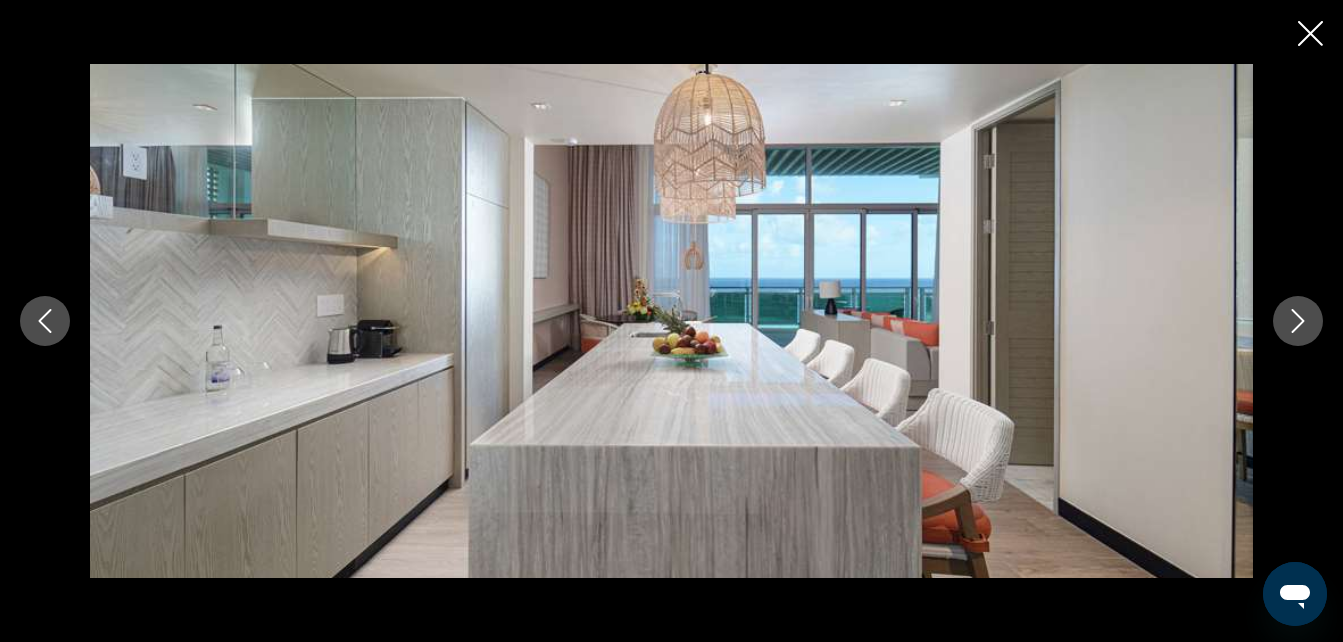 click 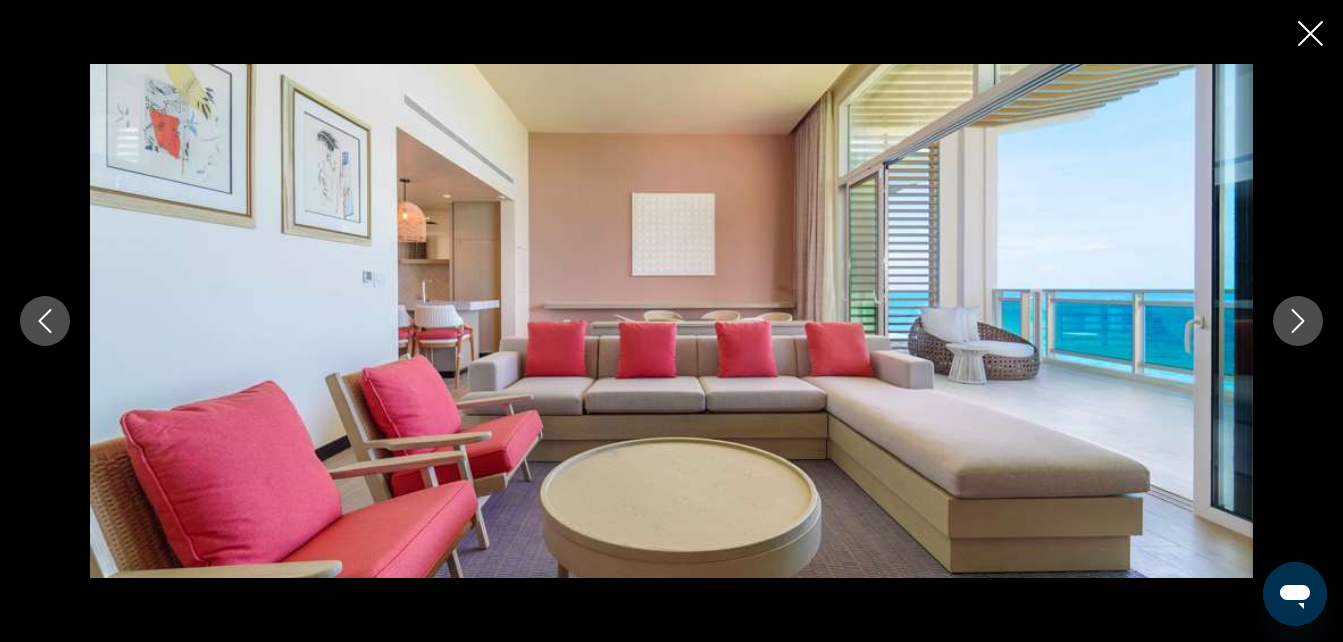 click 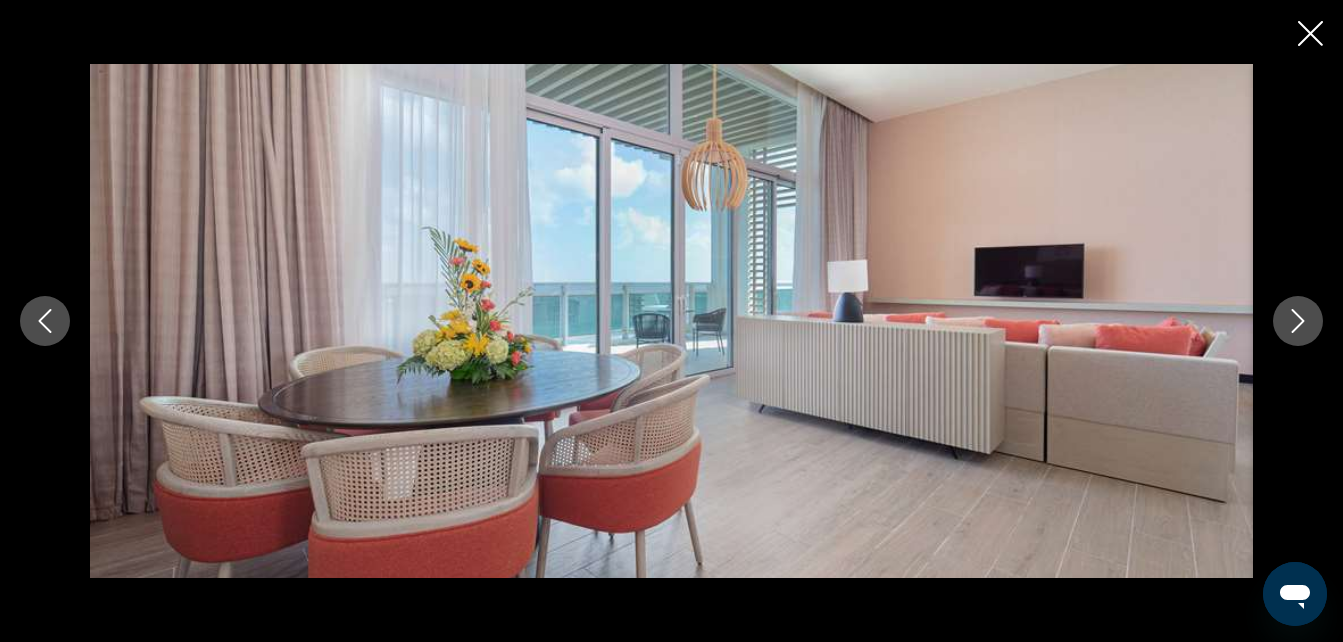 click 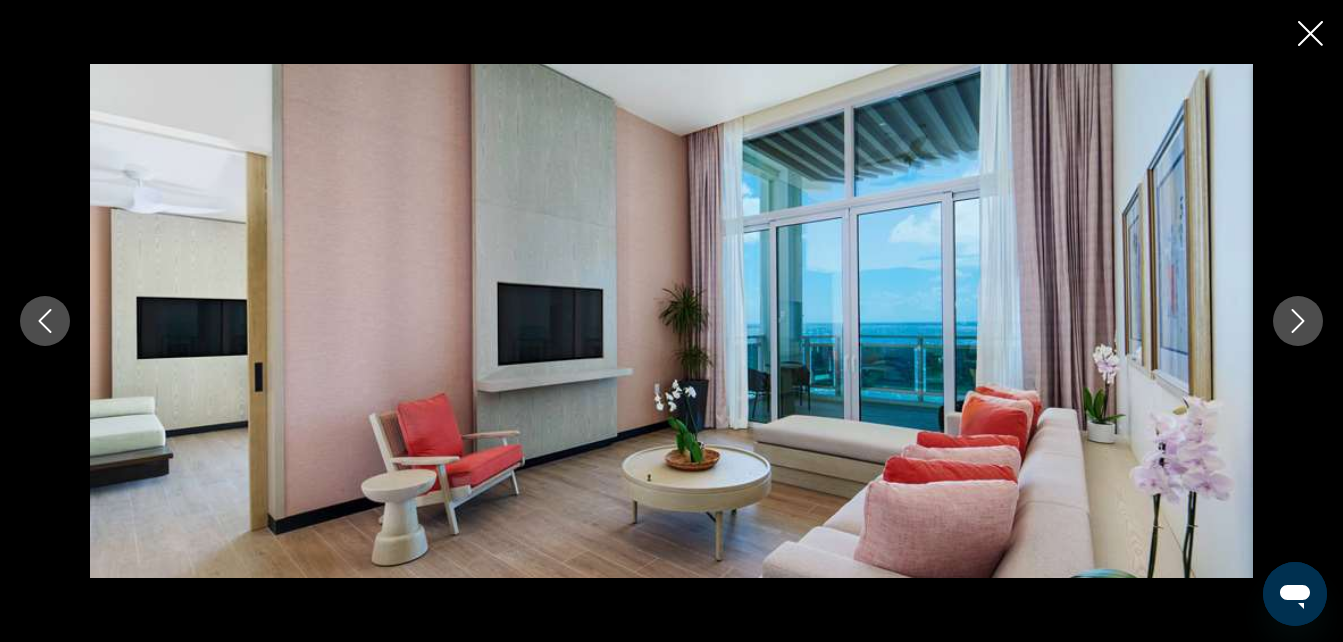 click 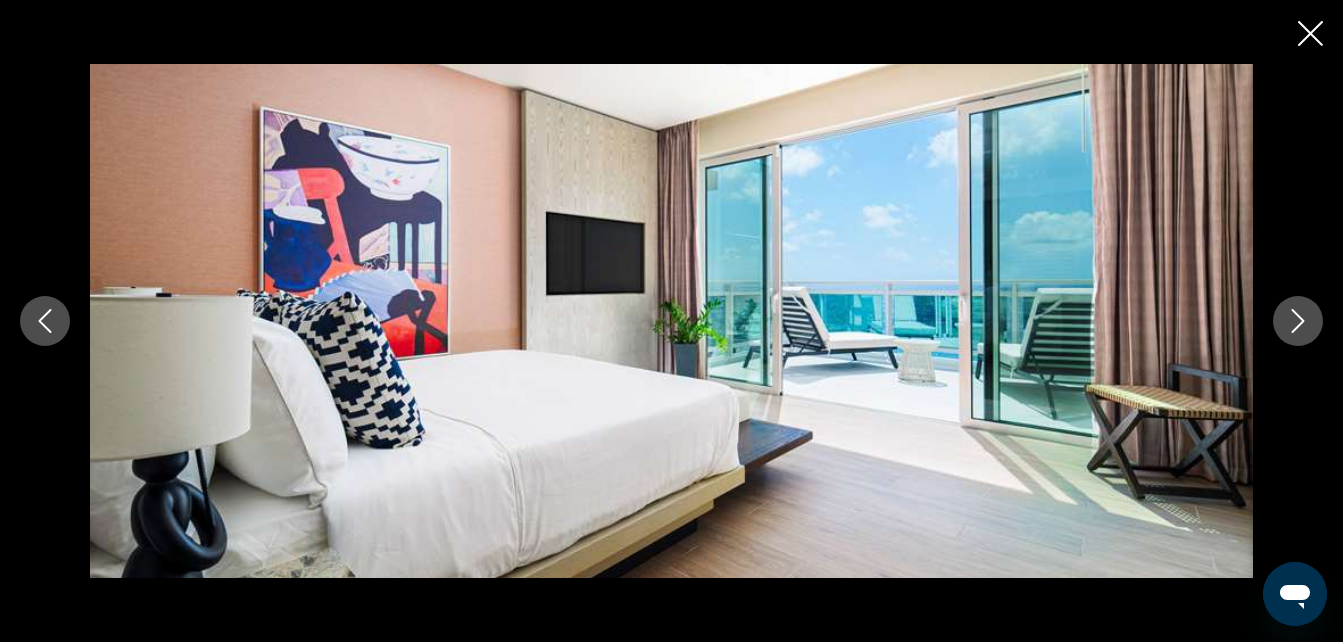 click 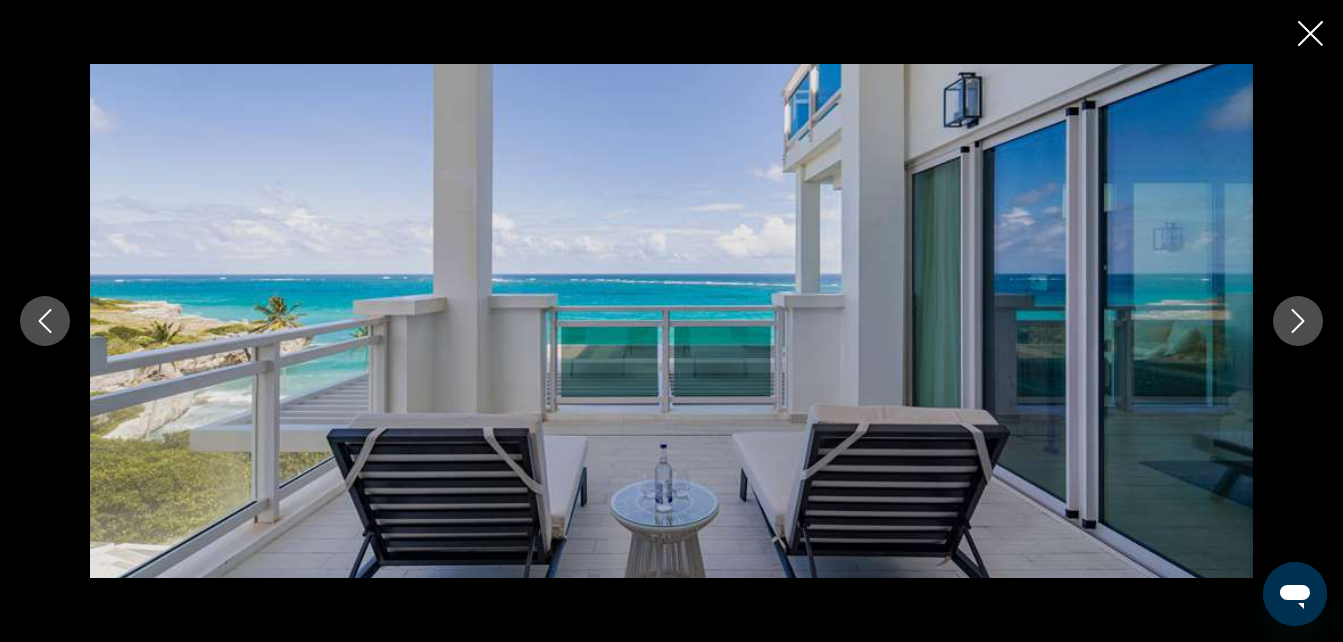 click 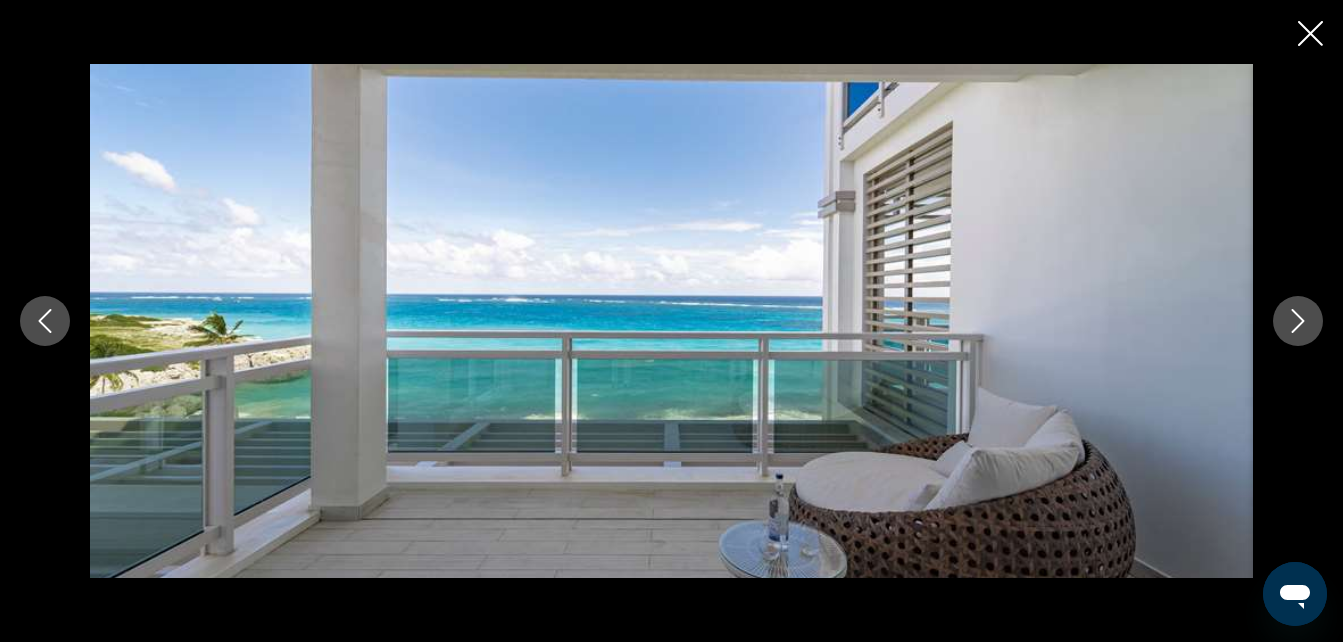 click 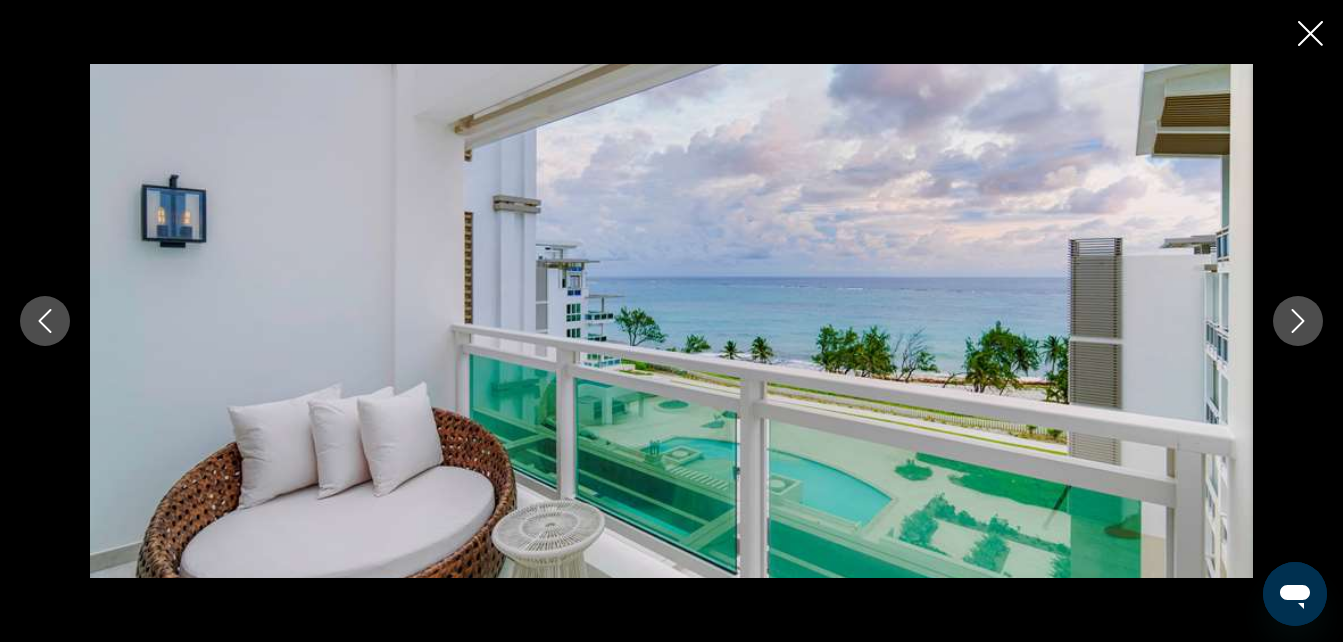 click 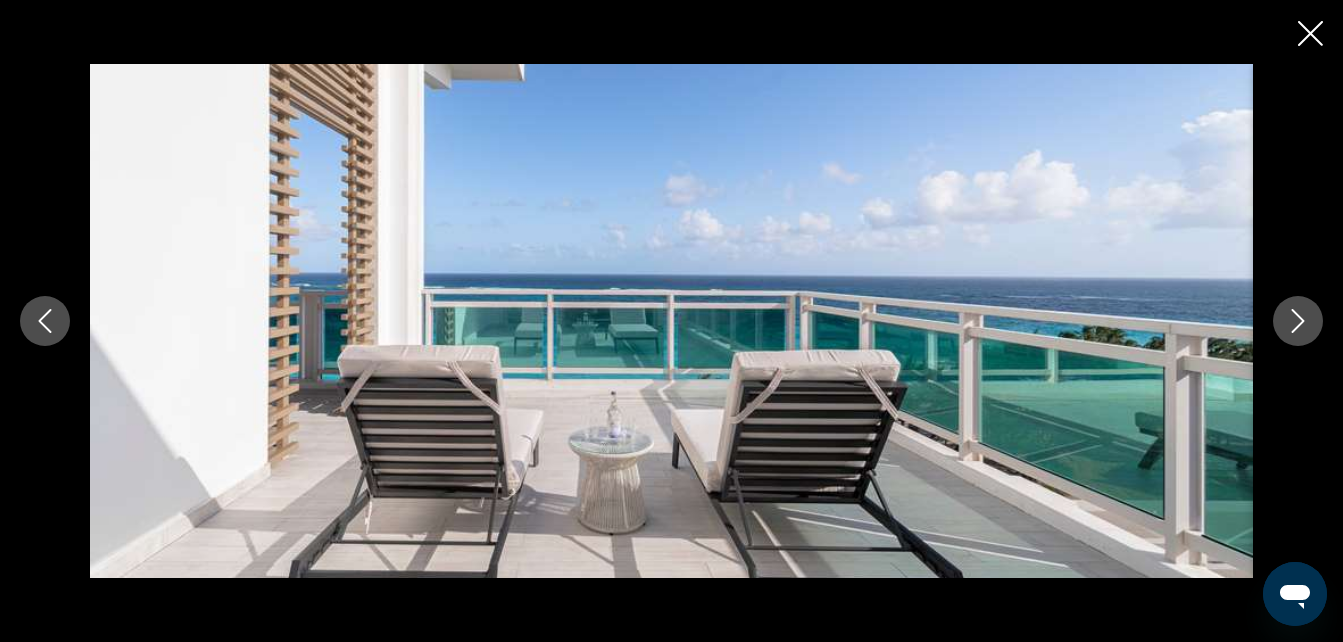 click 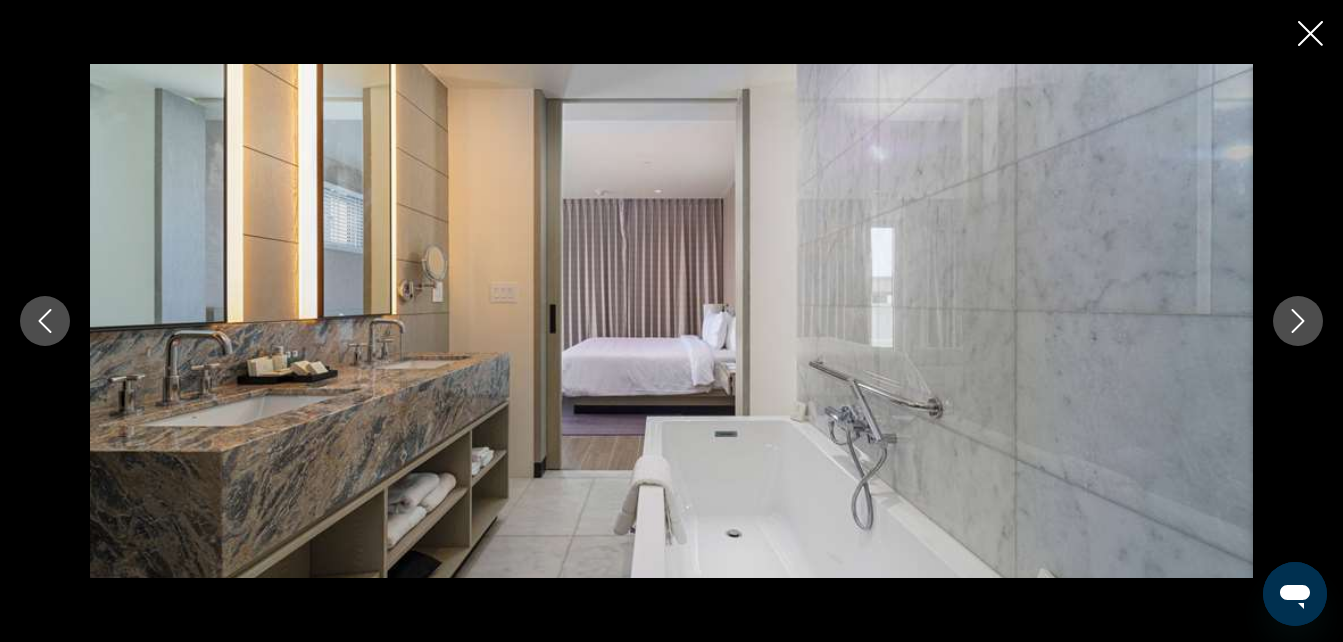 click 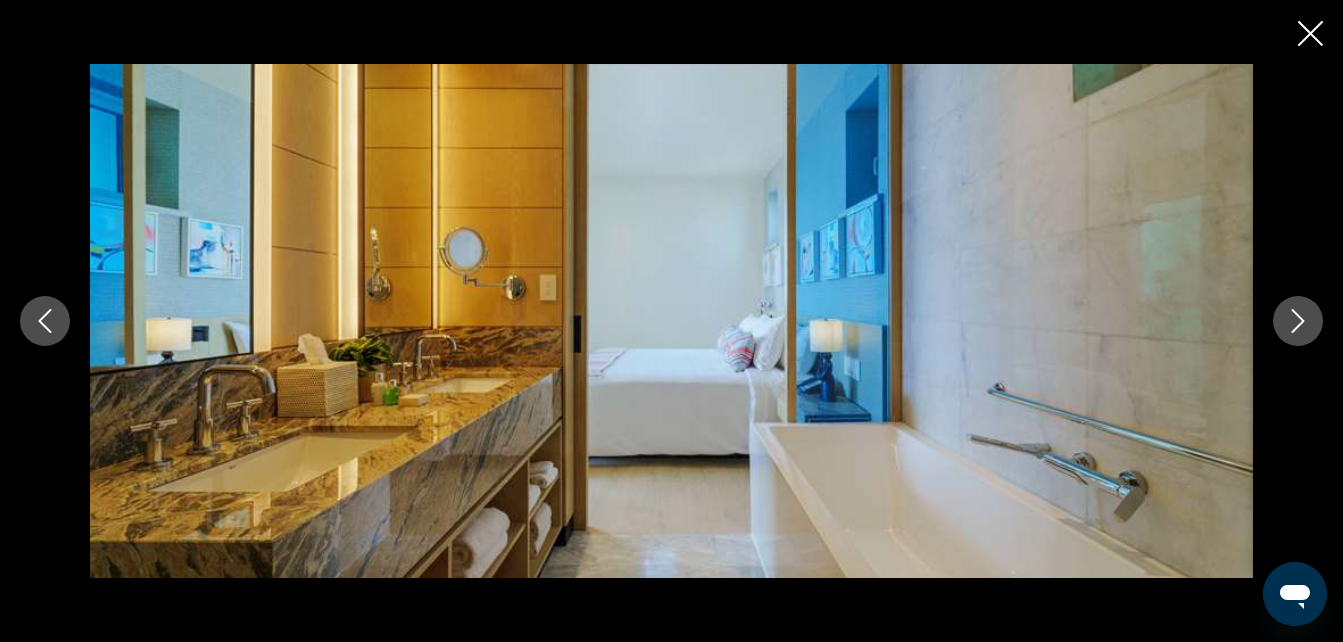 click 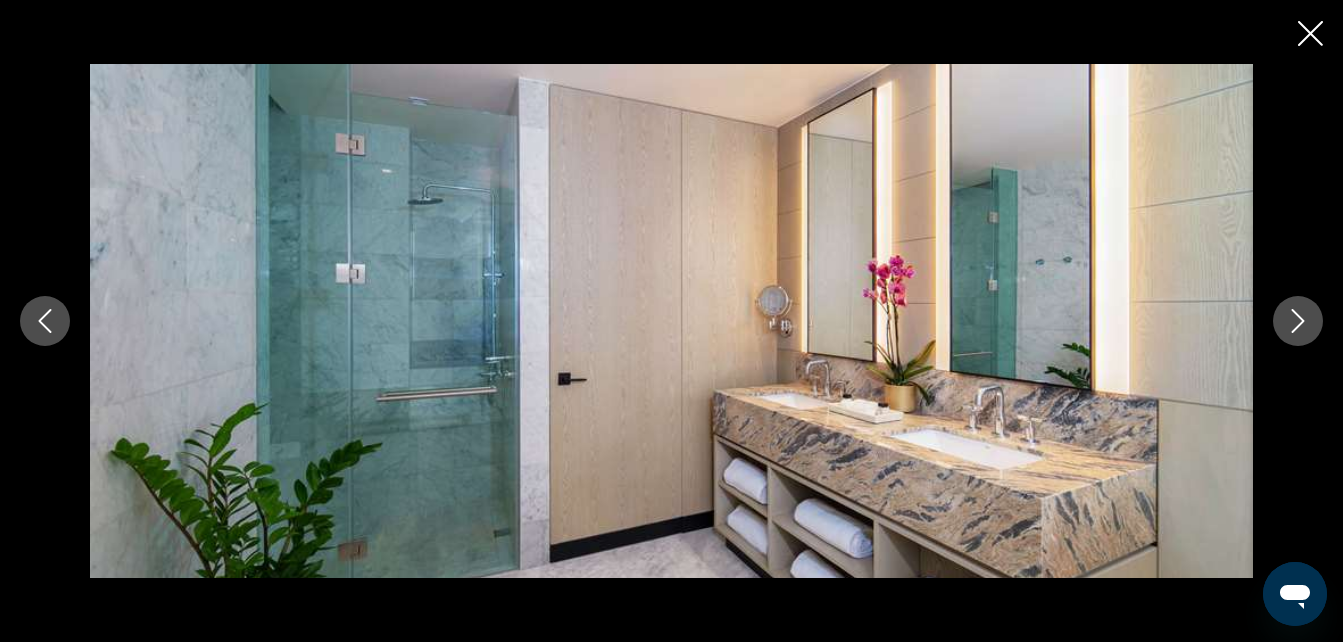 click 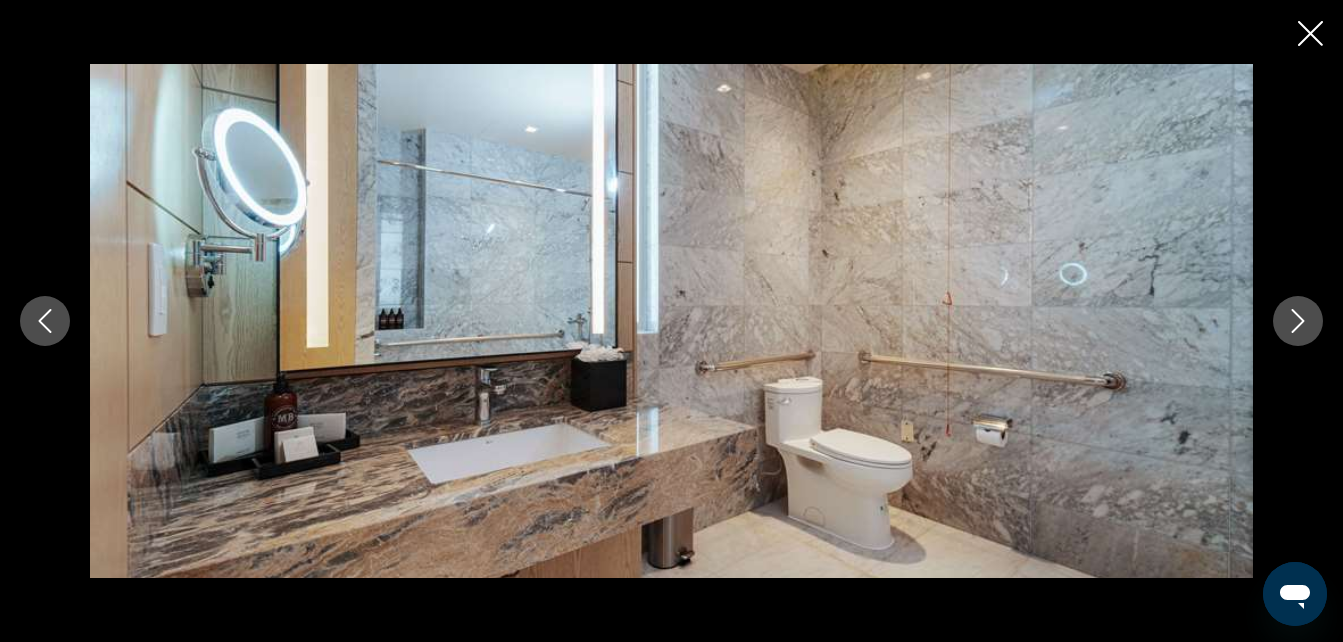click 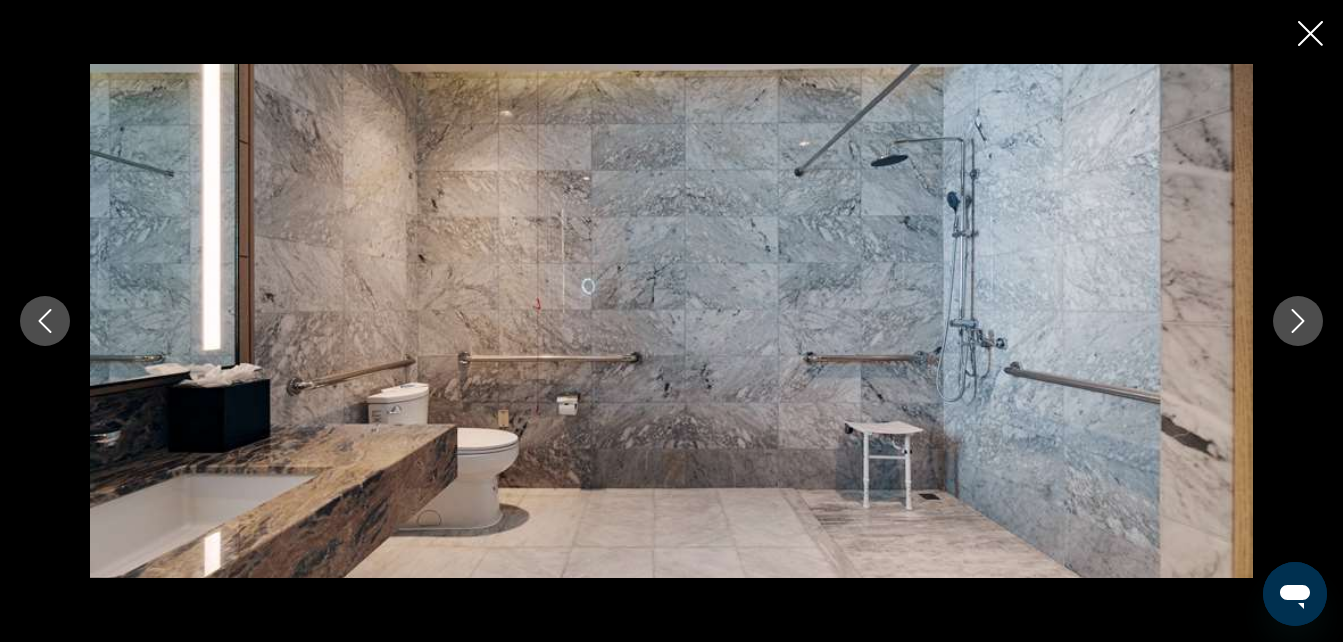 click 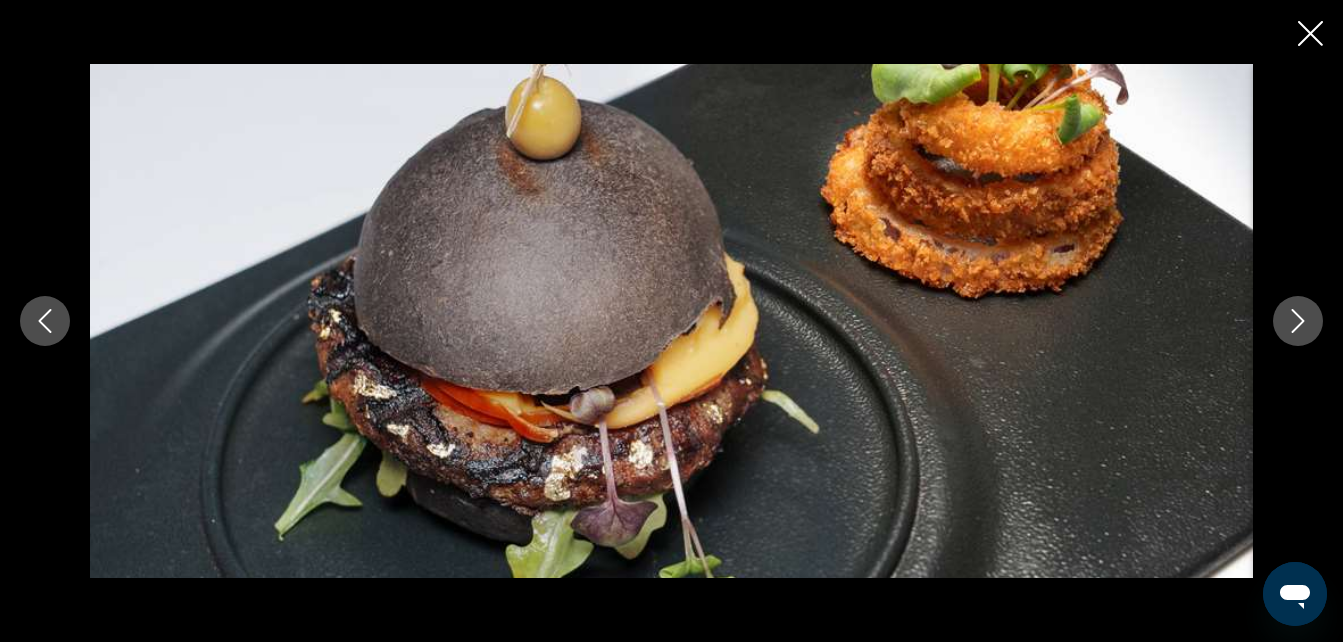 click 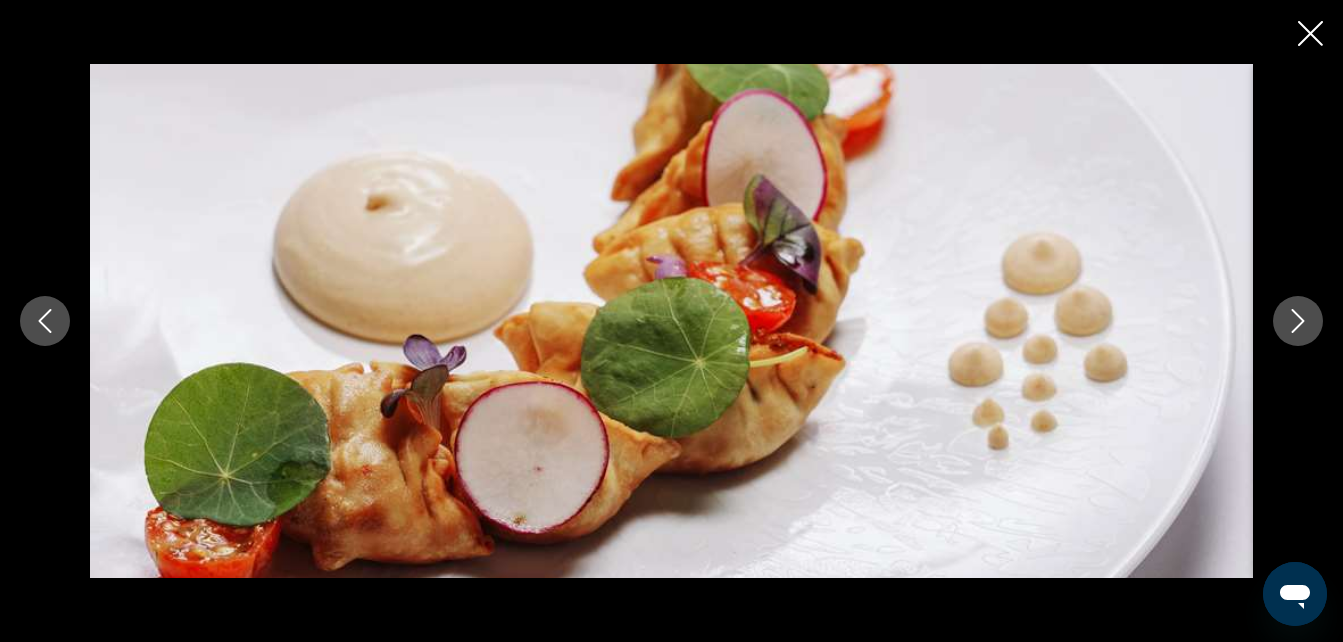 click 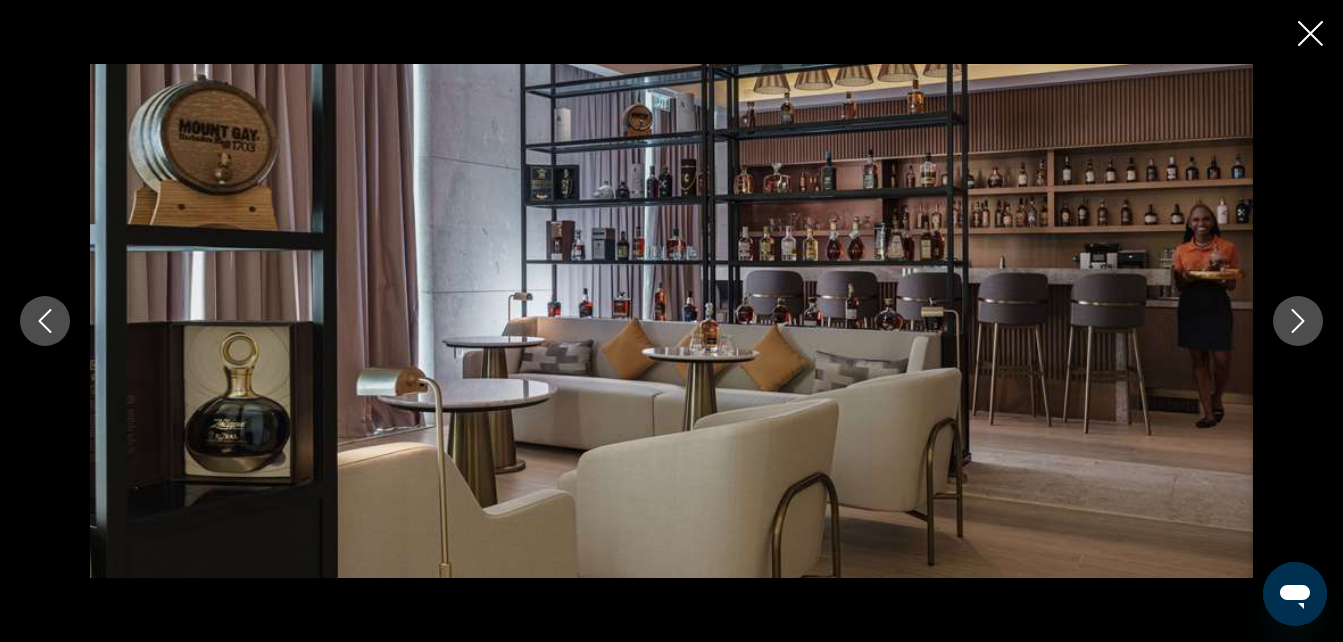 click 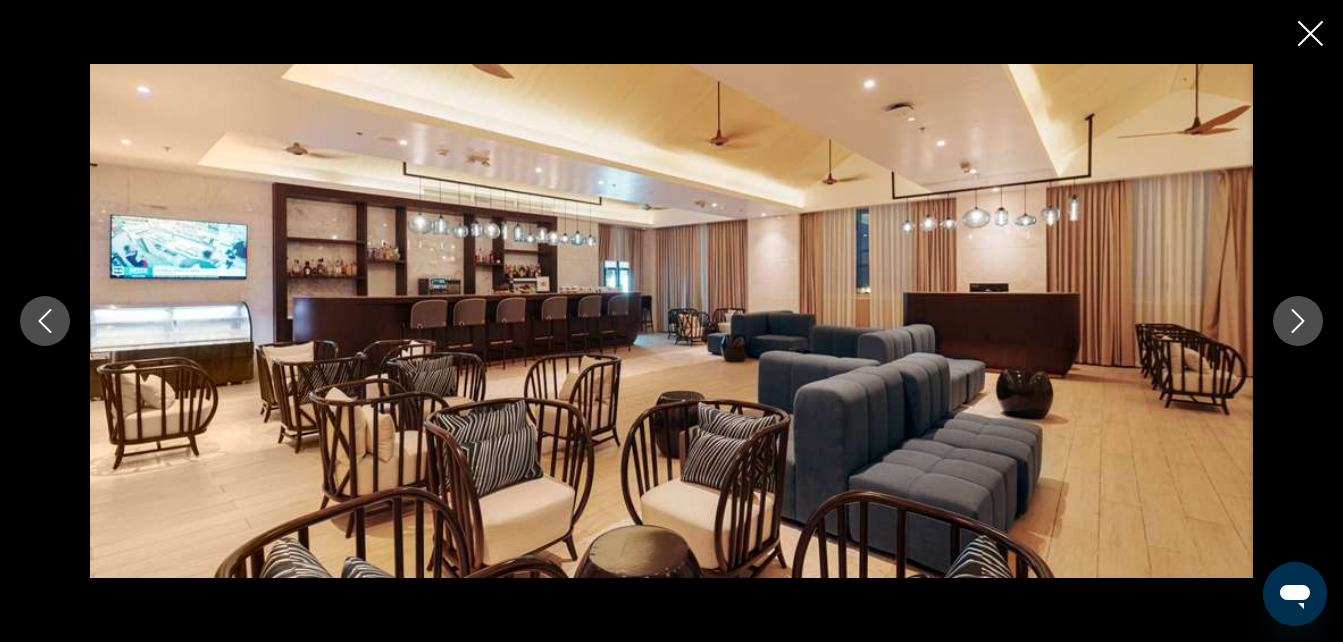 click 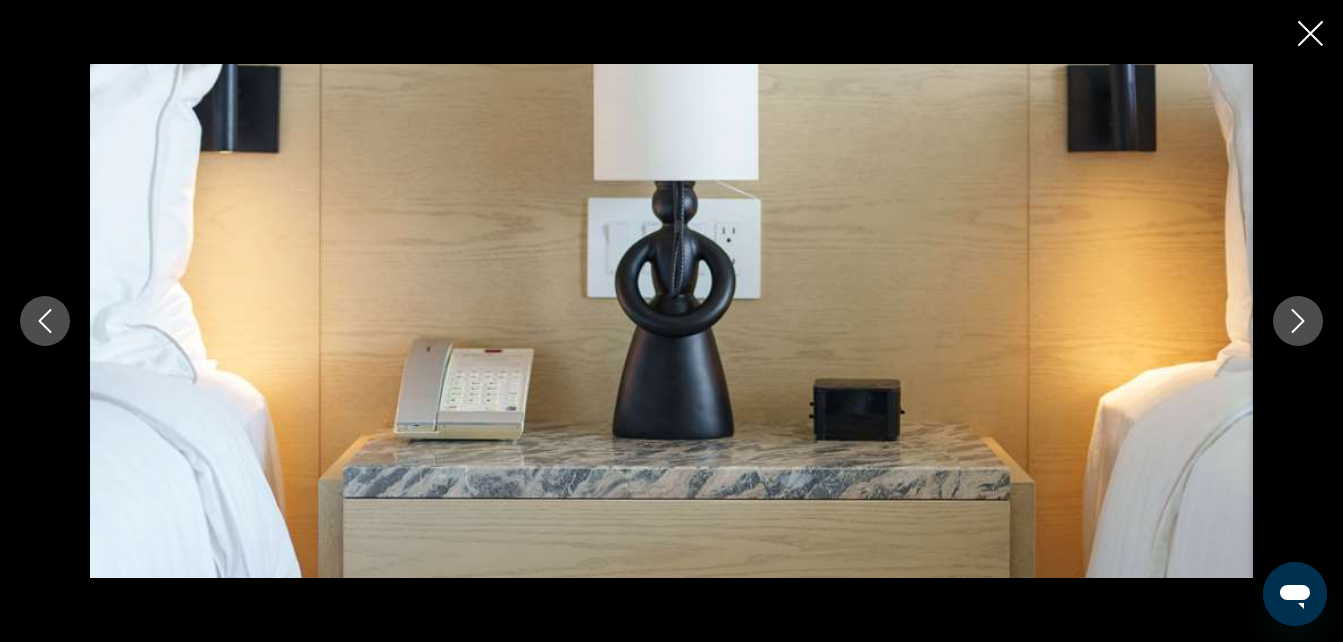 click 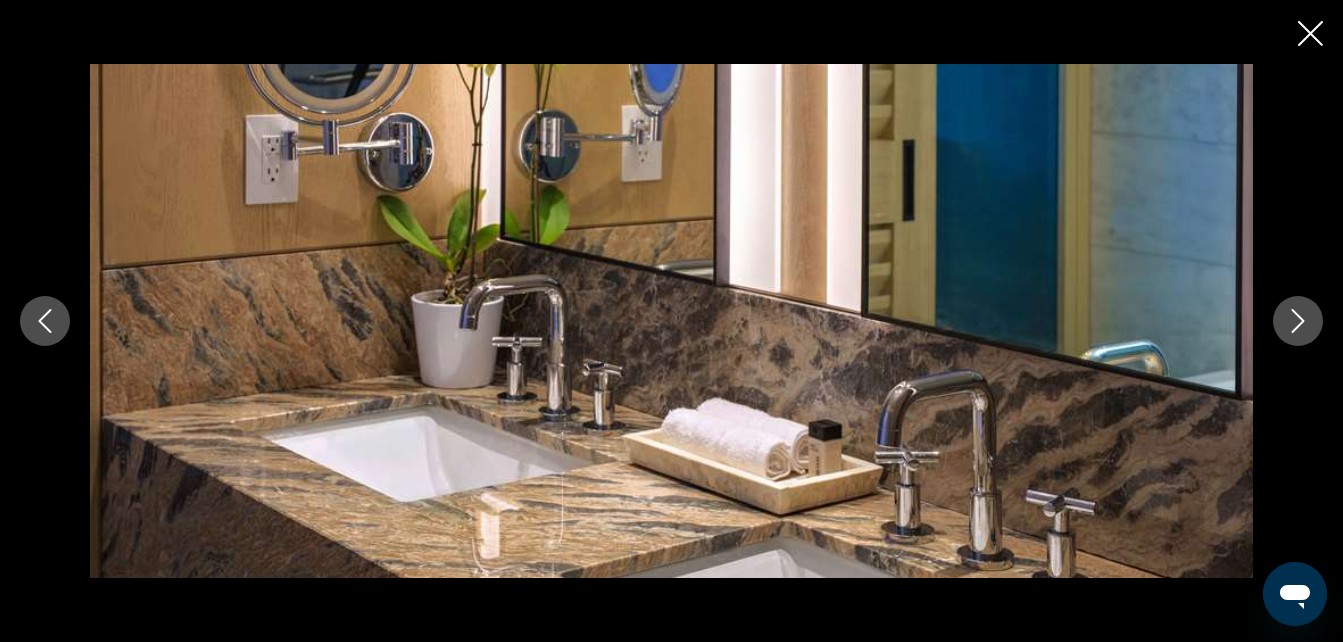 click 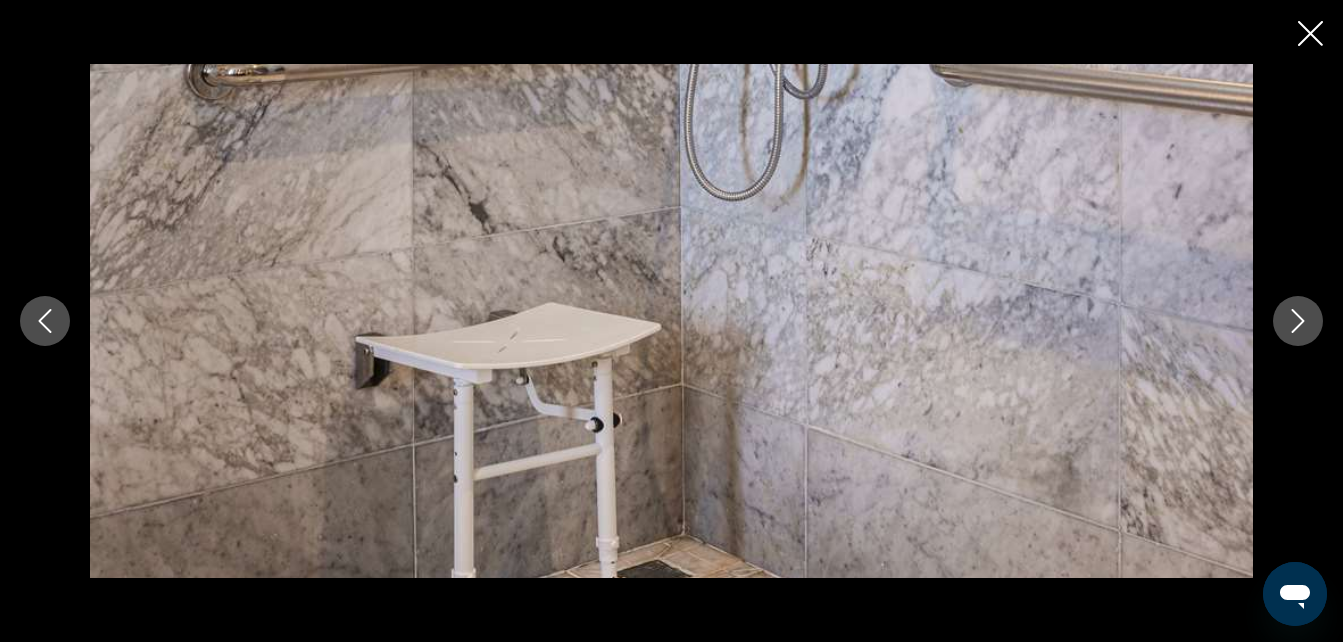 click 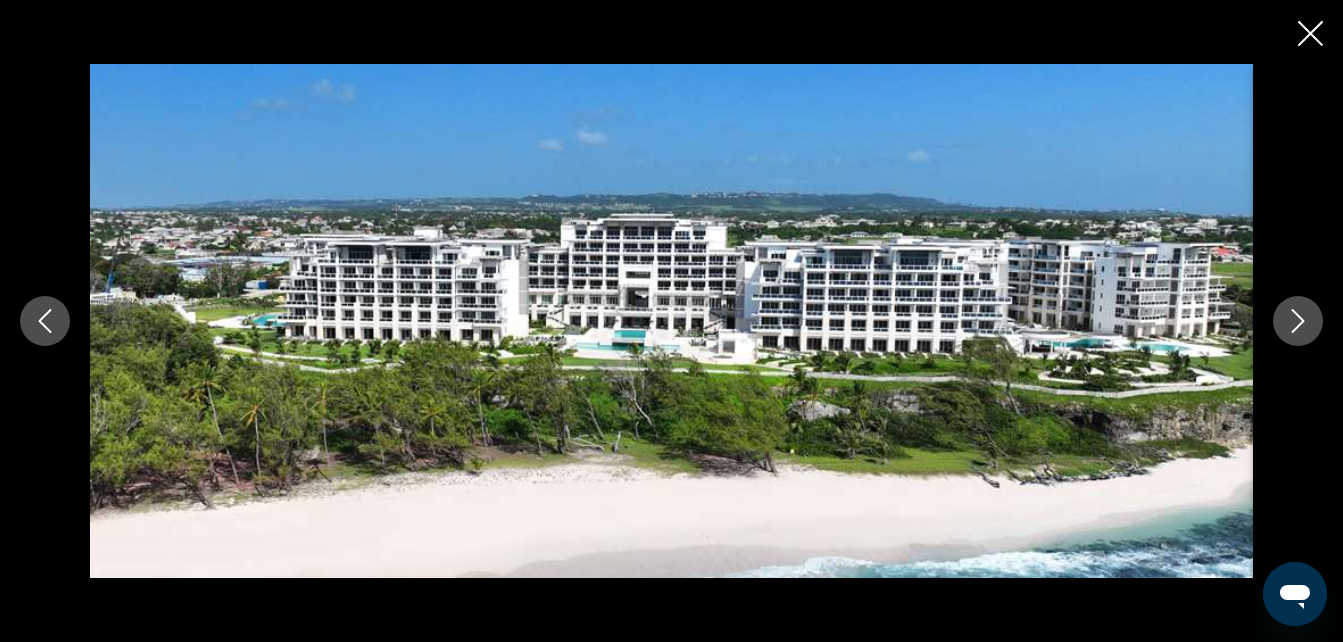 click 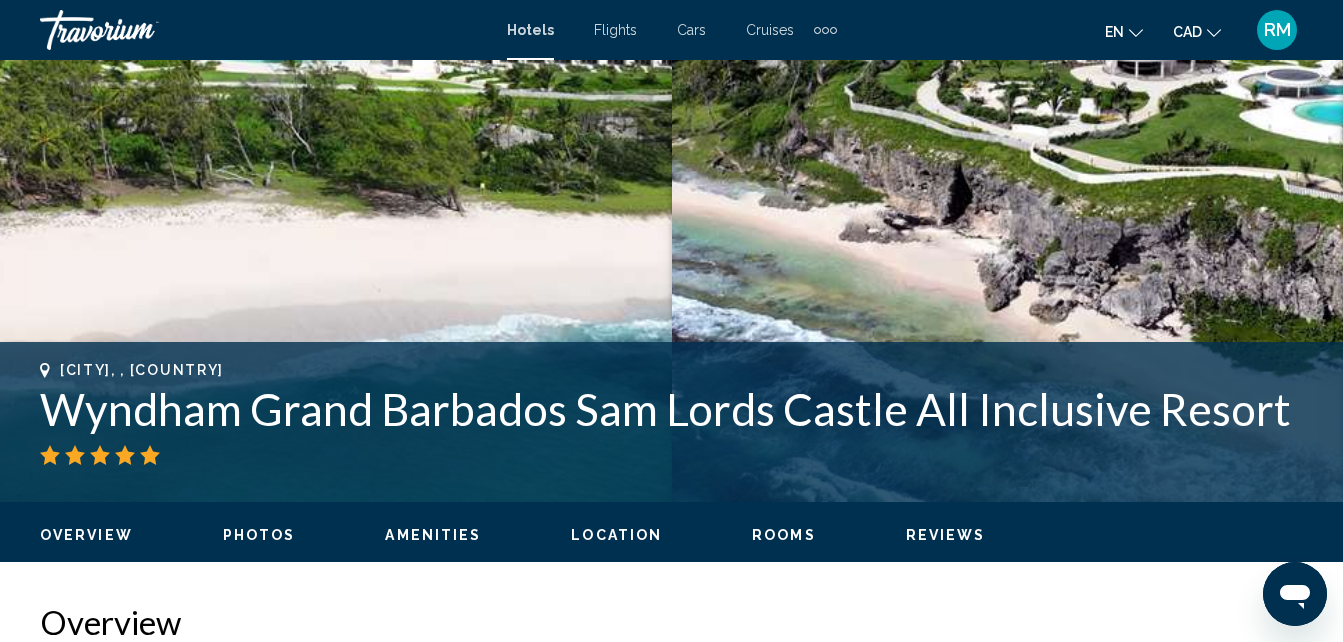 scroll, scrollTop: 545, scrollLeft: 0, axis: vertical 